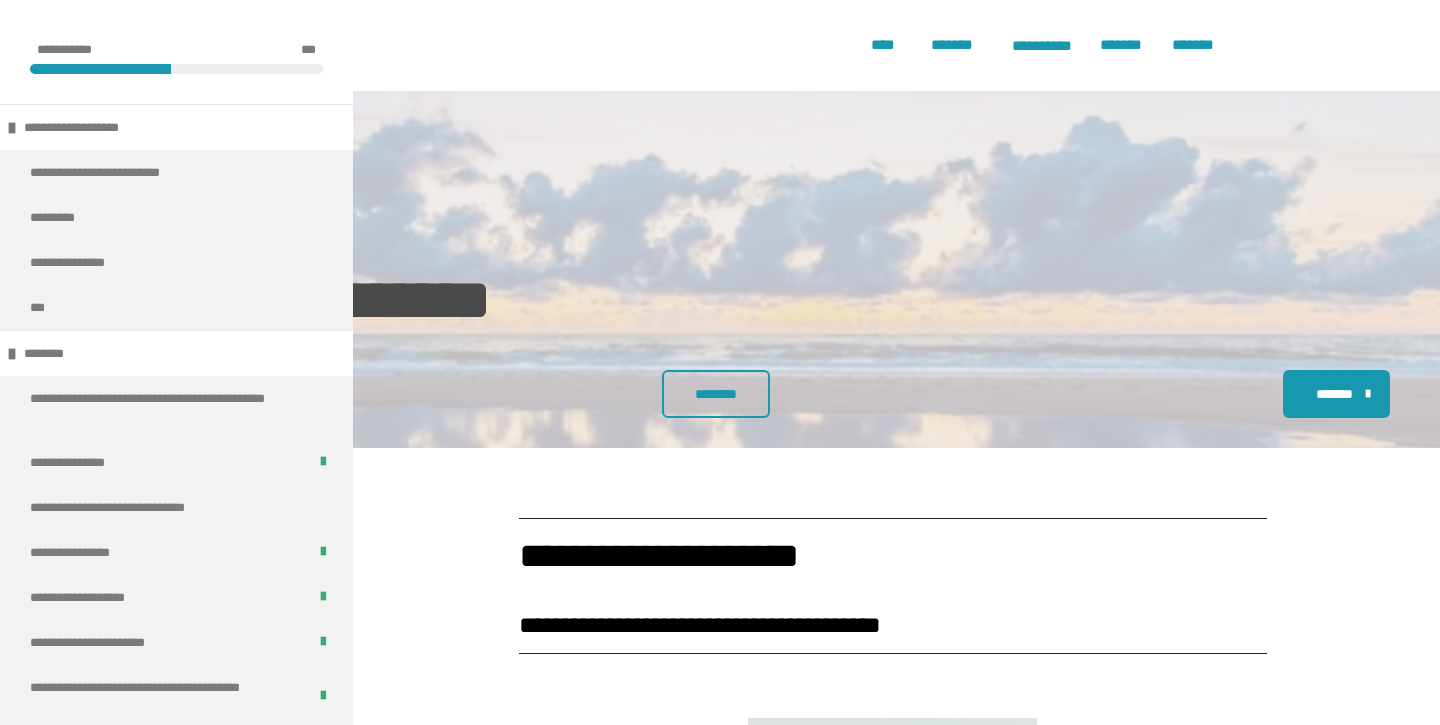 scroll, scrollTop: 4355, scrollLeft: 0, axis: vertical 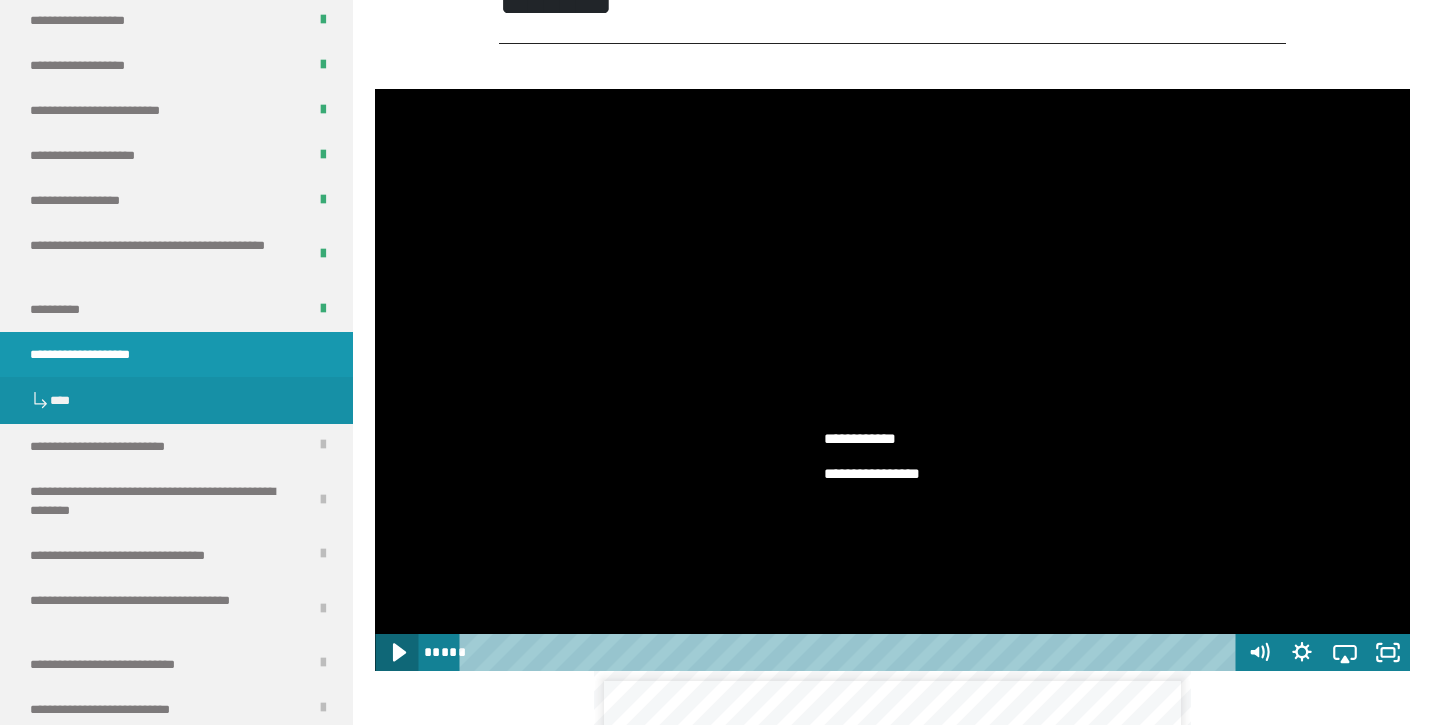 click 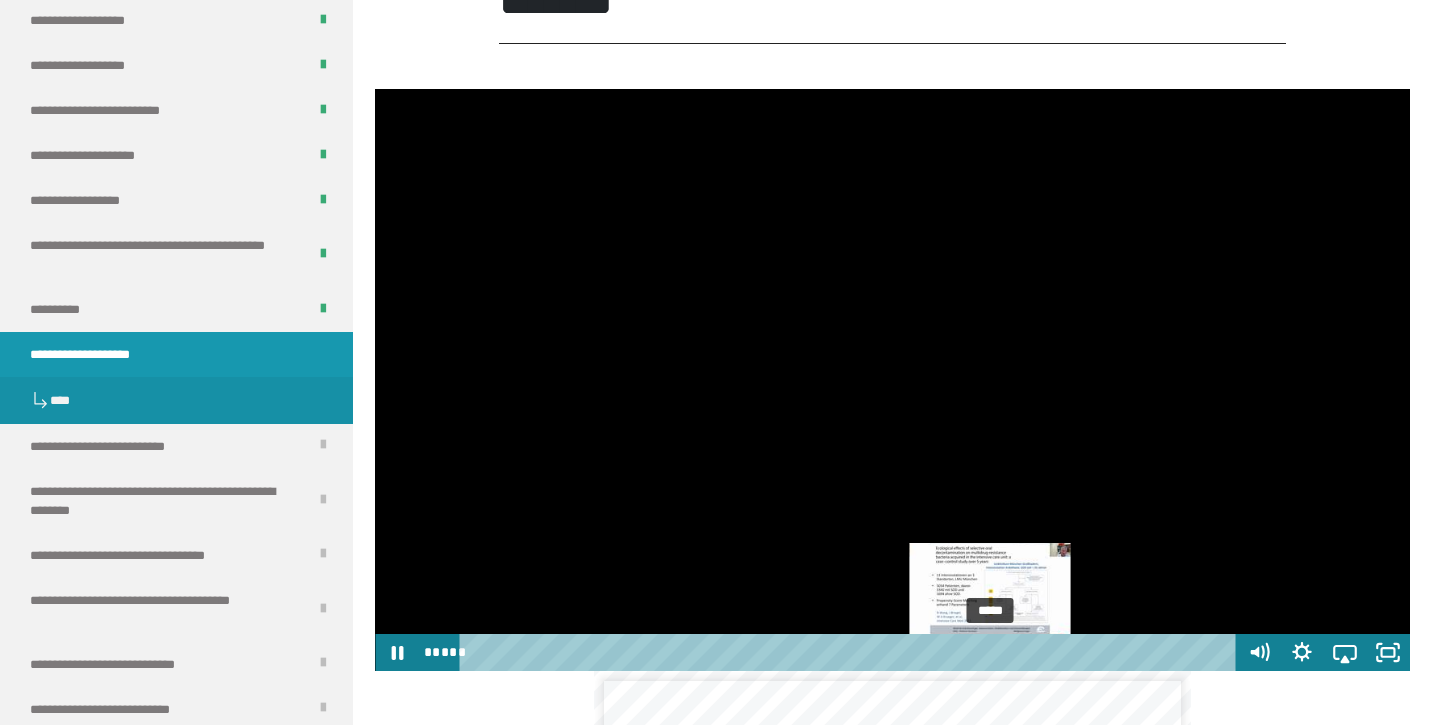 click on "*****" at bounding box center (851, 652) 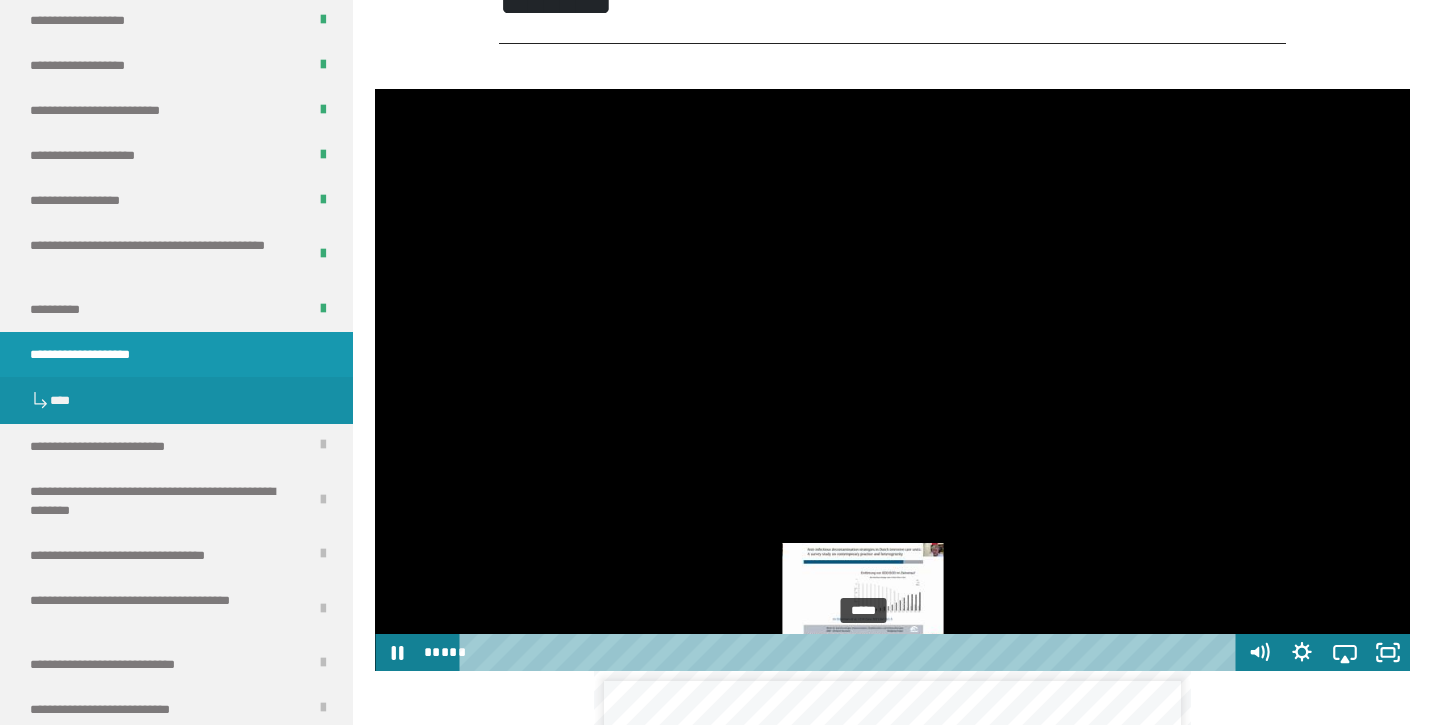 click at bounding box center [892, 380] 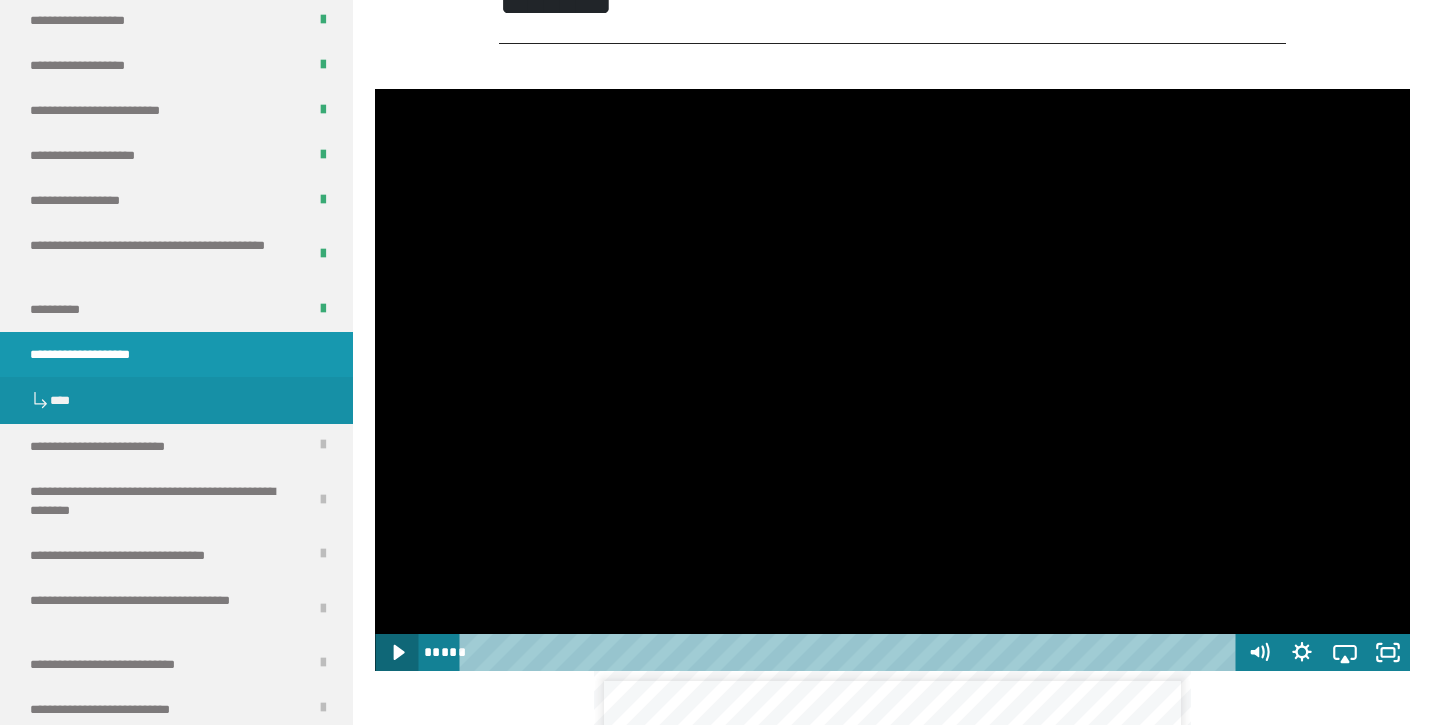 click 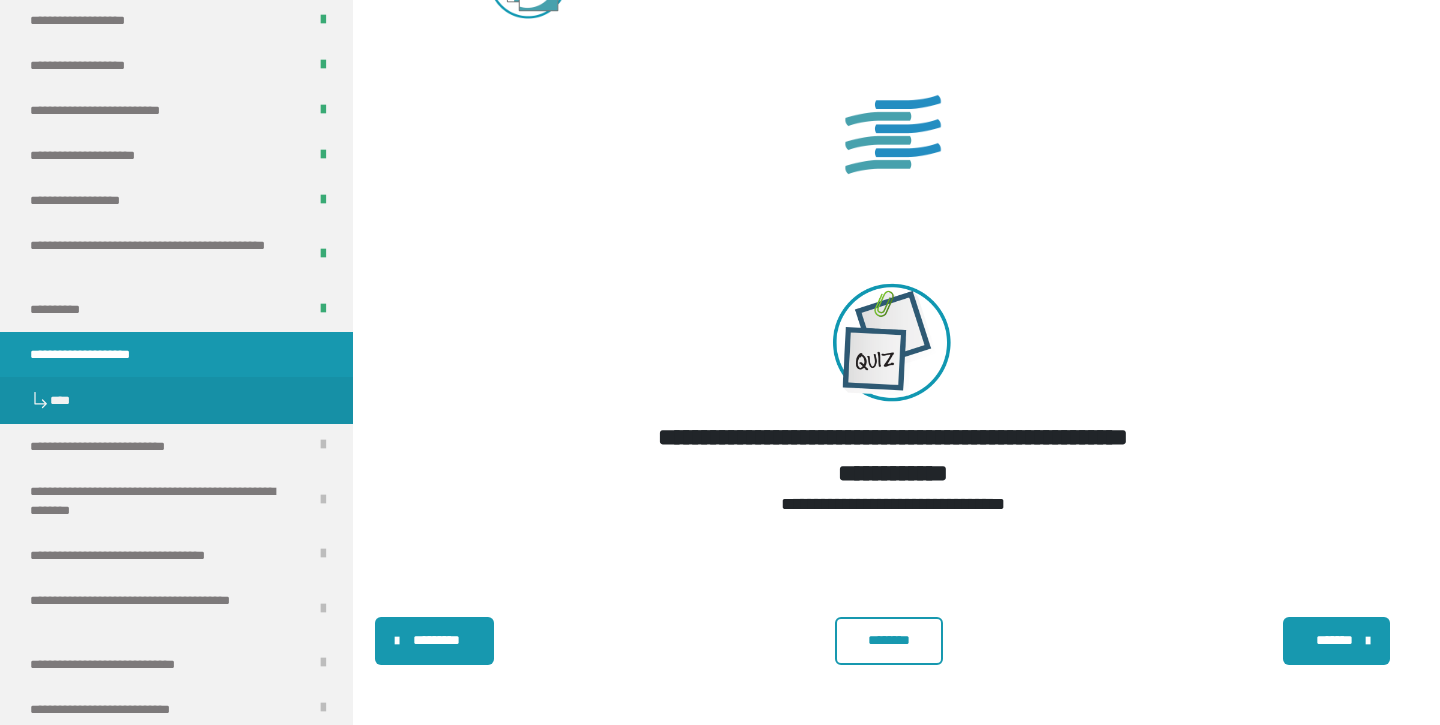 scroll, scrollTop: 5694, scrollLeft: 0, axis: vertical 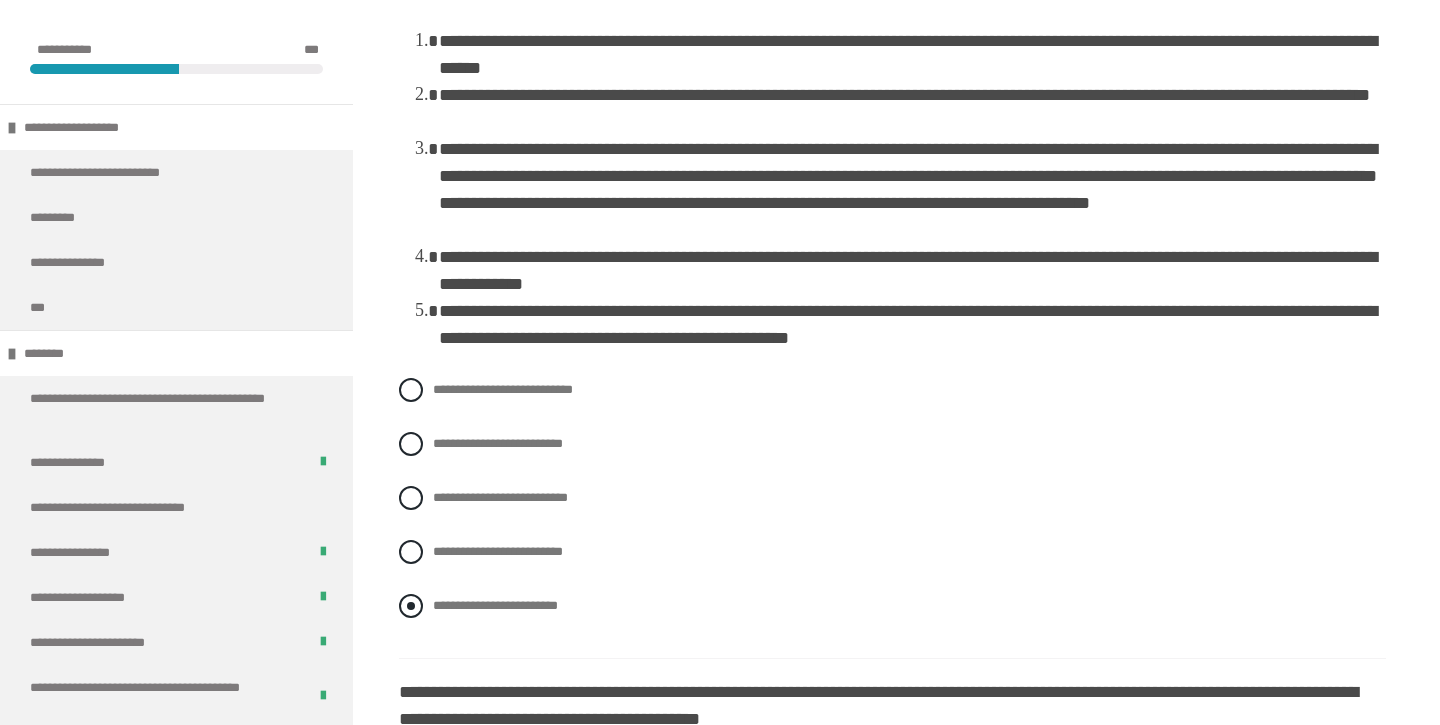 click at bounding box center [411, 606] 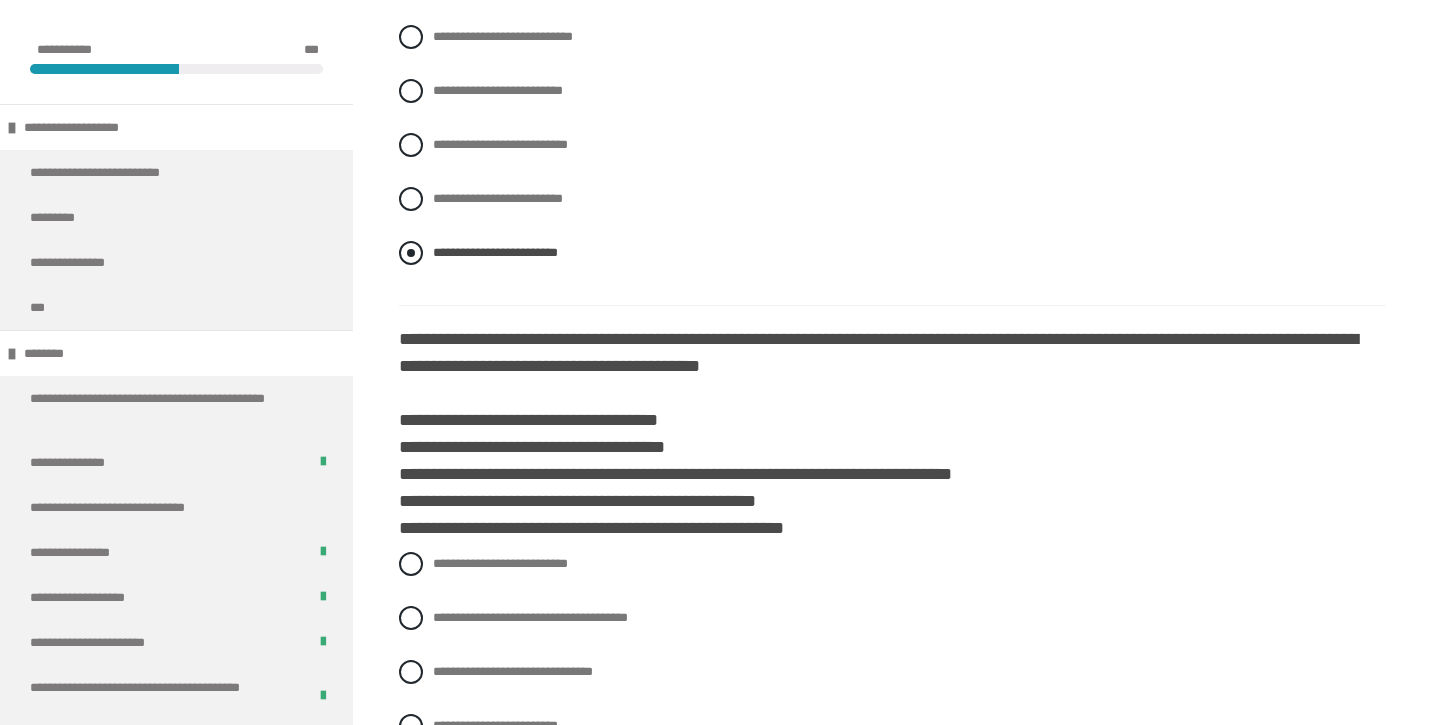 scroll, scrollTop: 2111, scrollLeft: 0, axis: vertical 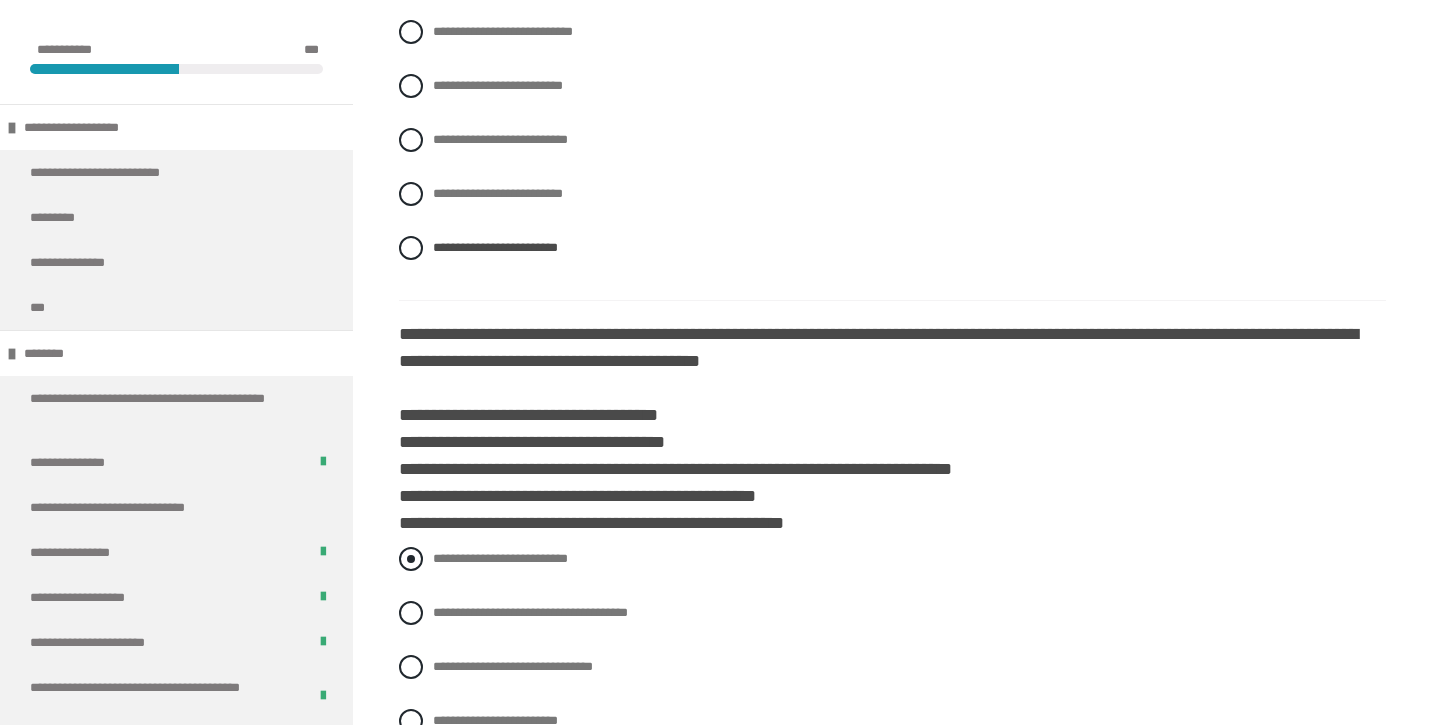 click at bounding box center (411, 559) 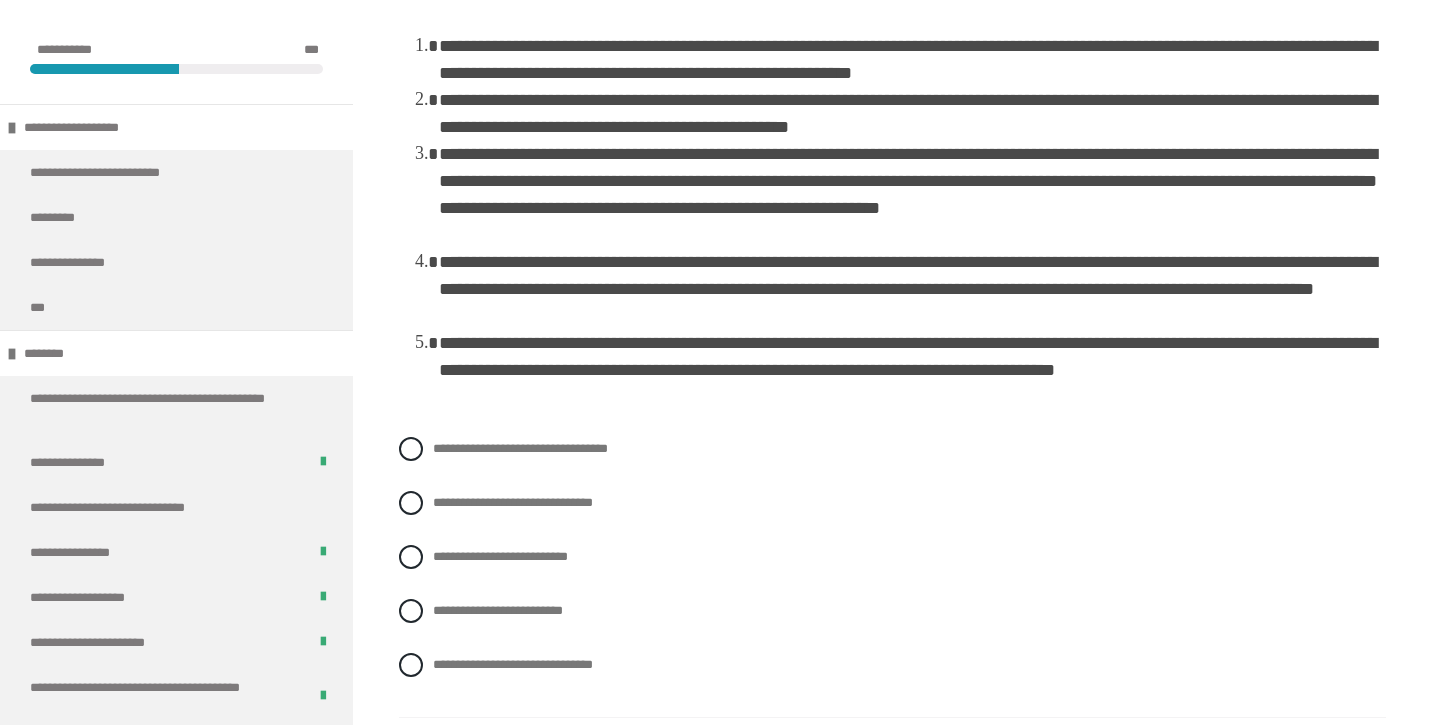 scroll, scrollTop: 2980, scrollLeft: 0, axis: vertical 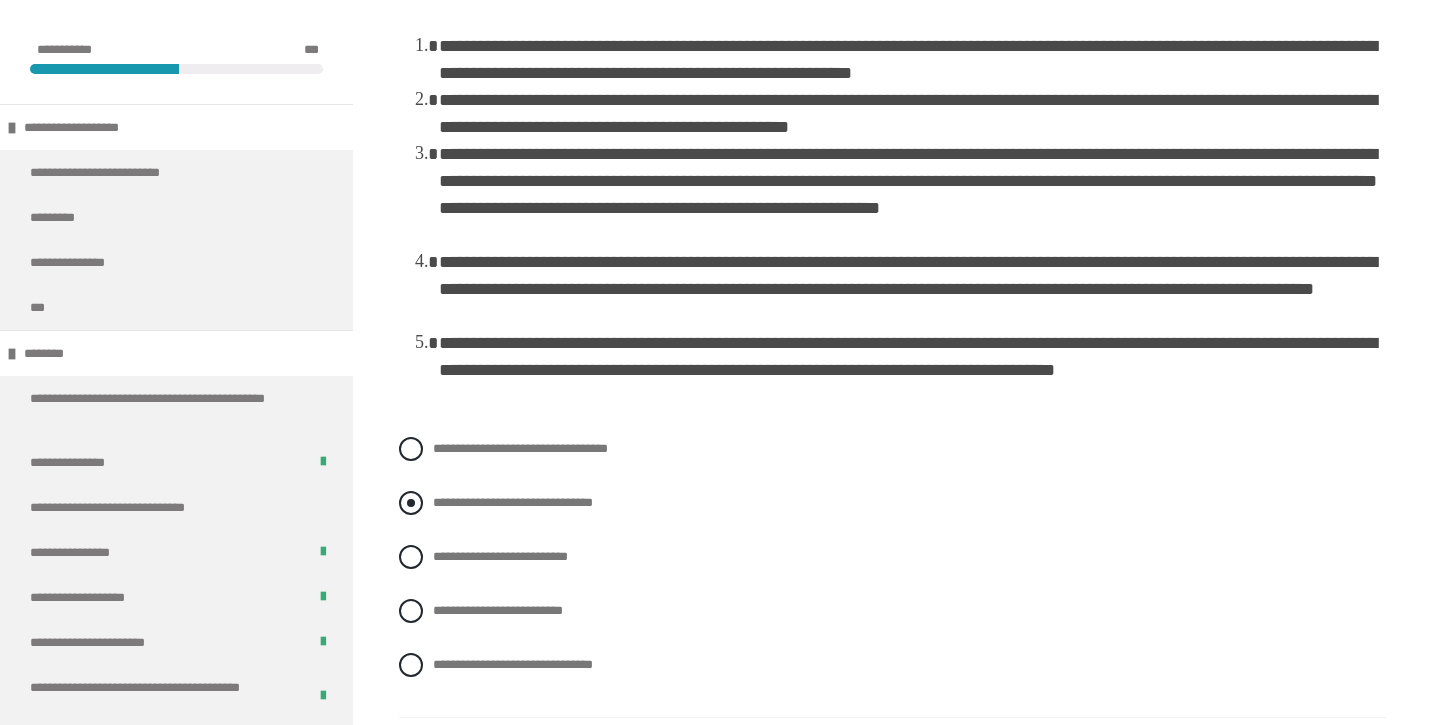 click at bounding box center (411, 503) 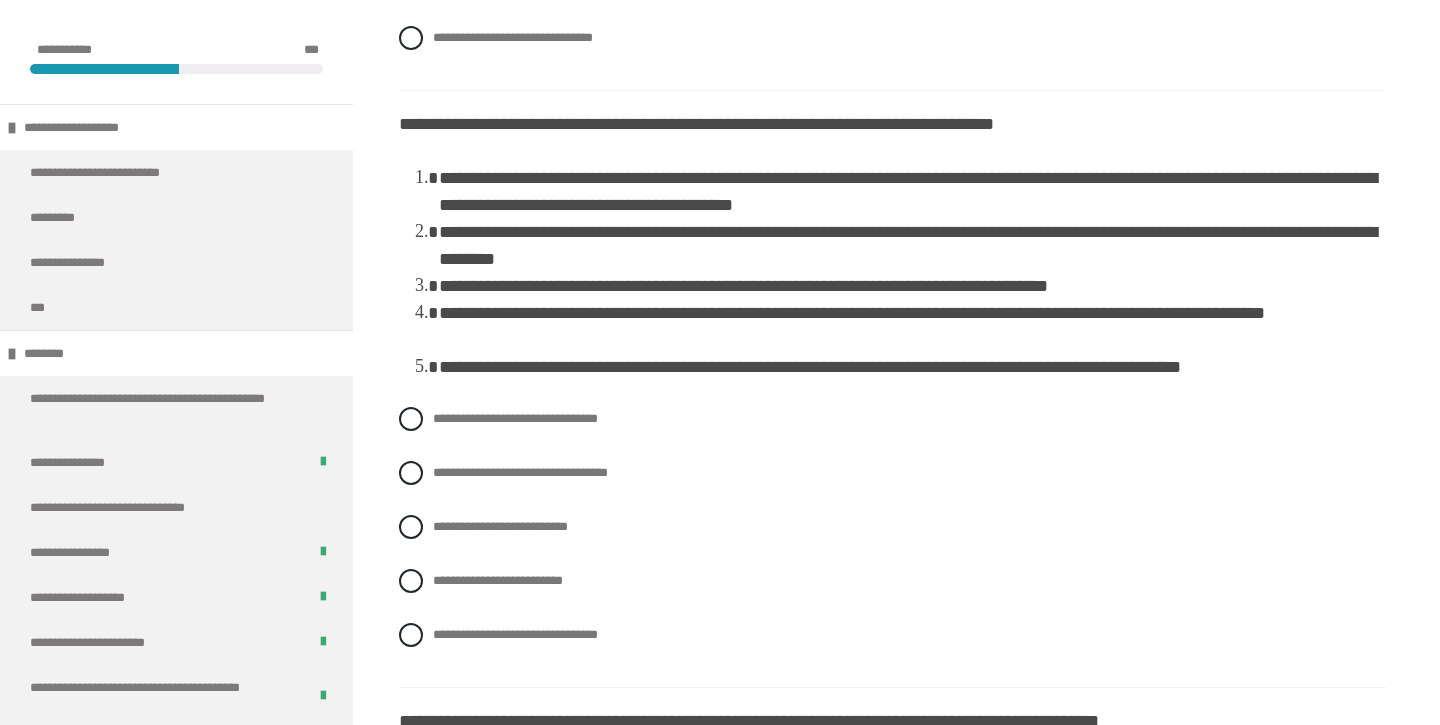 scroll, scrollTop: 3613, scrollLeft: 0, axis: vertical 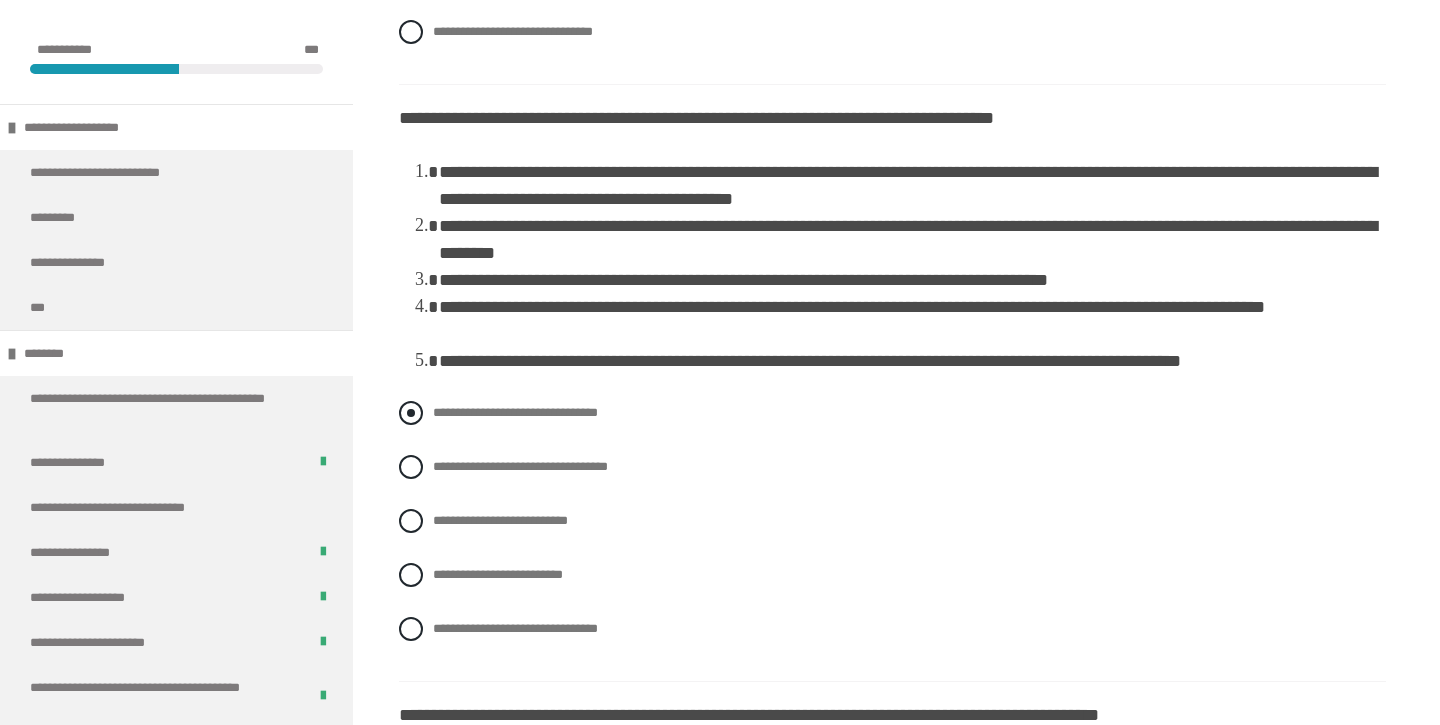 click at bounding box center (411, 413) 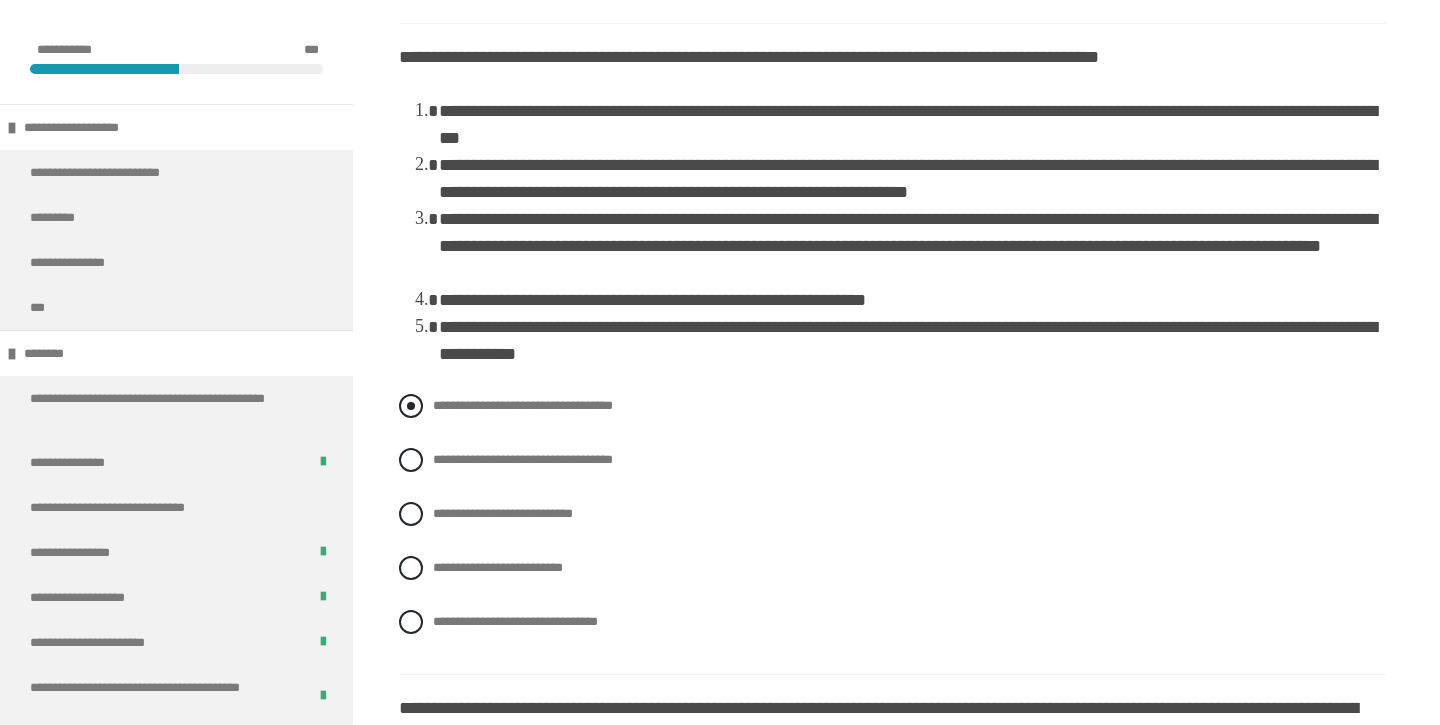 scroll, scrollTop: 4275, scrollLeft: 0, axis: vertical 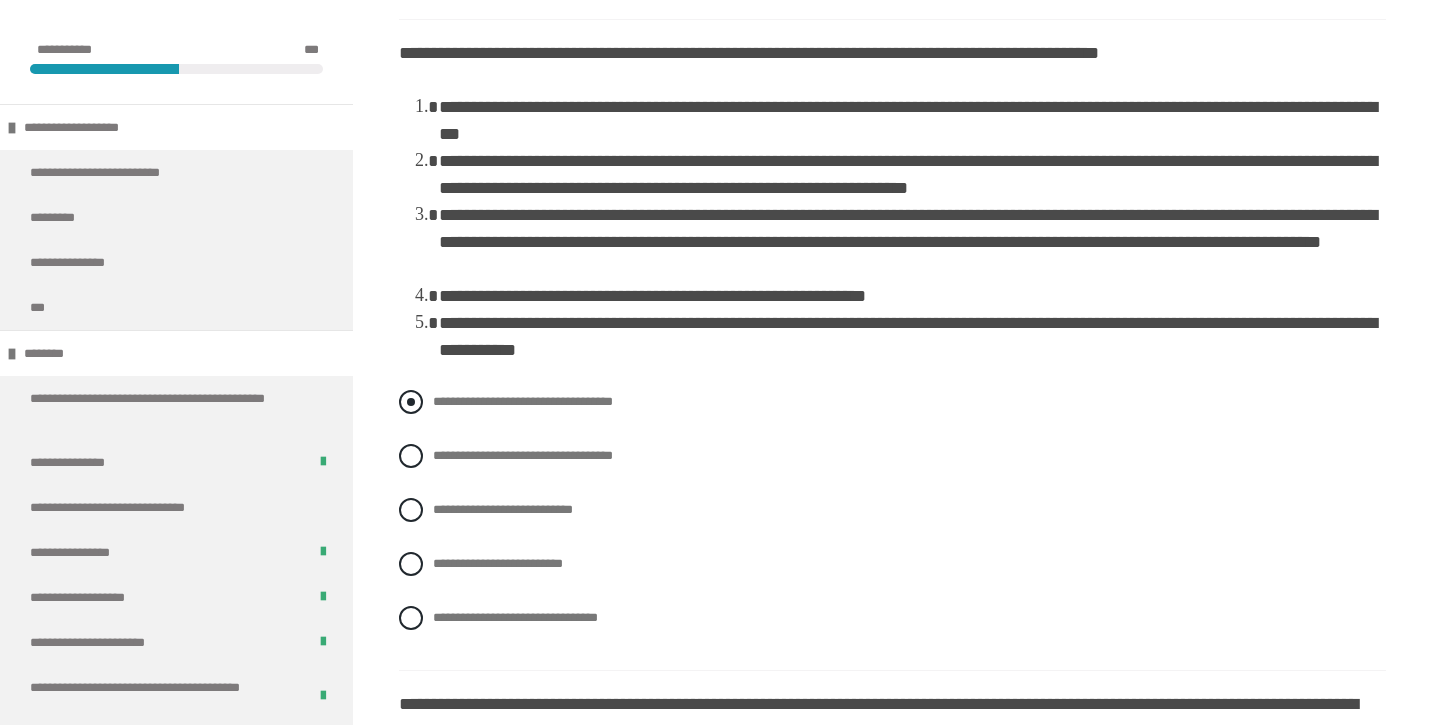 click at bounding box center [411, 402] 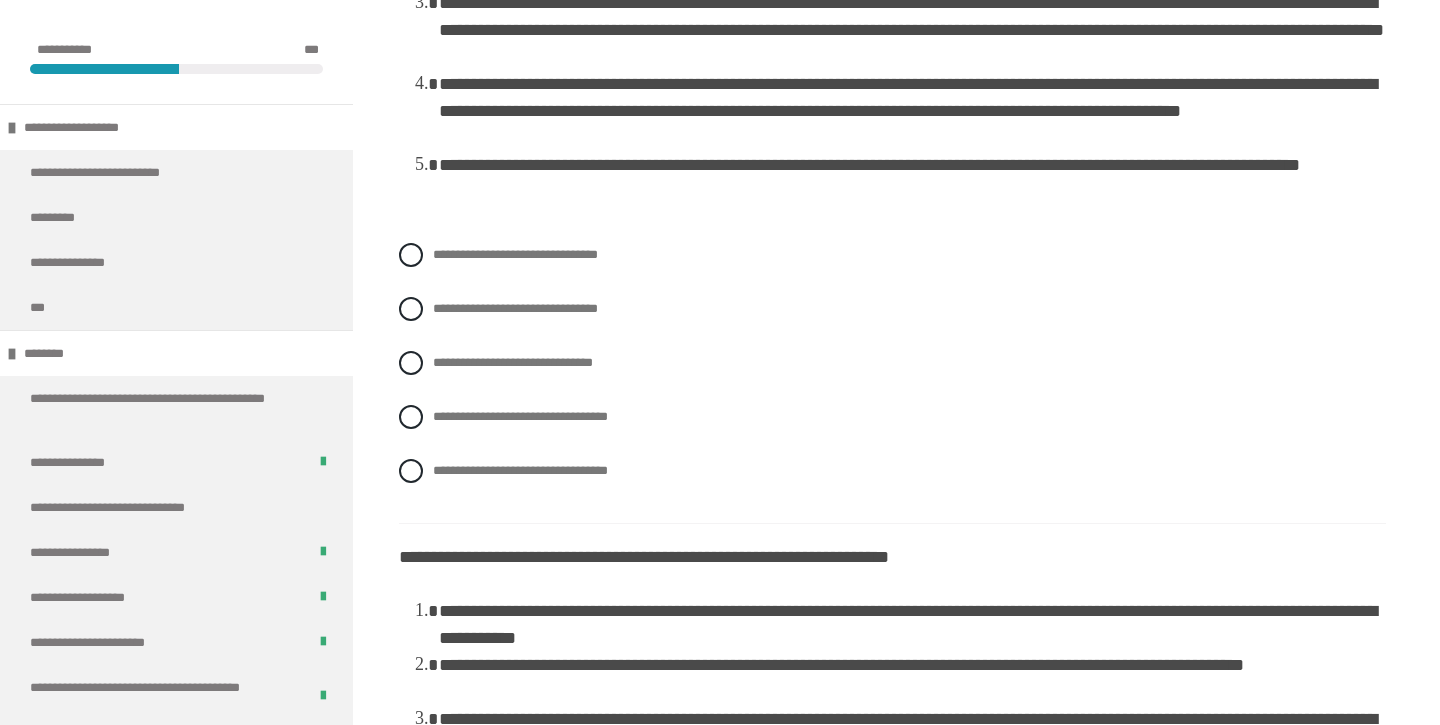 scroll, scrollTop: 5185, scrollLeft: 0, axis: vertical 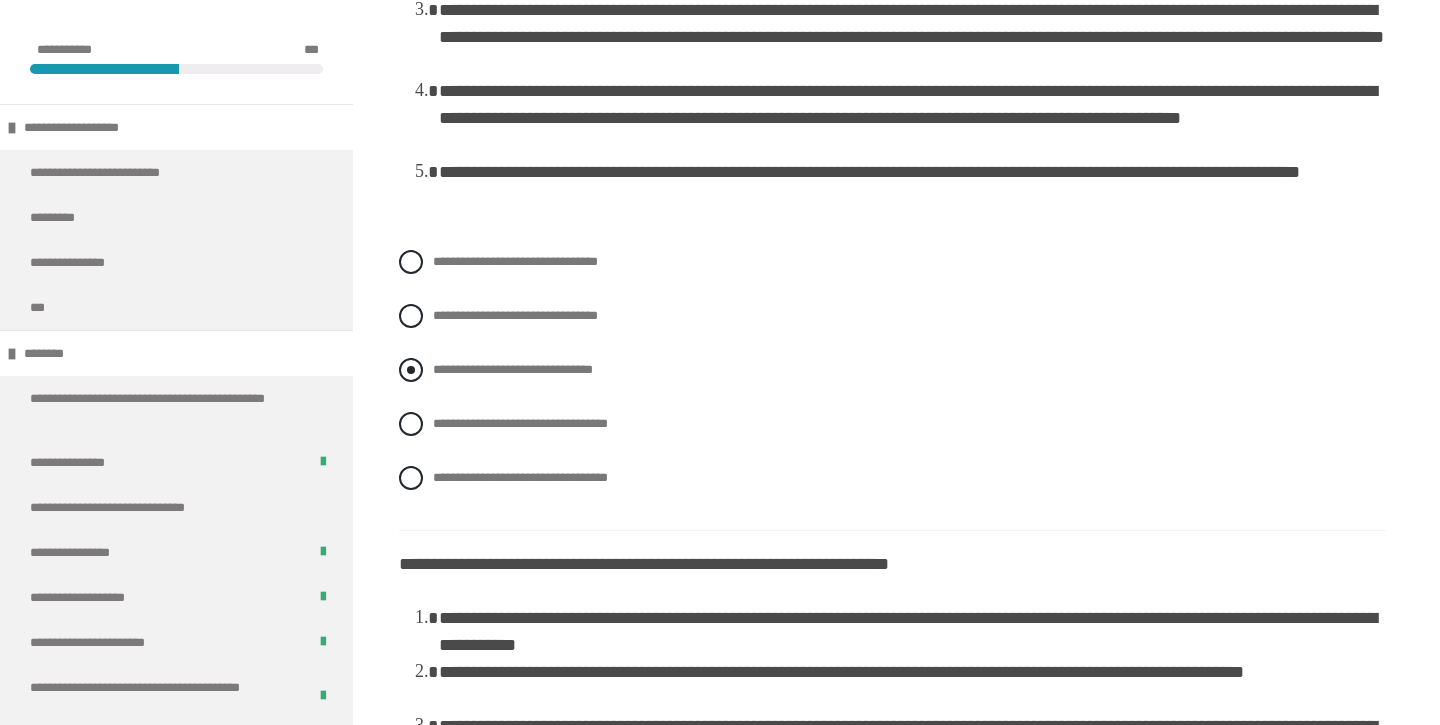 click at bounding box center (411, 370) 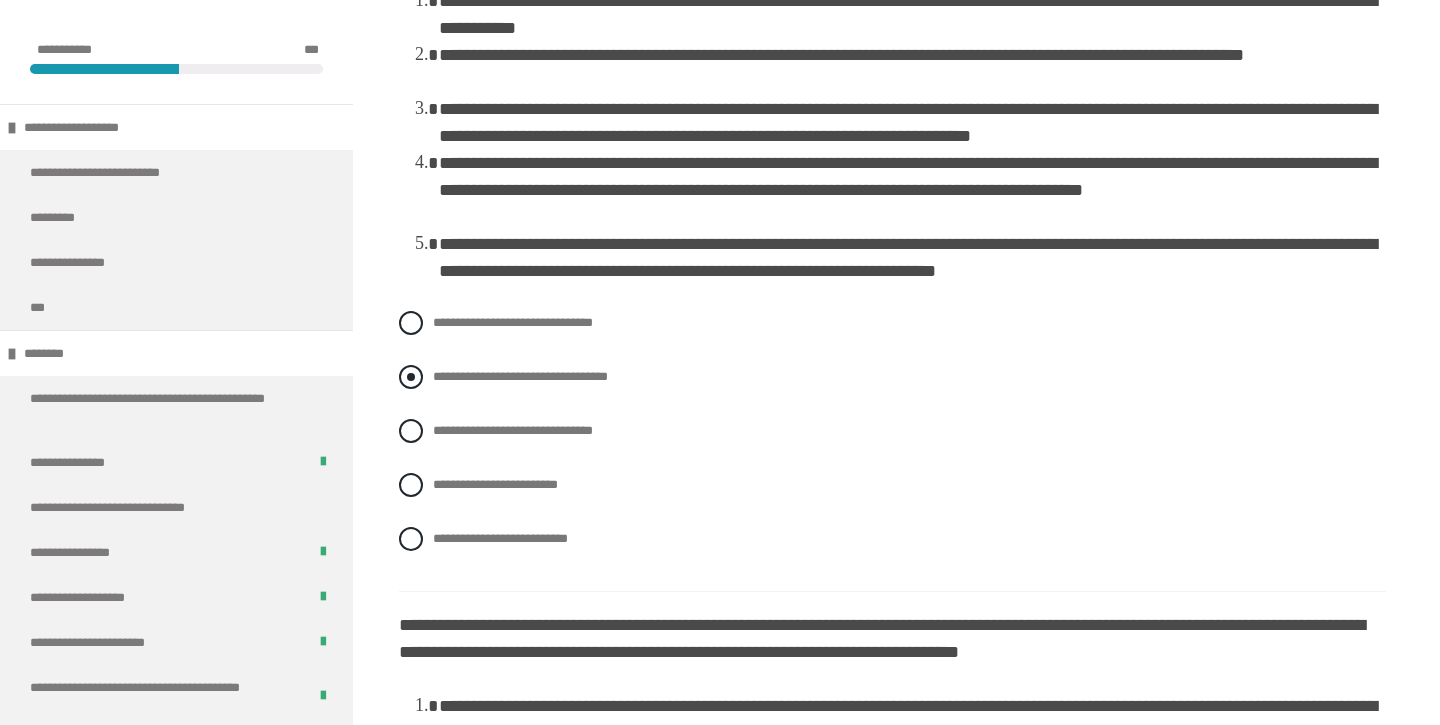 scroll, scrollTop: 5802, scrollLeft: 0, axis: vertical 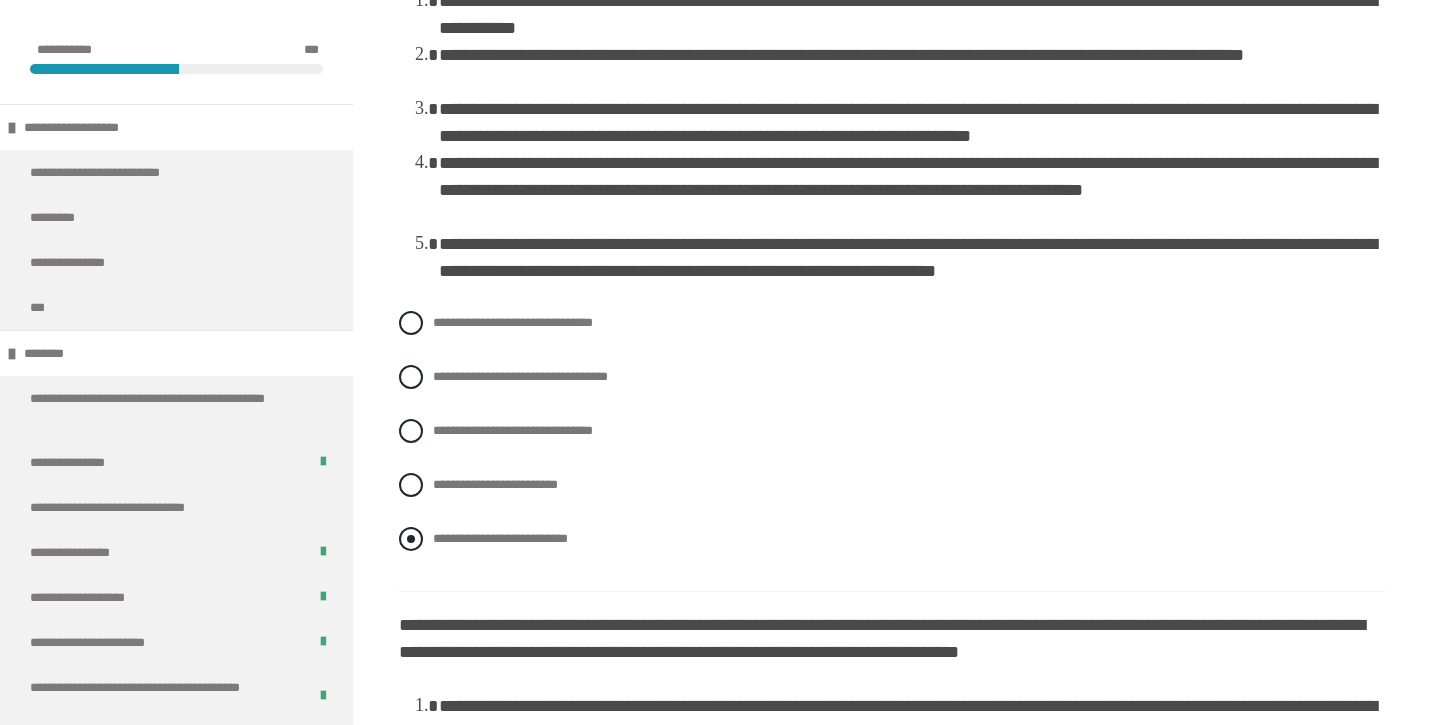 click at bounding box center (411, 539) 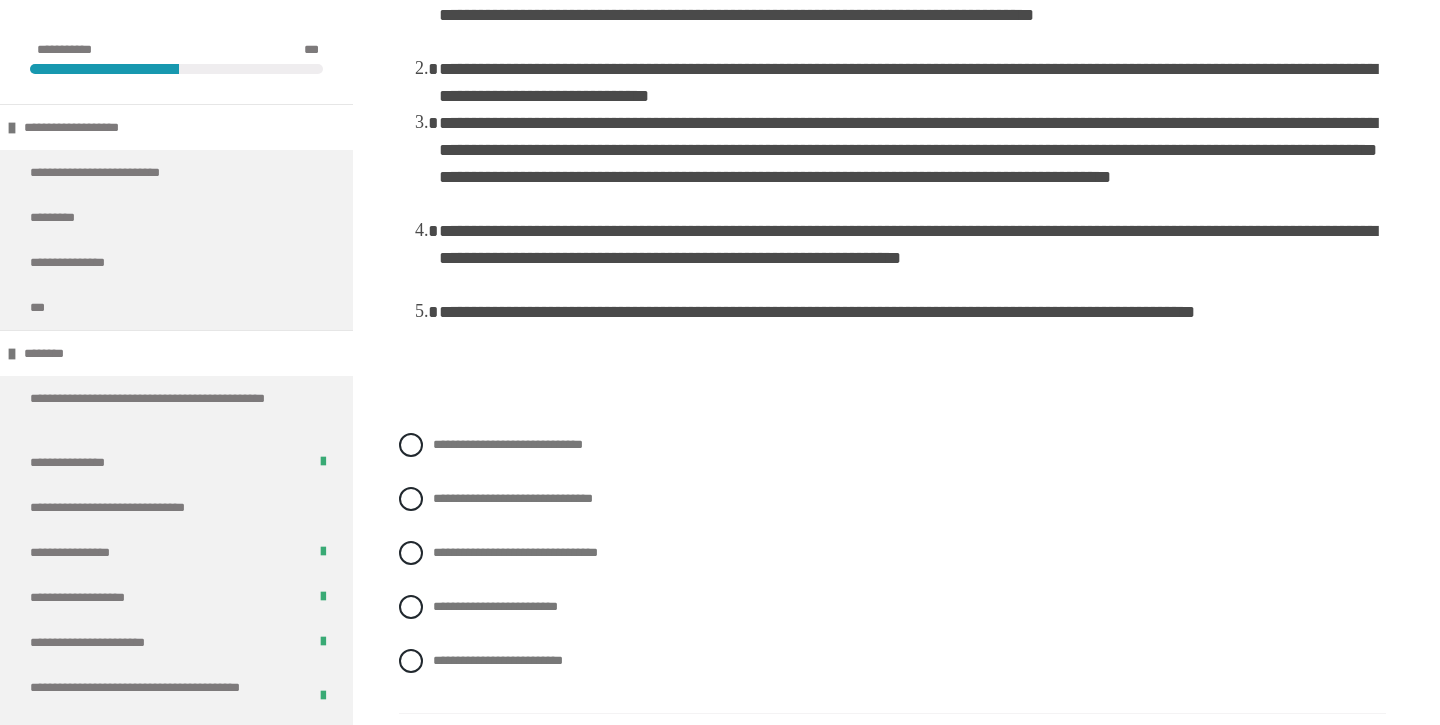 scroll, scrollTop: 6555, scrollLeft: 0, axis: vertical 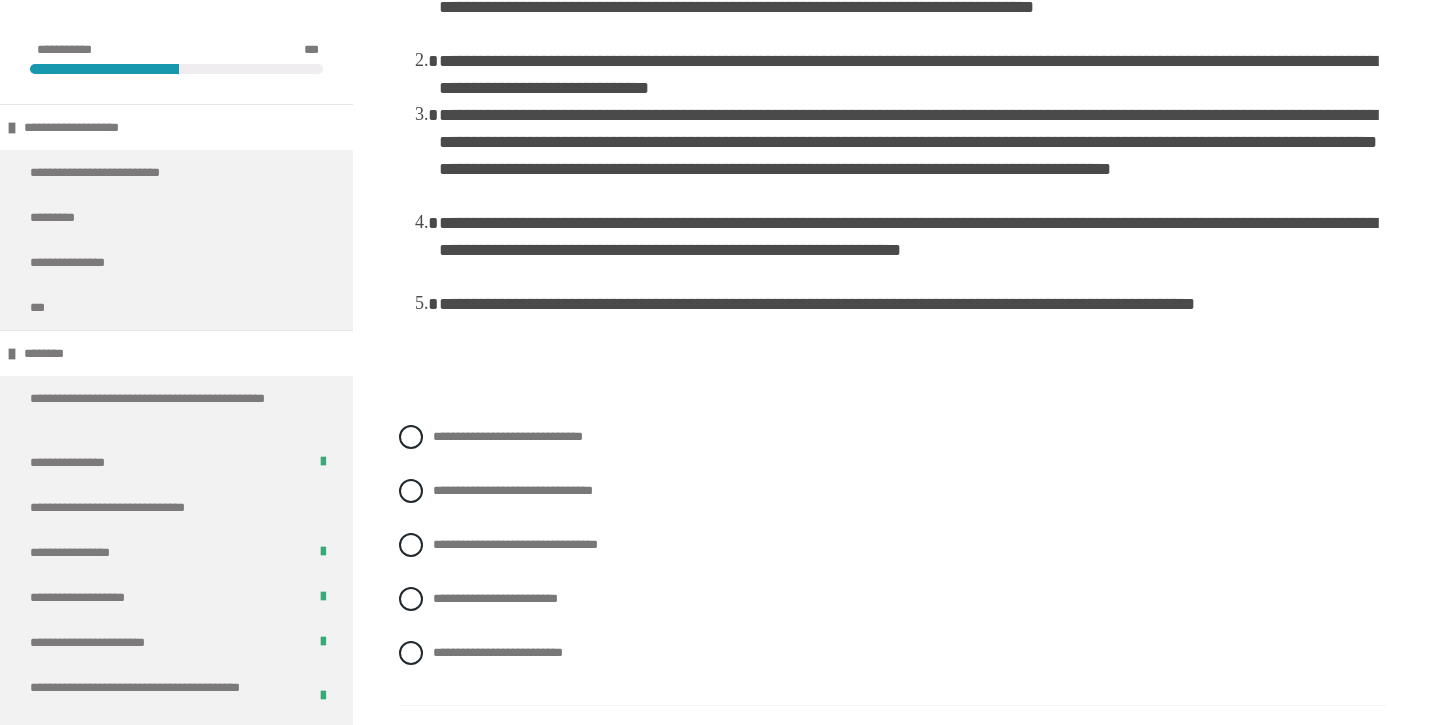 click on "**********" at bounding box center [892, 560] 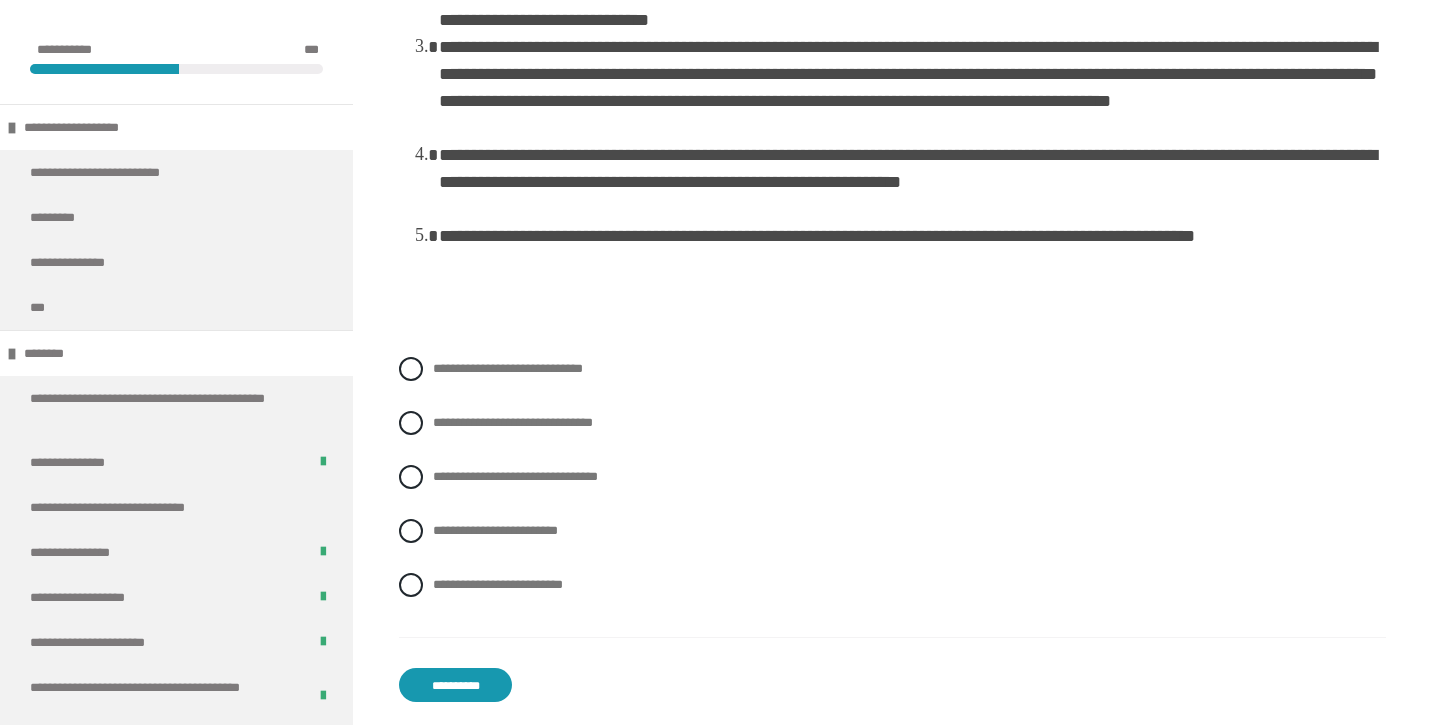 scroll, scrollTop: 6624, scrollLeft: 0, axis: vertical 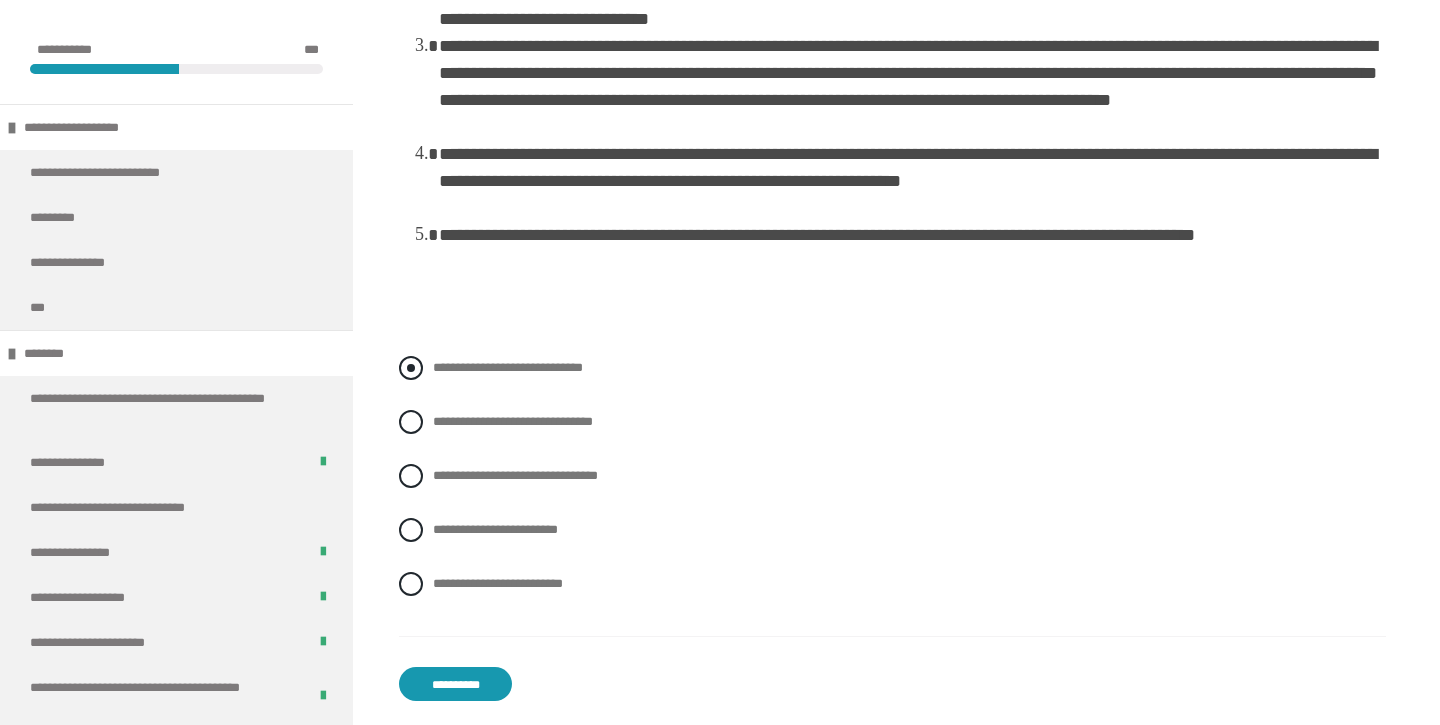 click at bounding box center (411, 368) 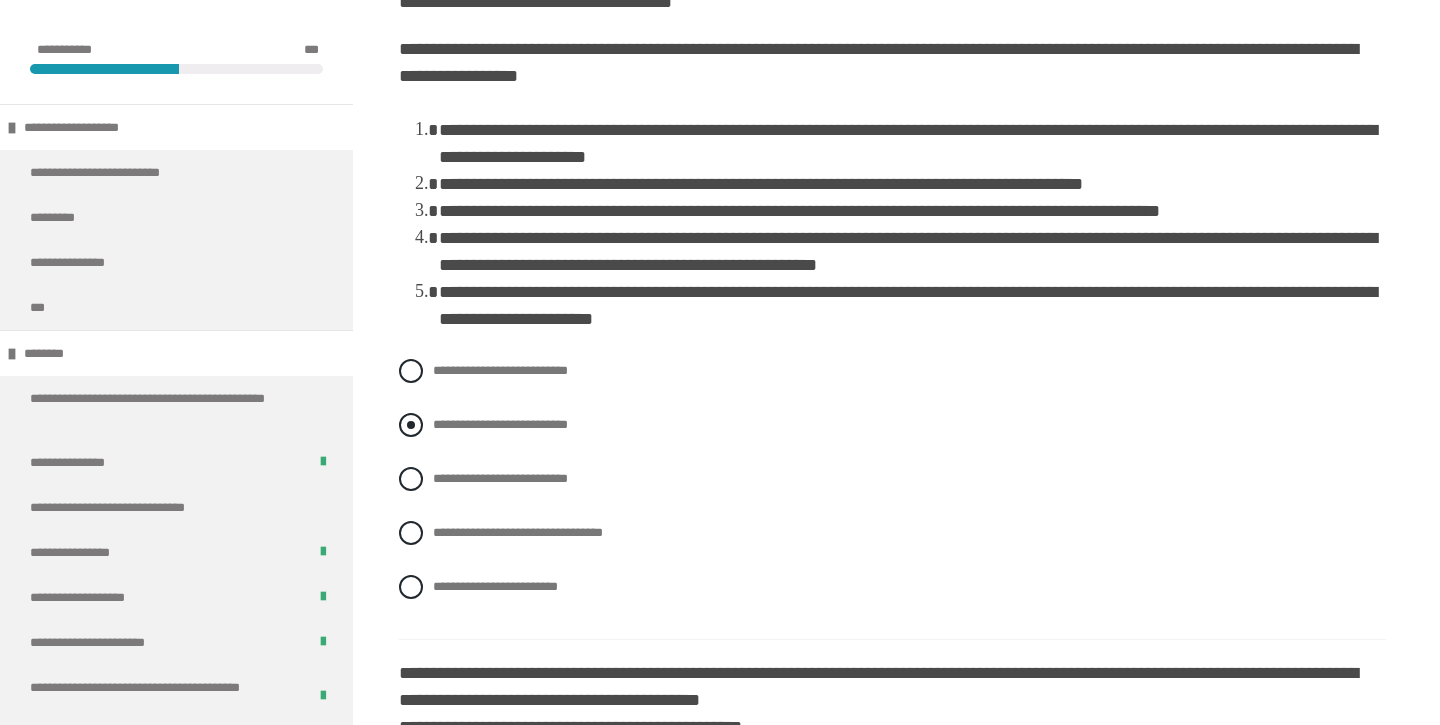 scroll, scrollTop: 564, scrollLeft: 0, axis: vertical 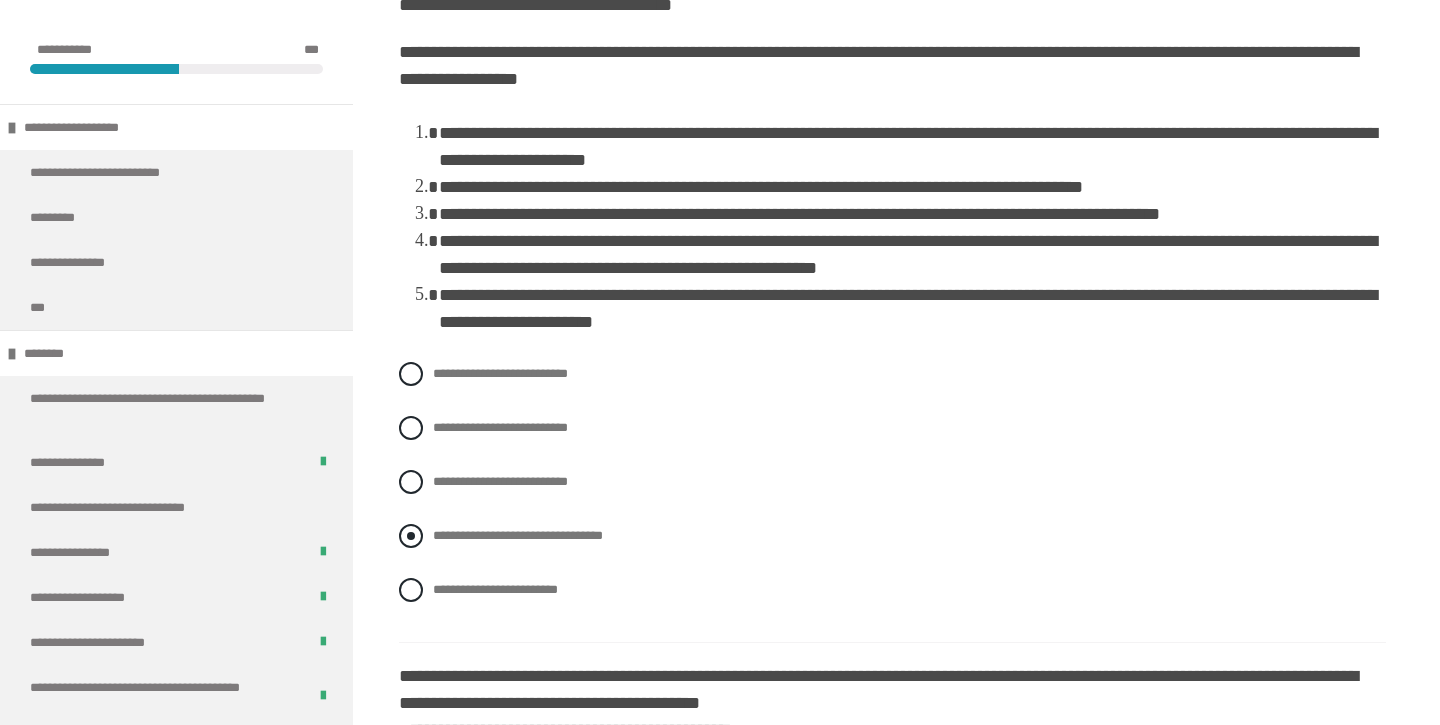 click at bounding box center (411, 536) 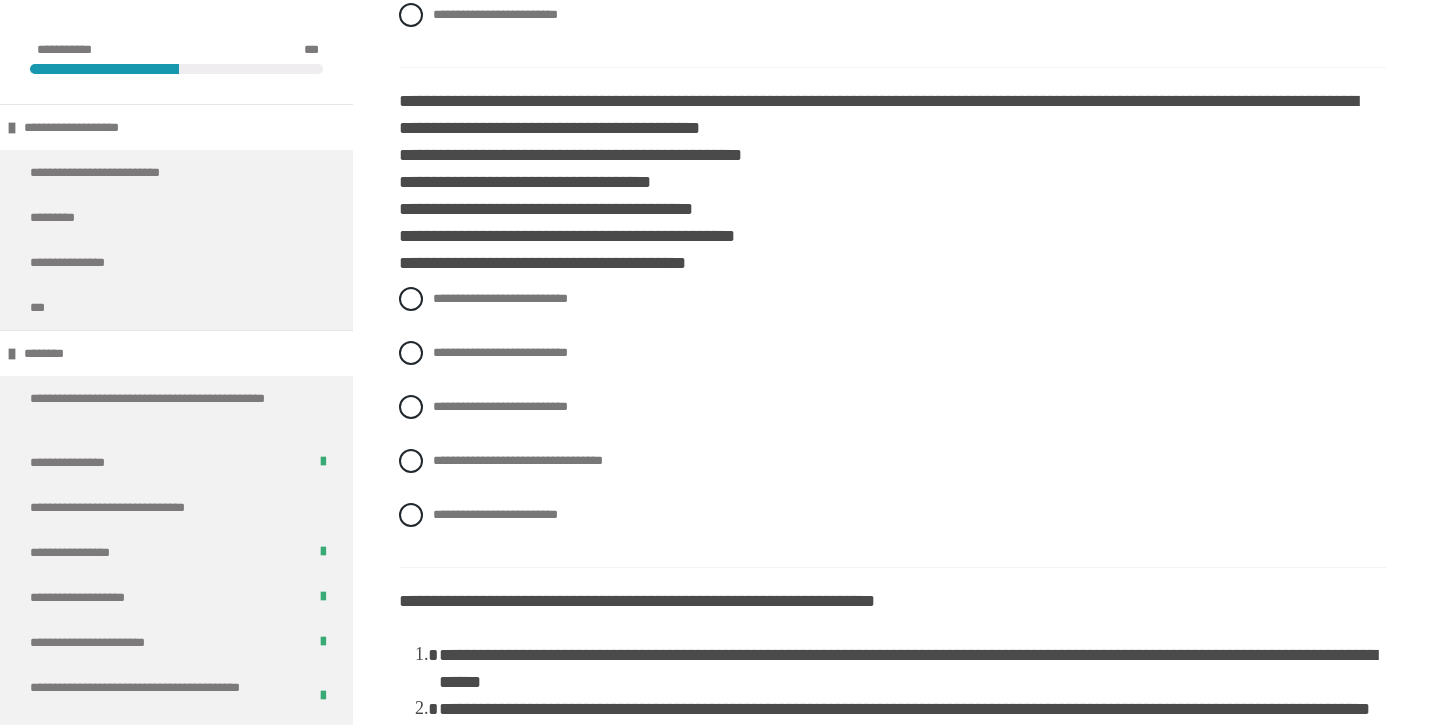 scroll, scrollTop: 1131, scrollLeft: 0, axis: vertical 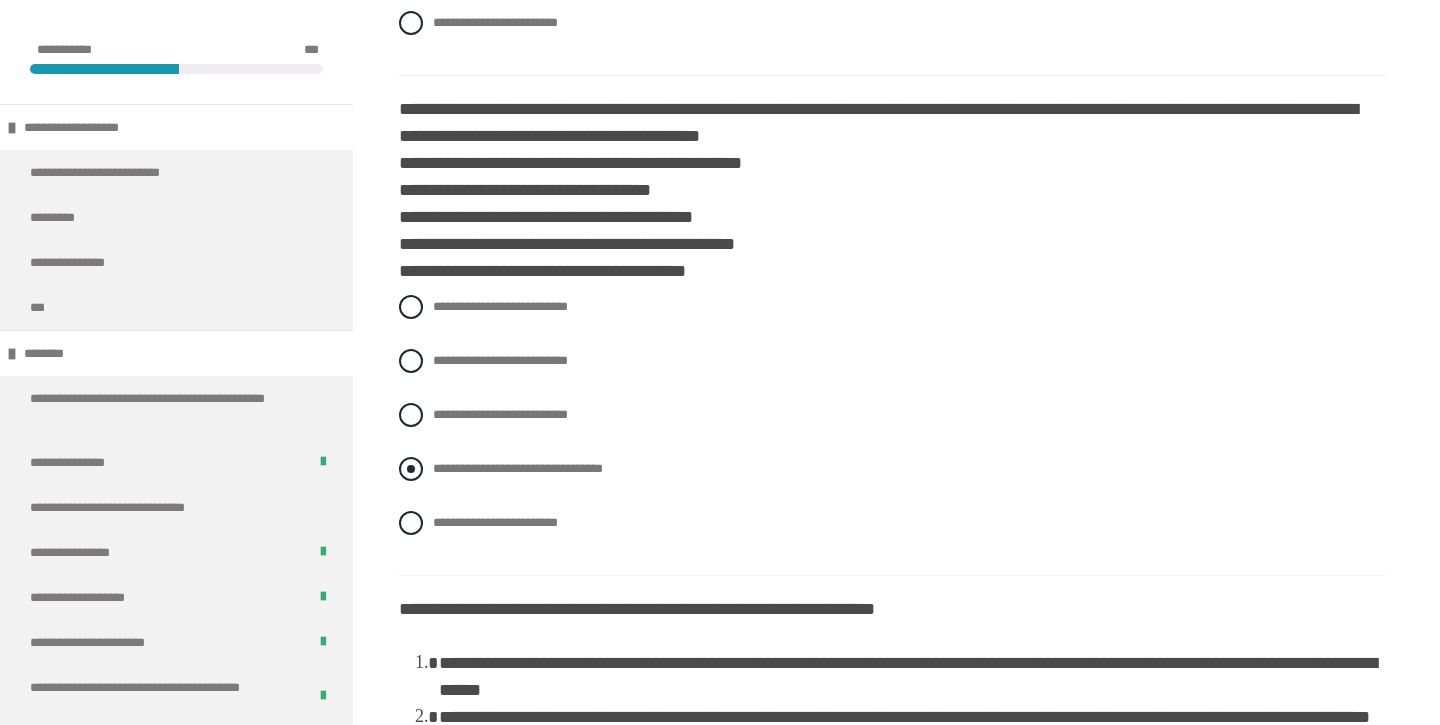 click at bounding box center [411, 469] 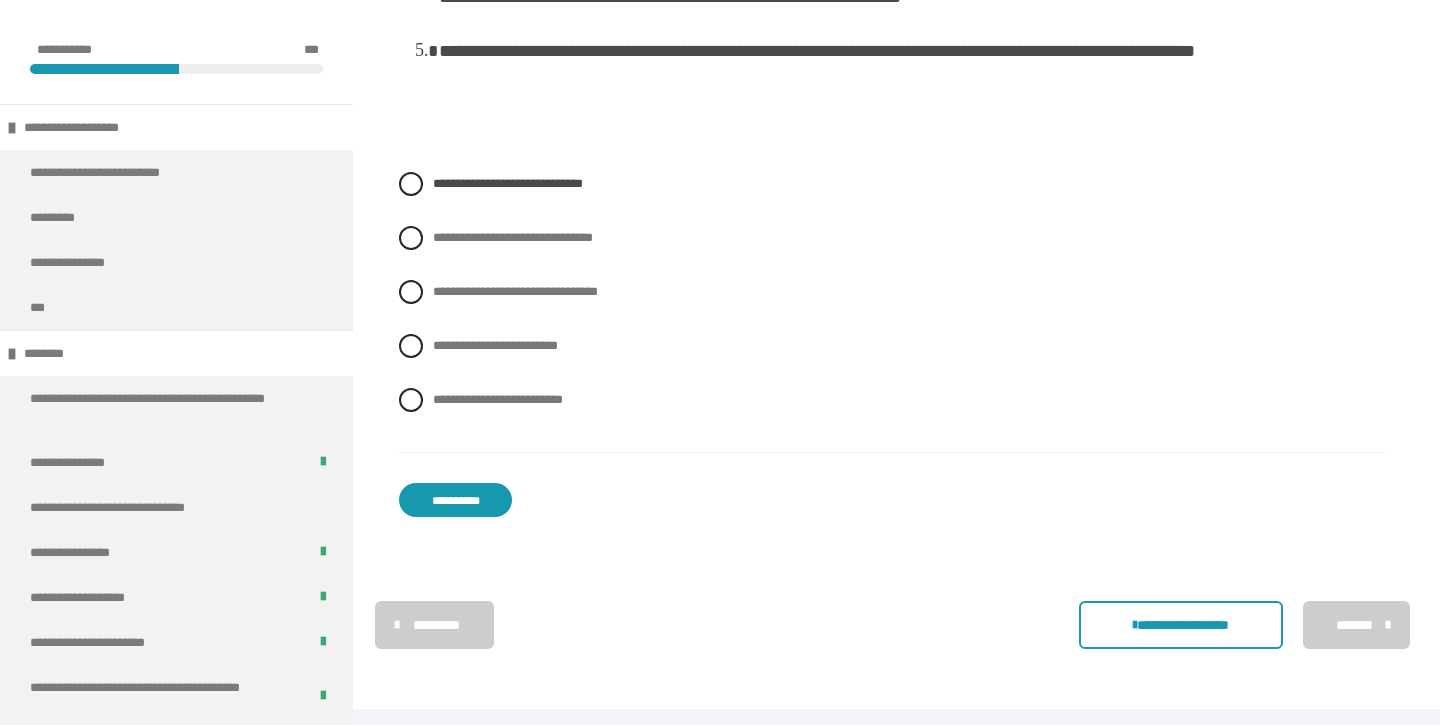 scroll, scrollTop: 6808, scrollLeft: 0, axis: vertical 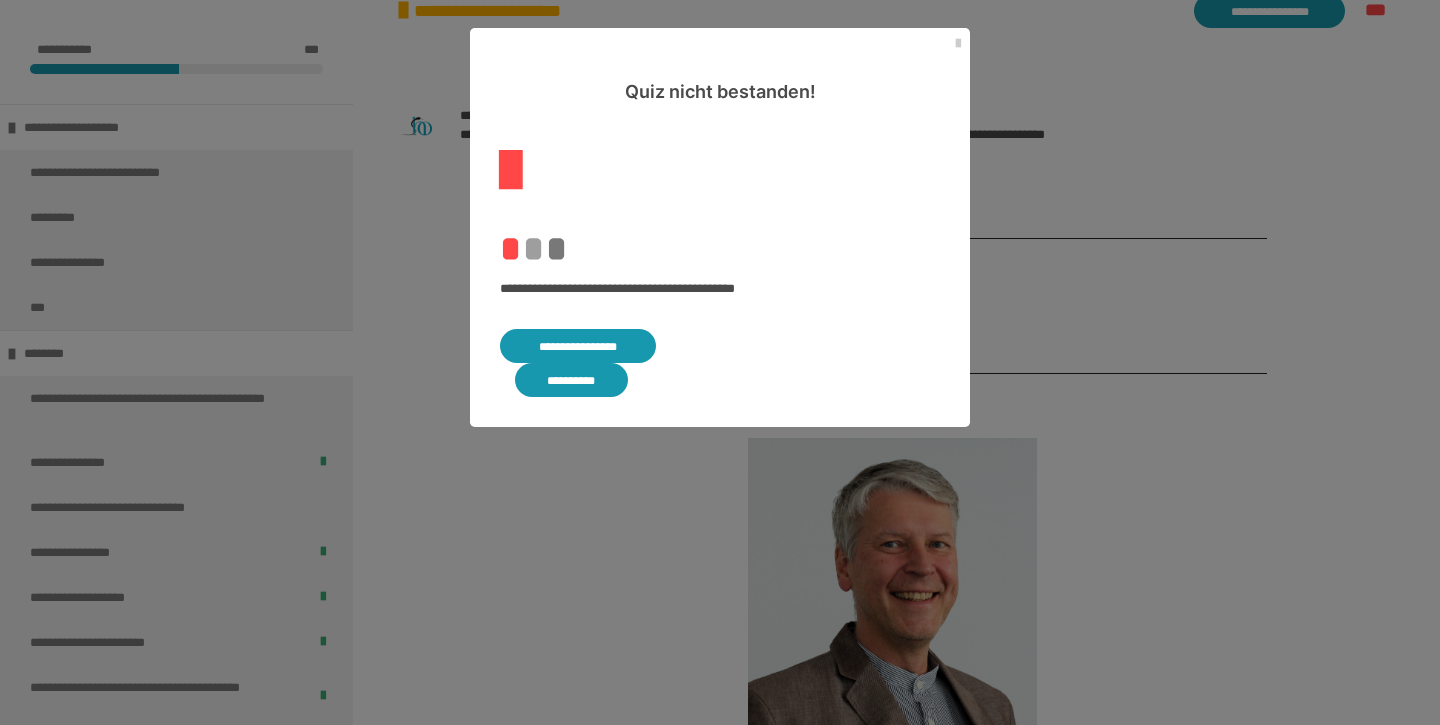 click on "**********" at bounding box center (578, 346) 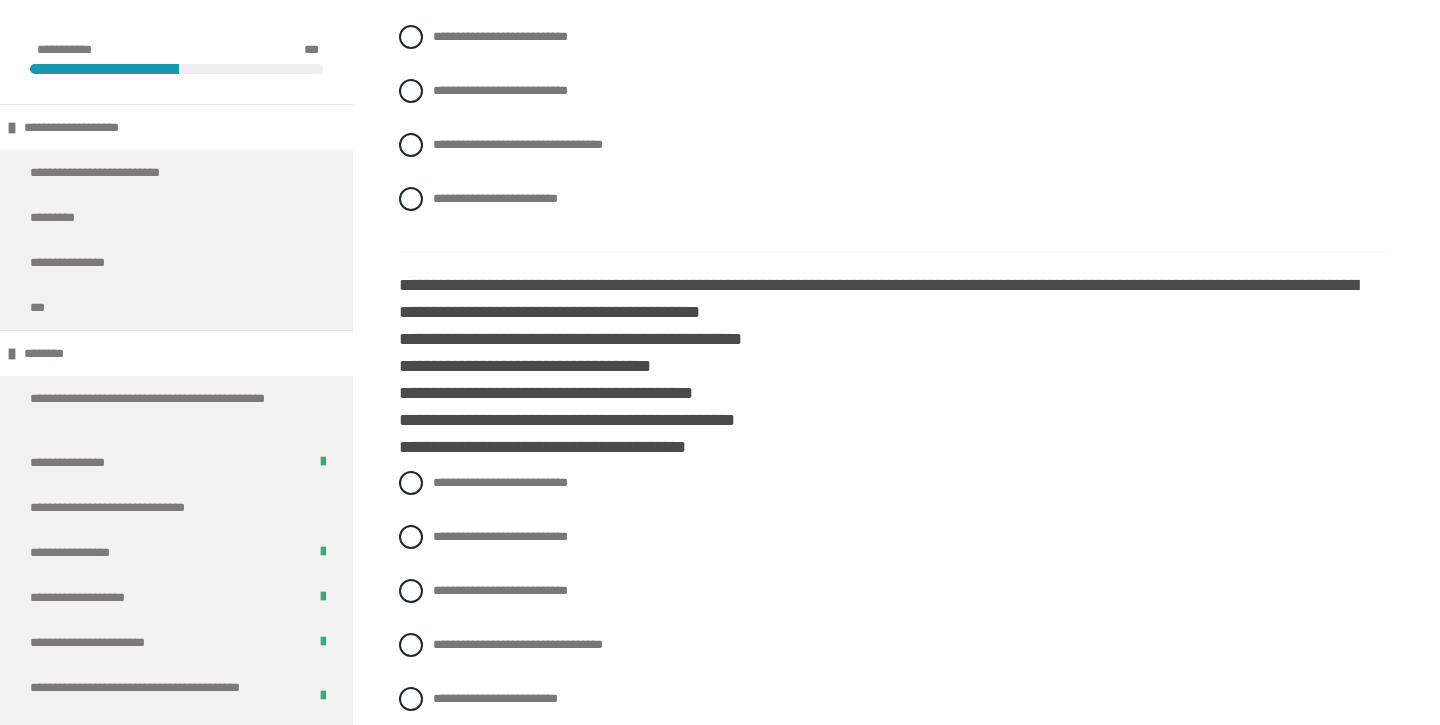 scroll, scrollTop: 1004, scrollLeft: 0, axis: vertical 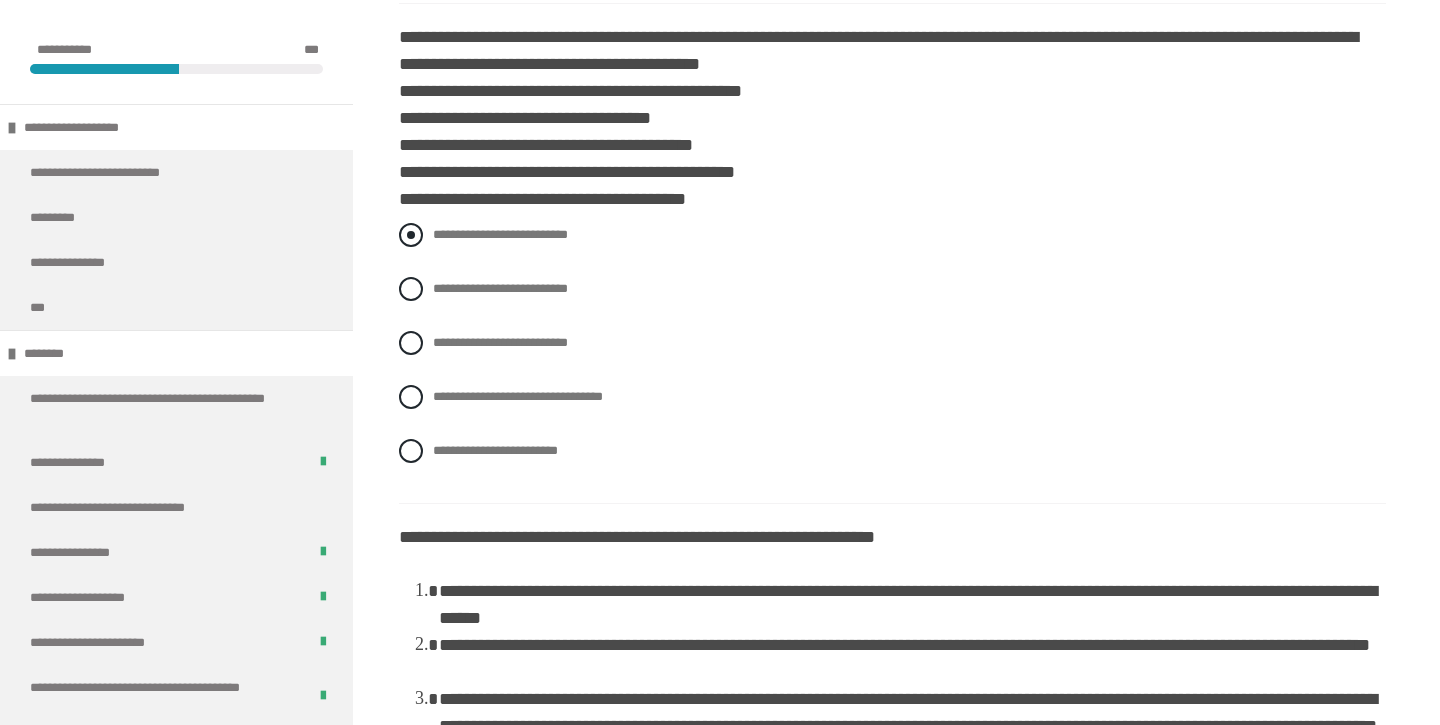 click at bounding box center (411, 235) 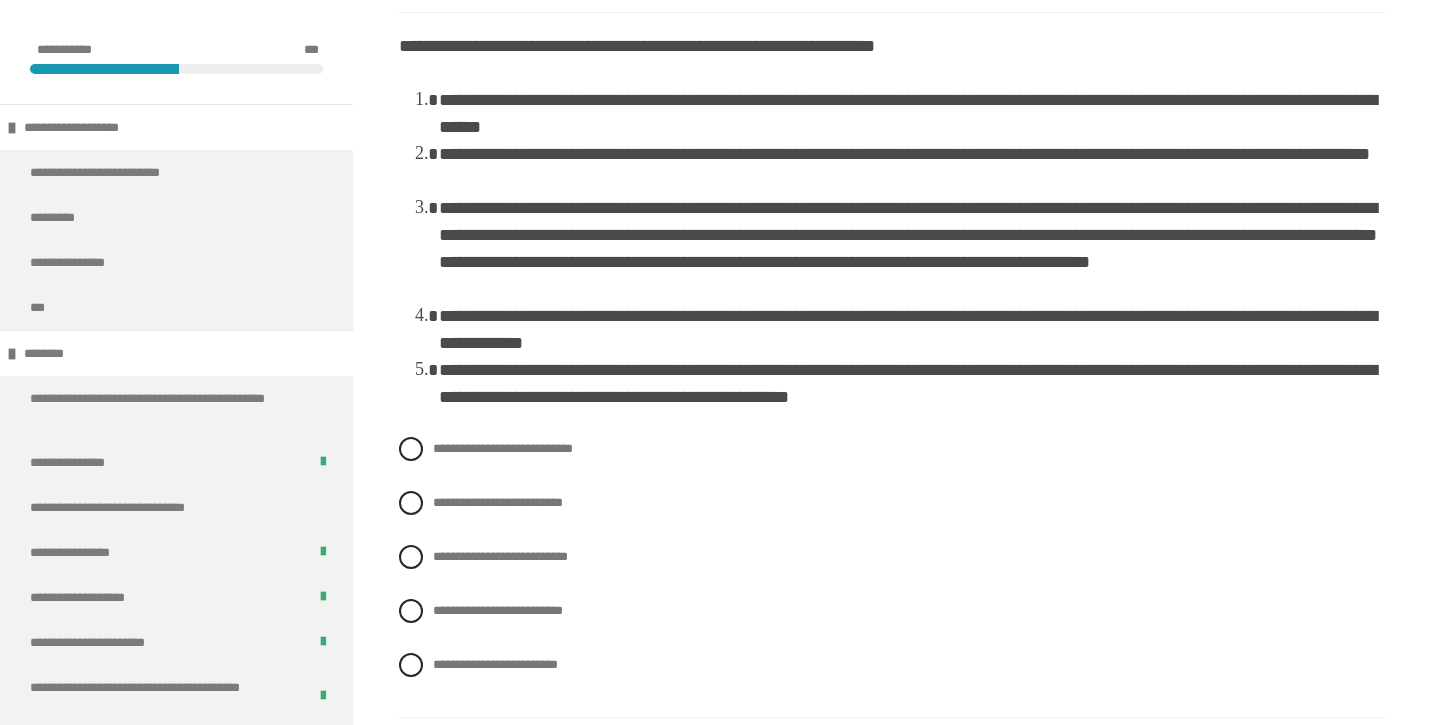 scroll, scrollTop: 1696, scrollLeft: 0, axis: vertical 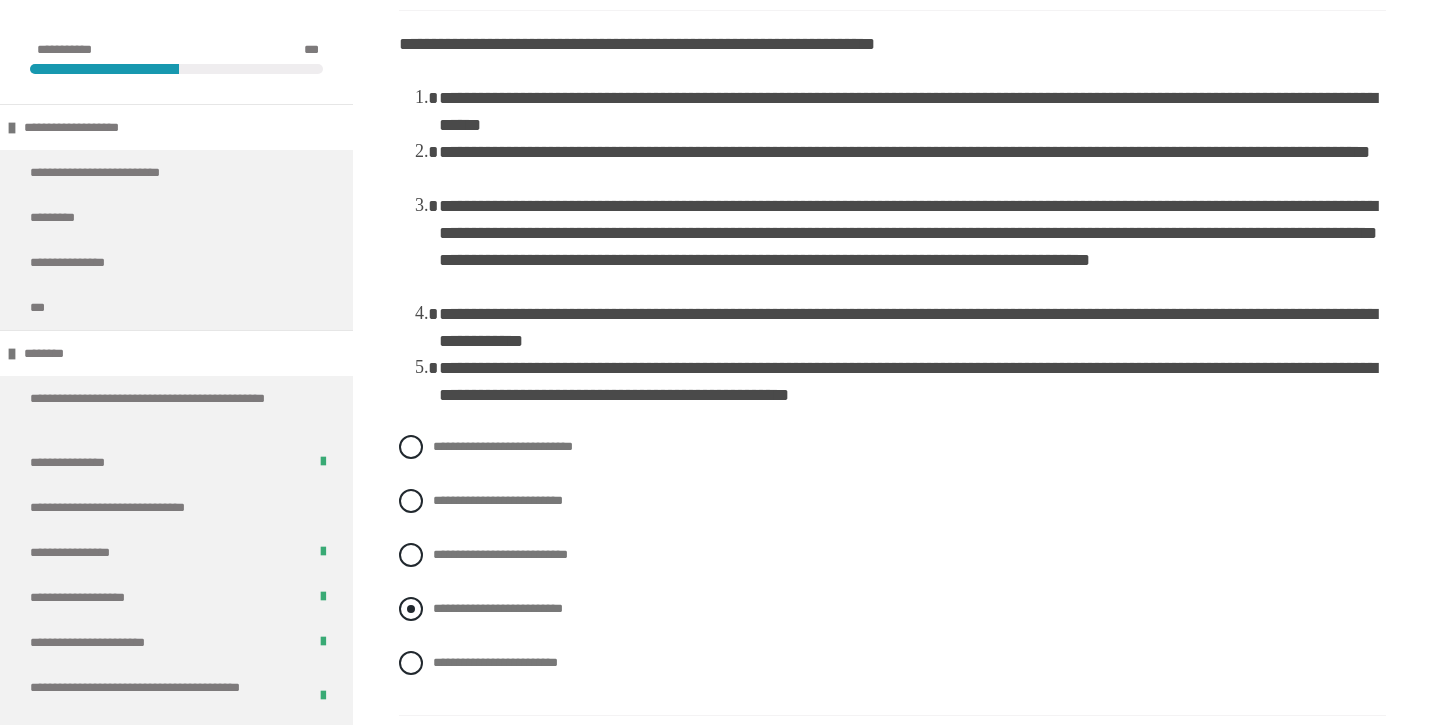 click at bounding box center [411, 609] 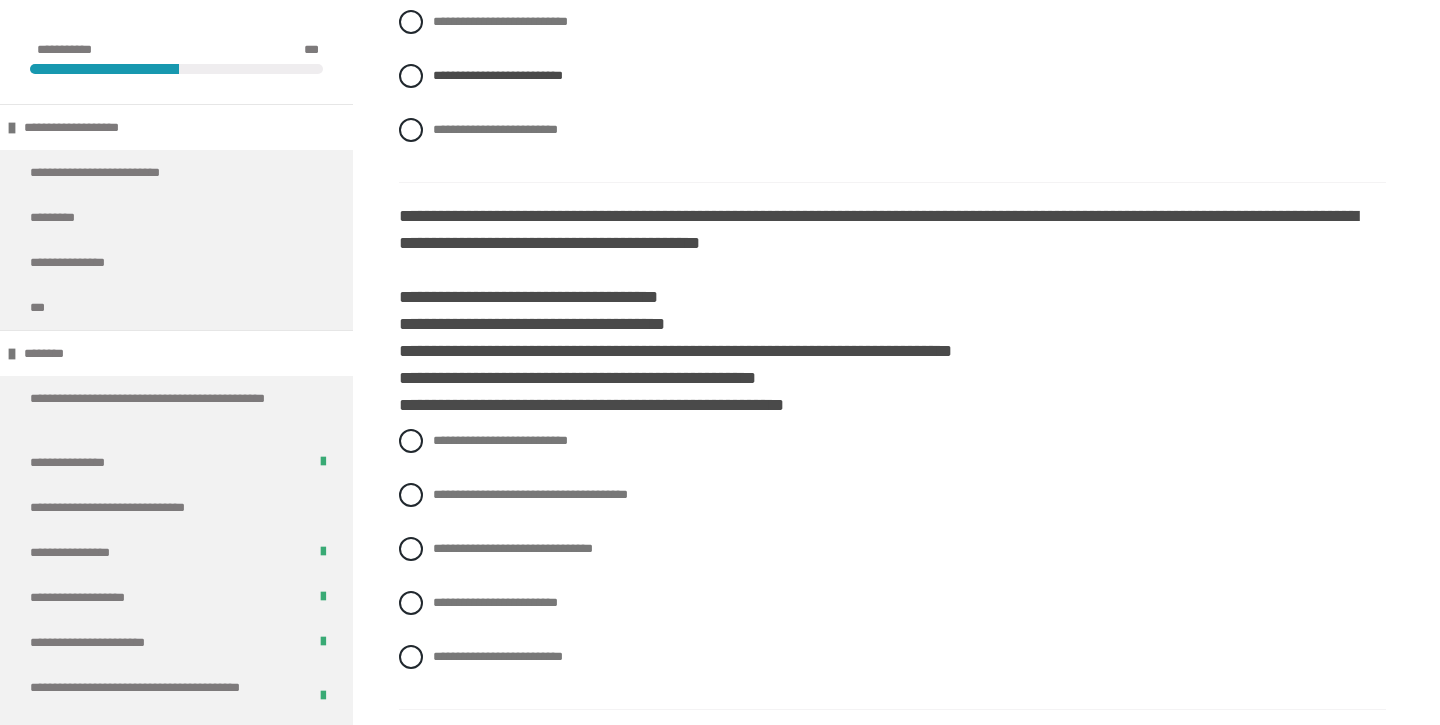 scroll, scrollTop: 2231, scrollLeft: 0, axis: vertical 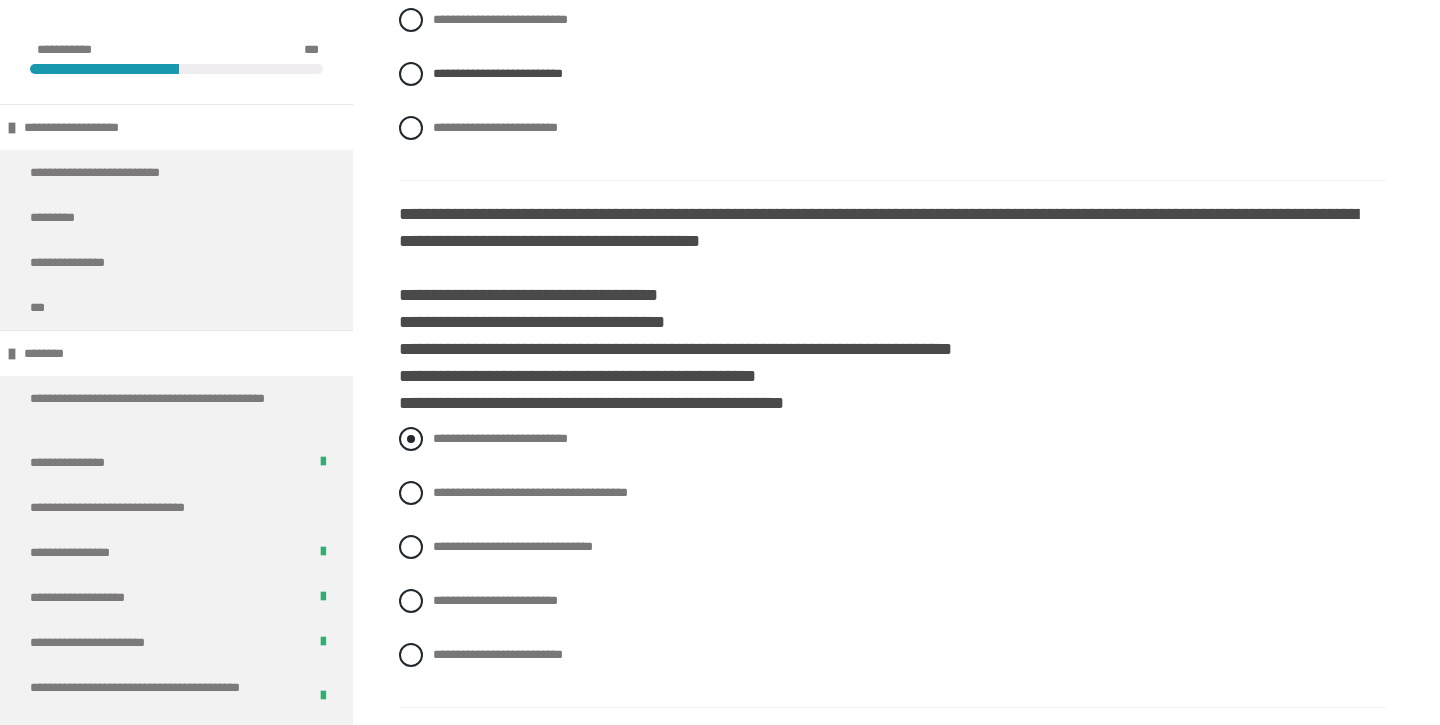click at bounding box center [411, 439] 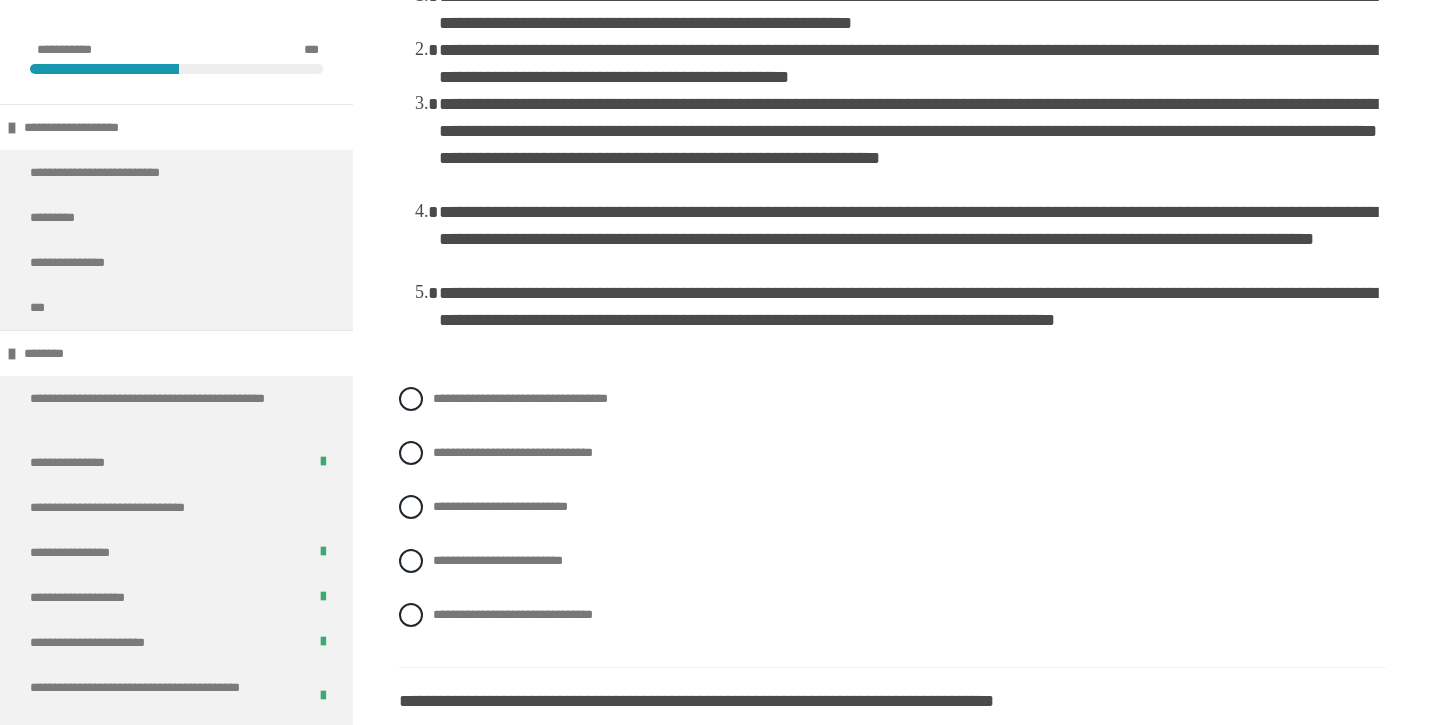 scroll, scrollTop: 3030, scrollLeft: 0, axis: vertical 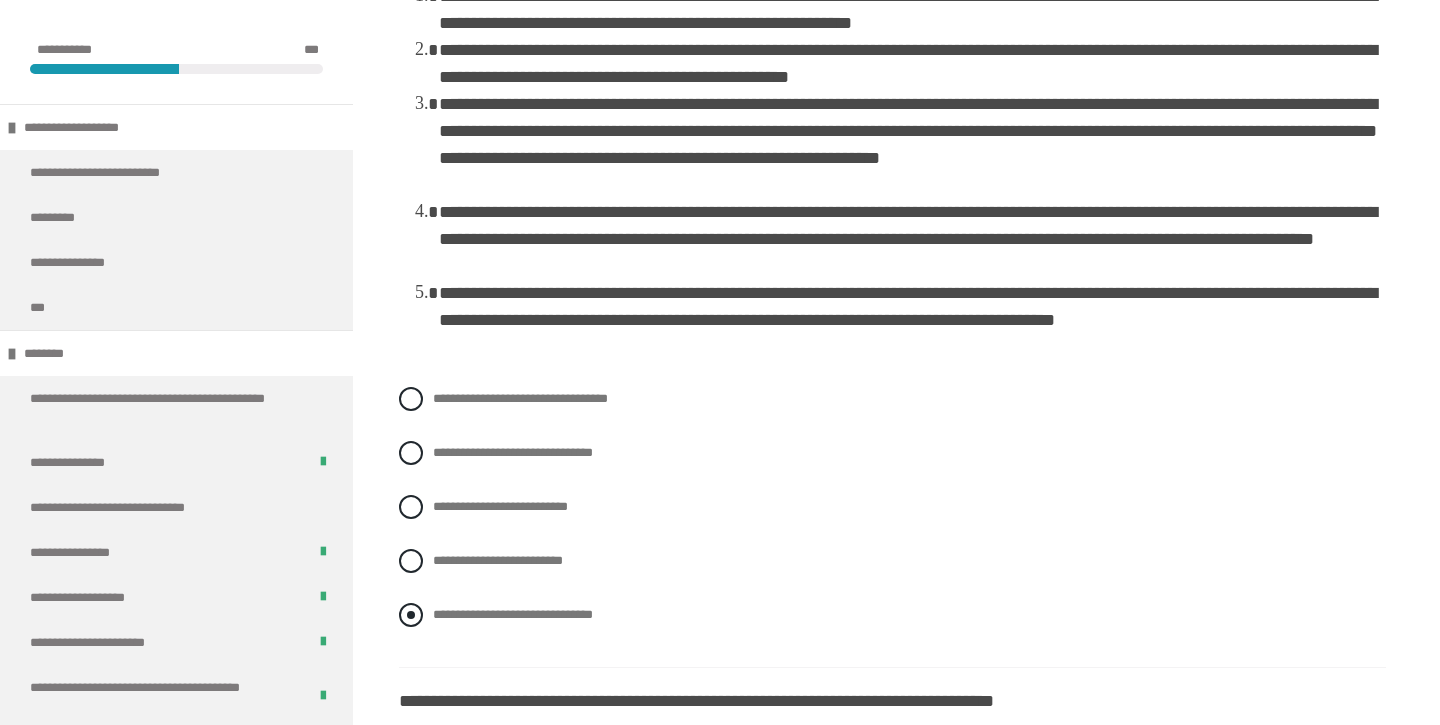 click at bounding box center [411, 615] 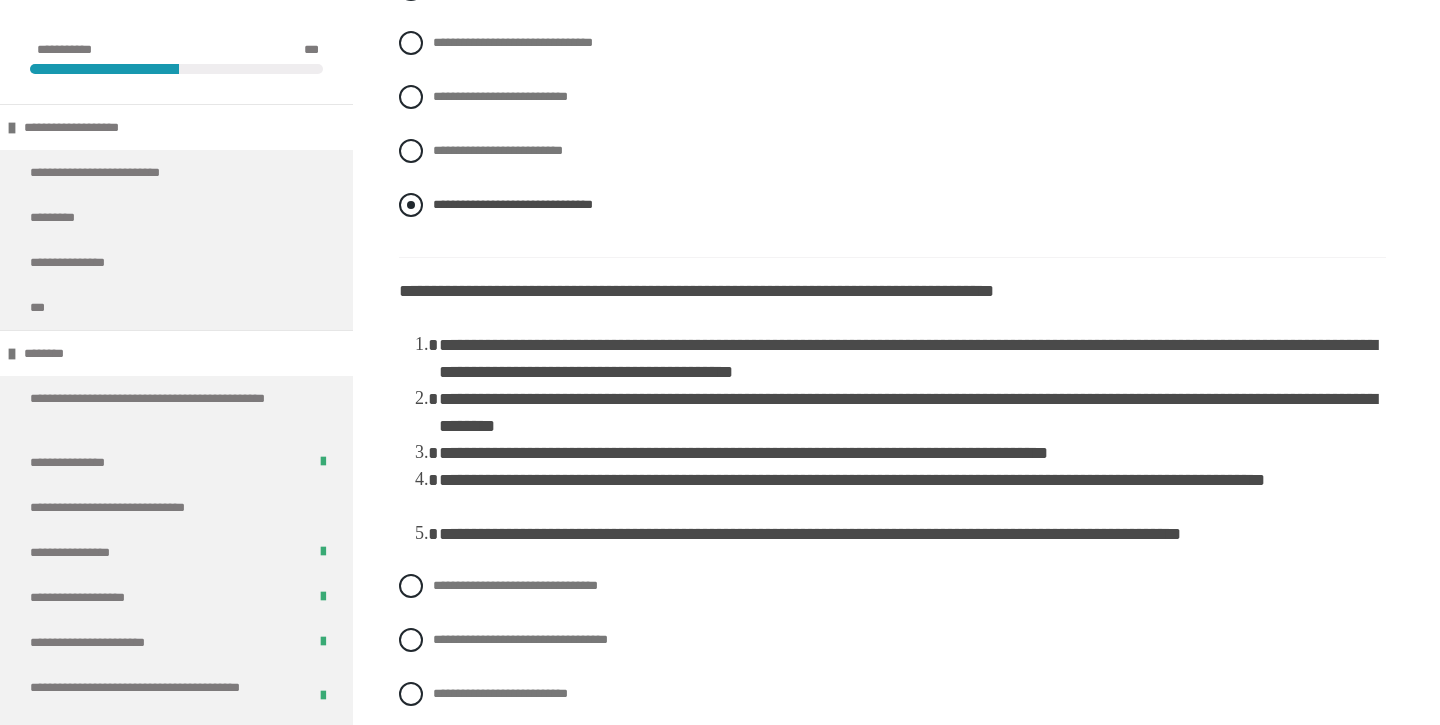 scroll, scrollTop: 3447, scrollLeft: 0, axis: vertical 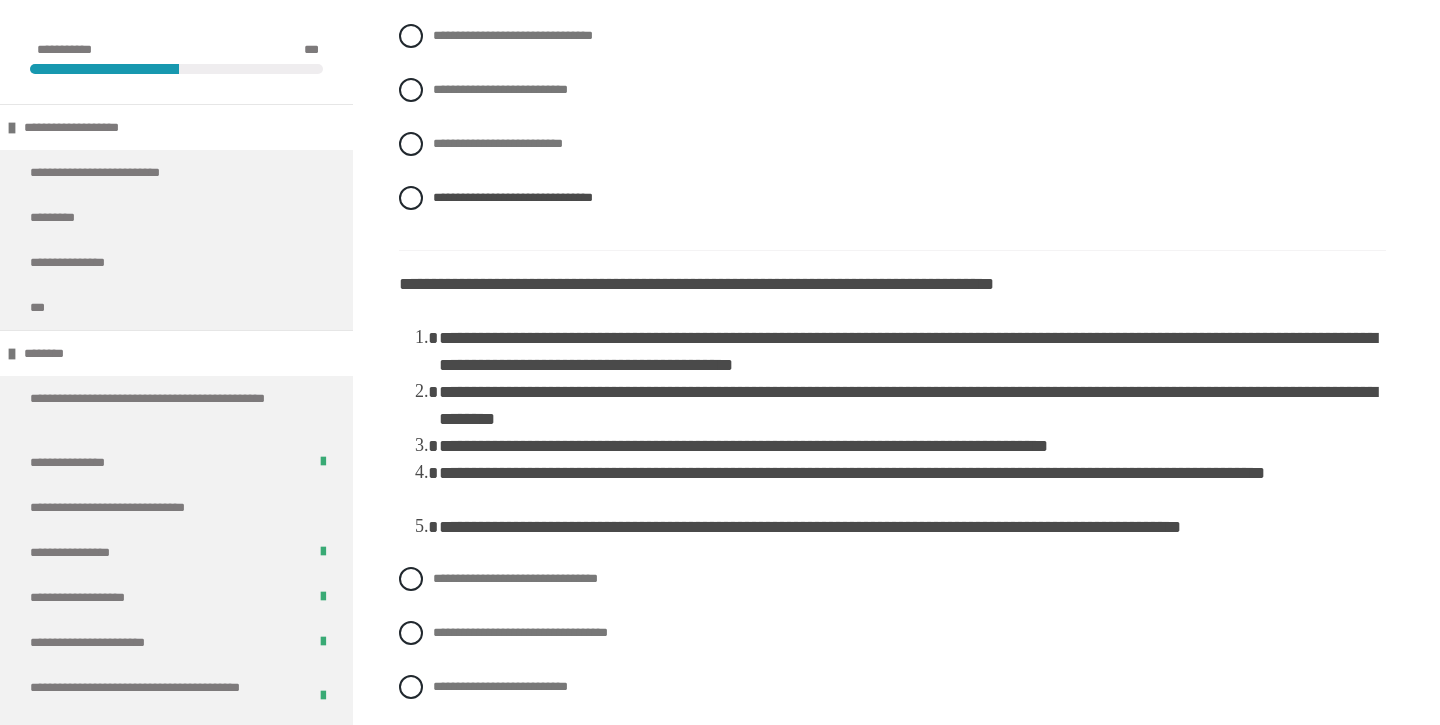 click on "**********" at bounding box center [892, 702] 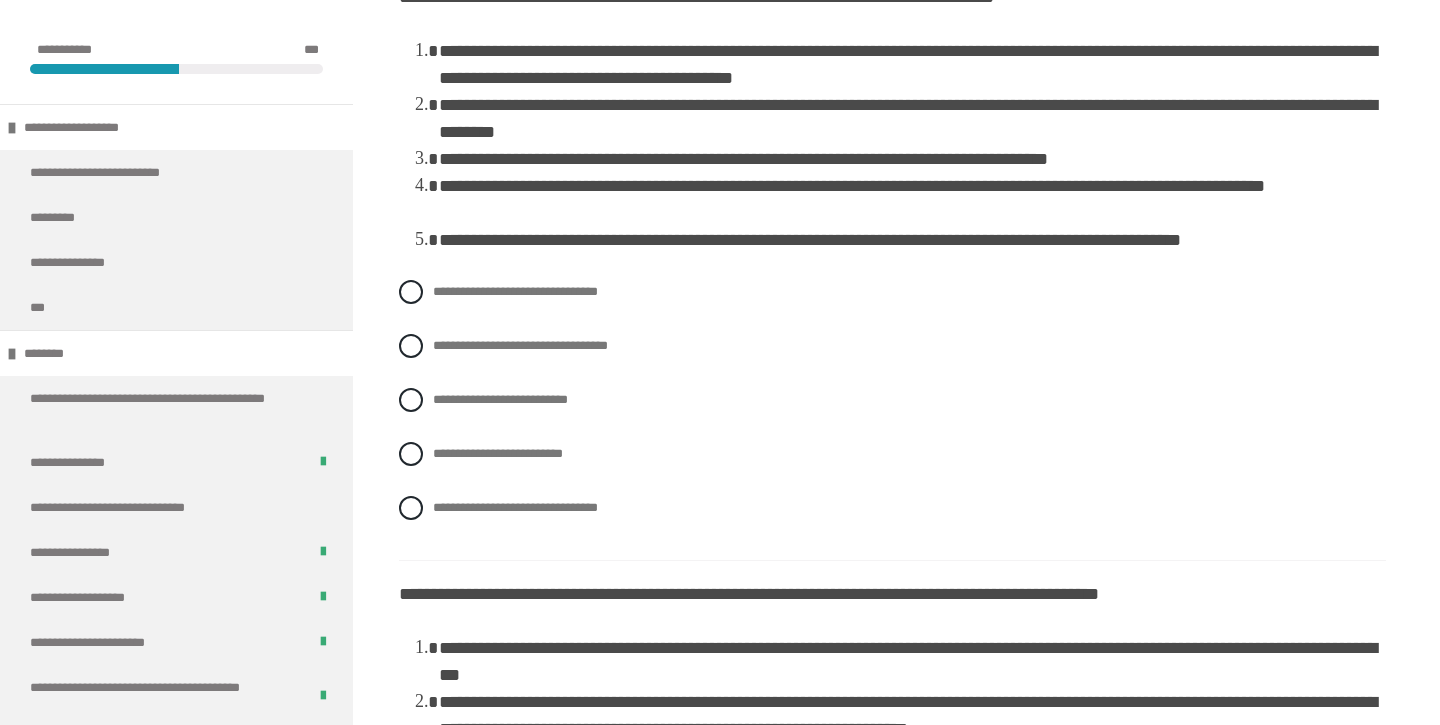scroll, scrollTop: 3738, scrollLeft: 0, axis: vertical 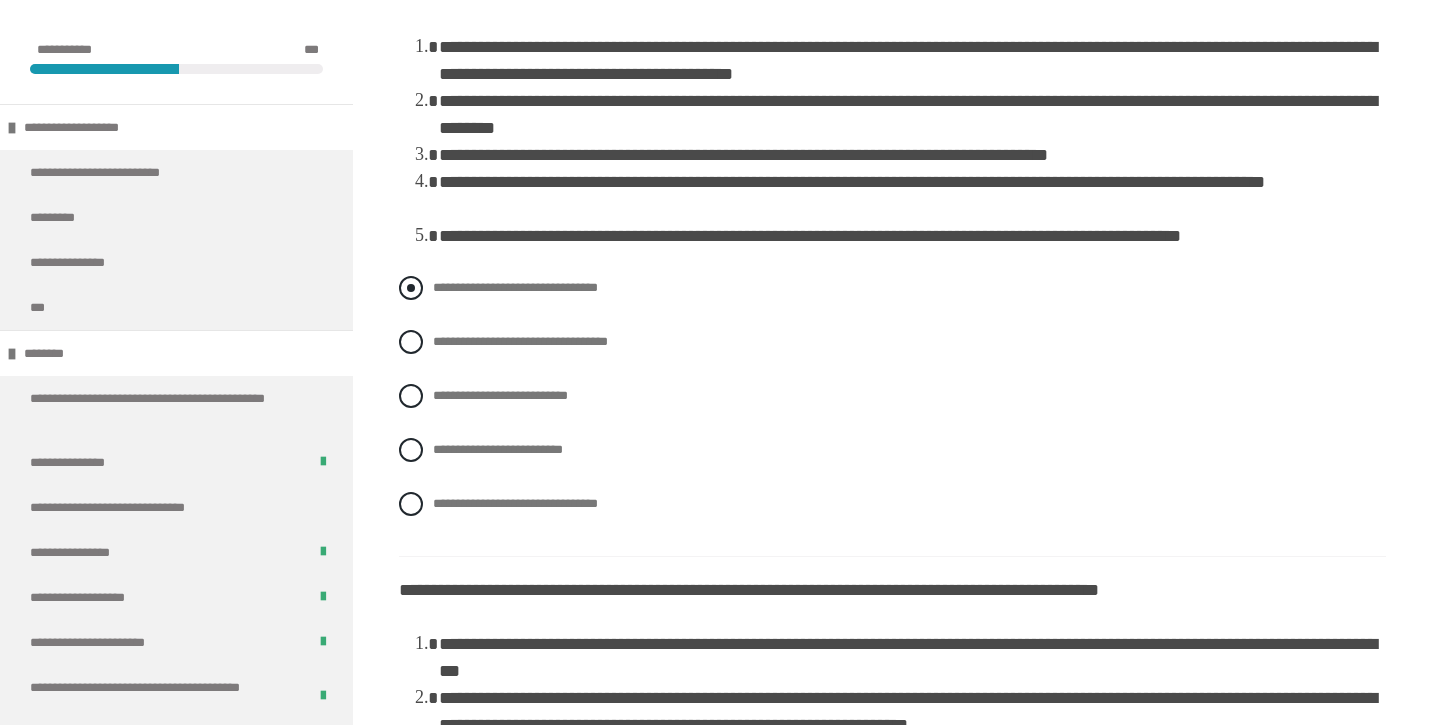 click at bounding box center [411, 288] 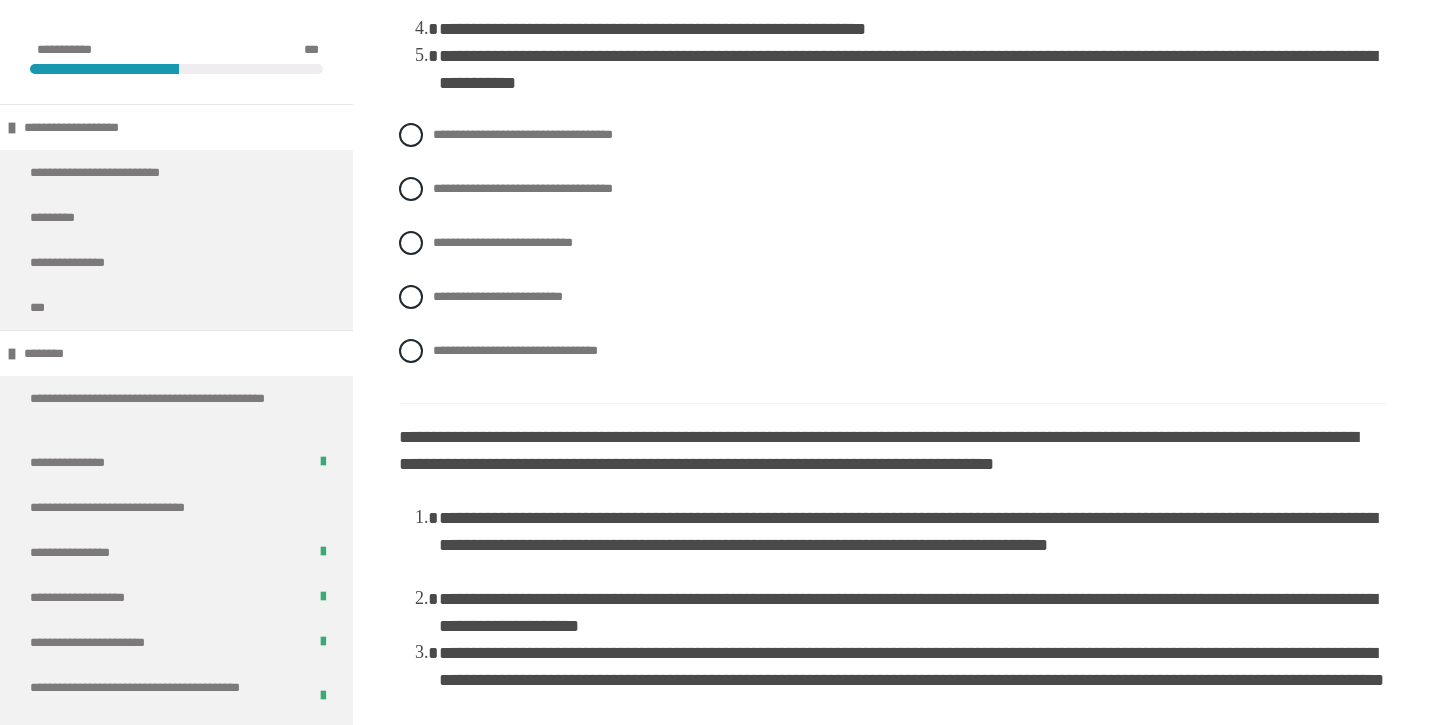 scroll, scrollTop: 4545, scrollLeft: 0, axis: vertical 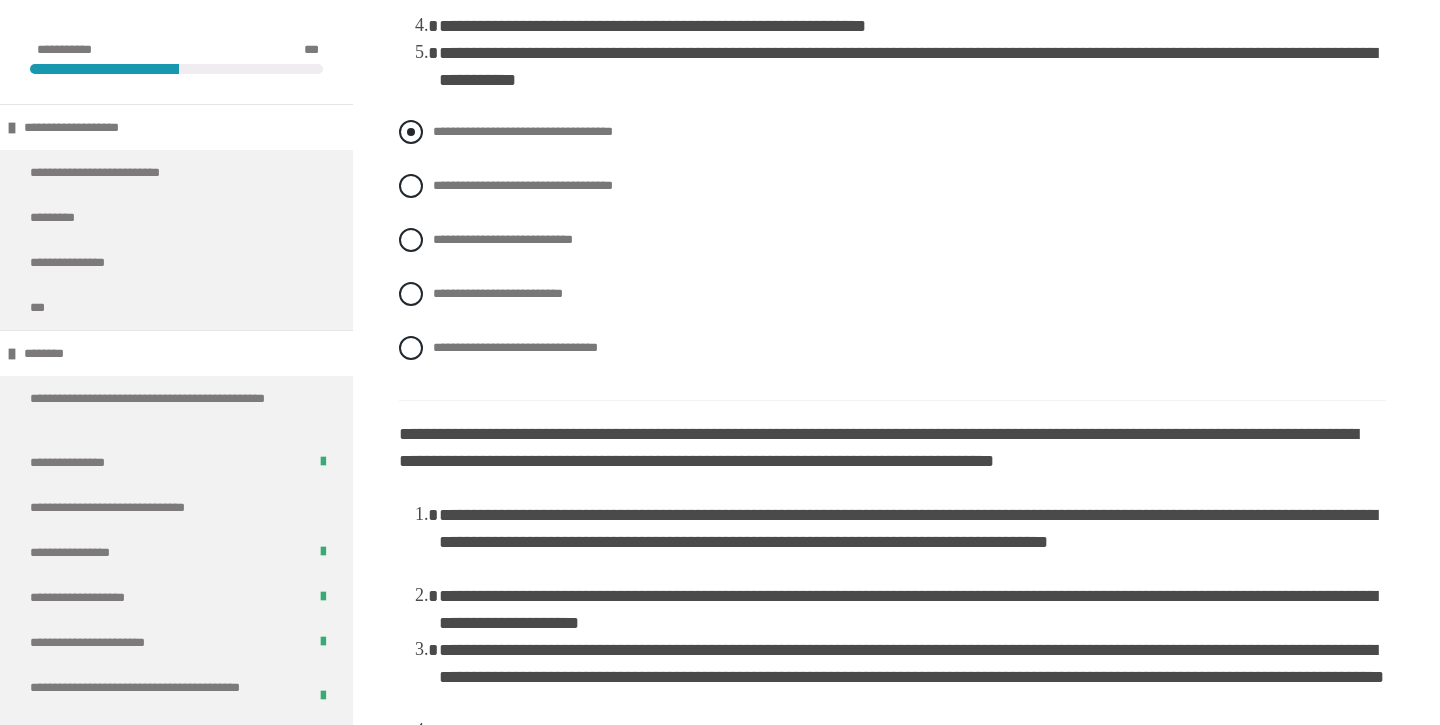 click at bounding box center [411, 132] 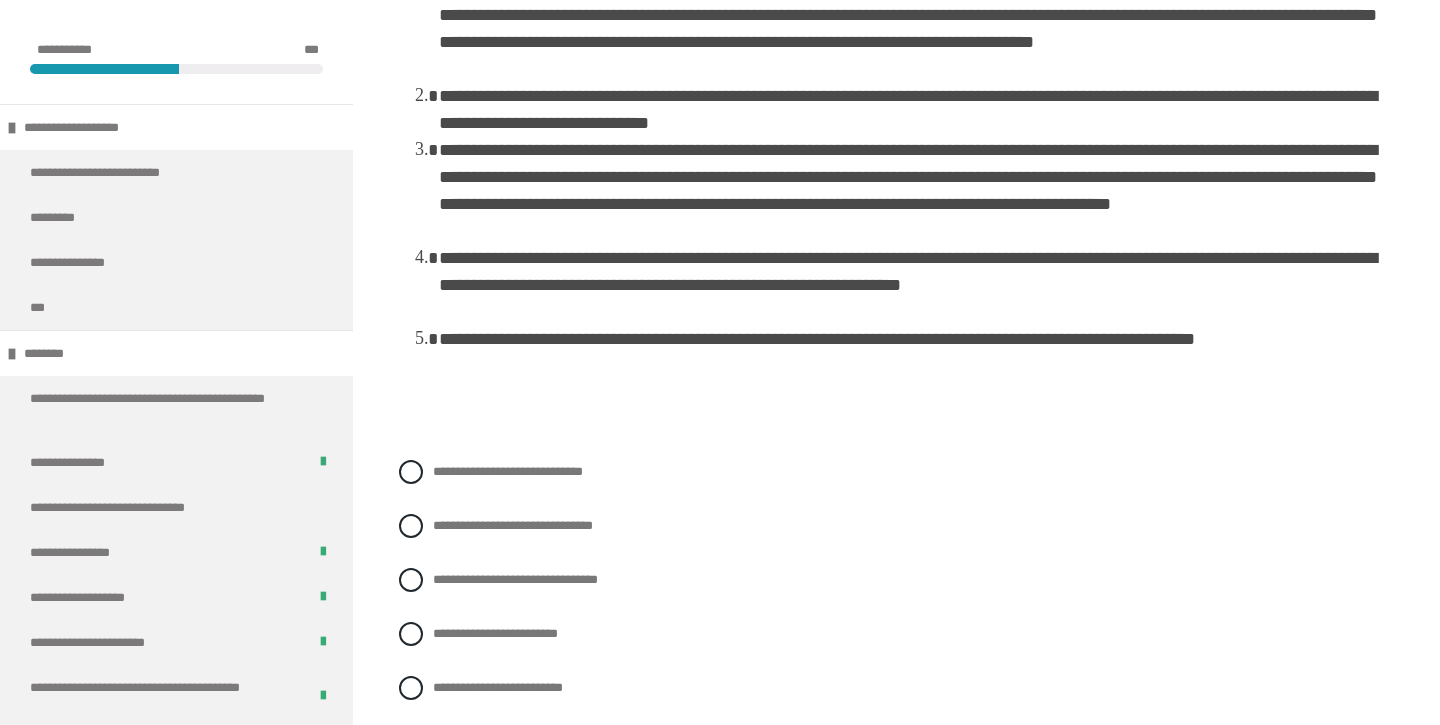 scroll, scrollTop: 6522, scrollLeft: 0, axis: vertical 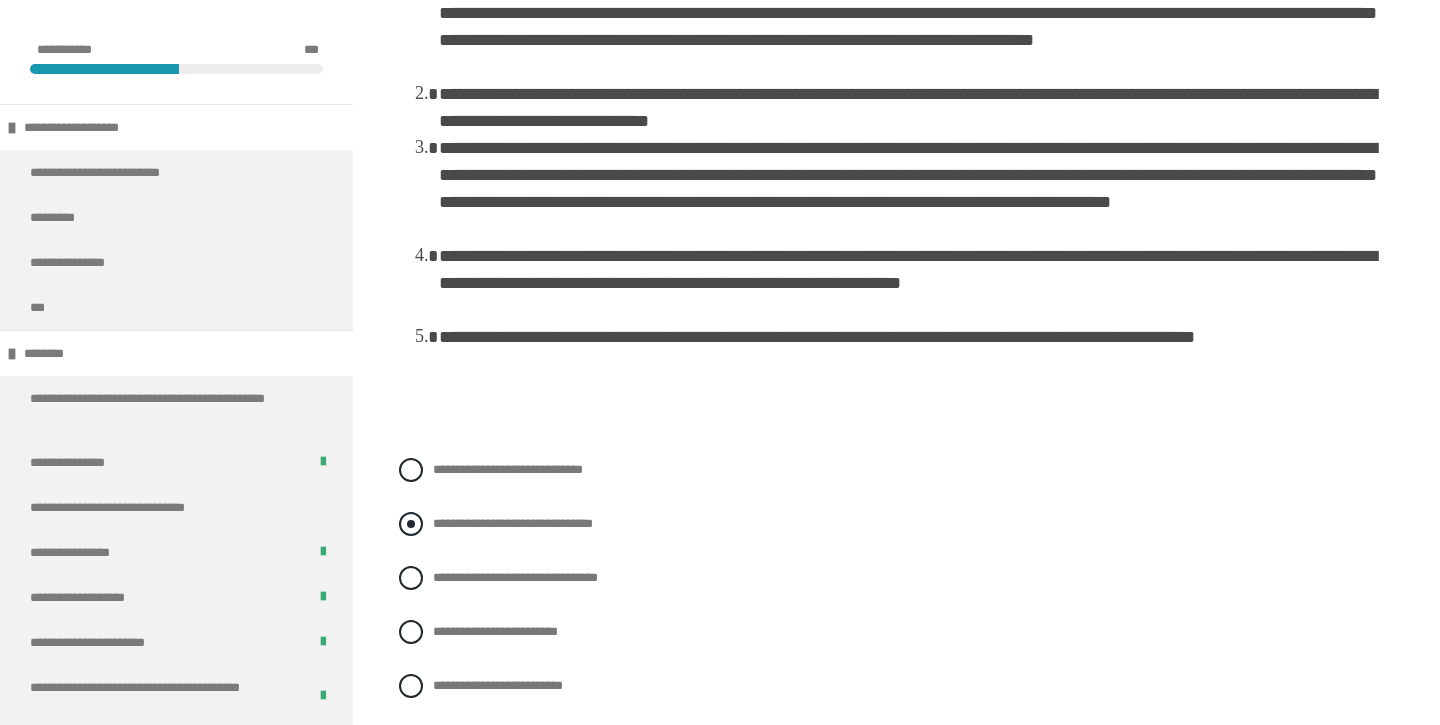 click at bounding box center (411, 524) 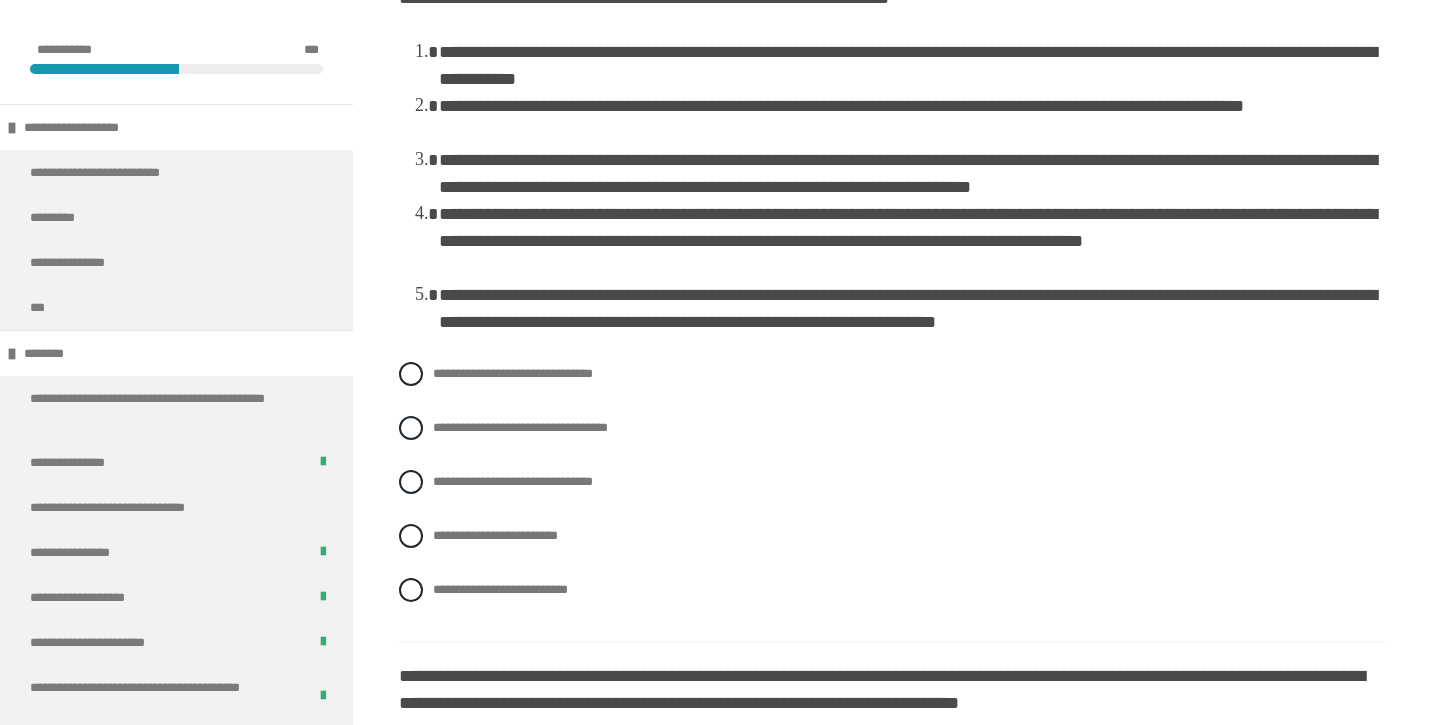 scroll, scrollTop: 5750, scrollLeft: 0, axis: vertical 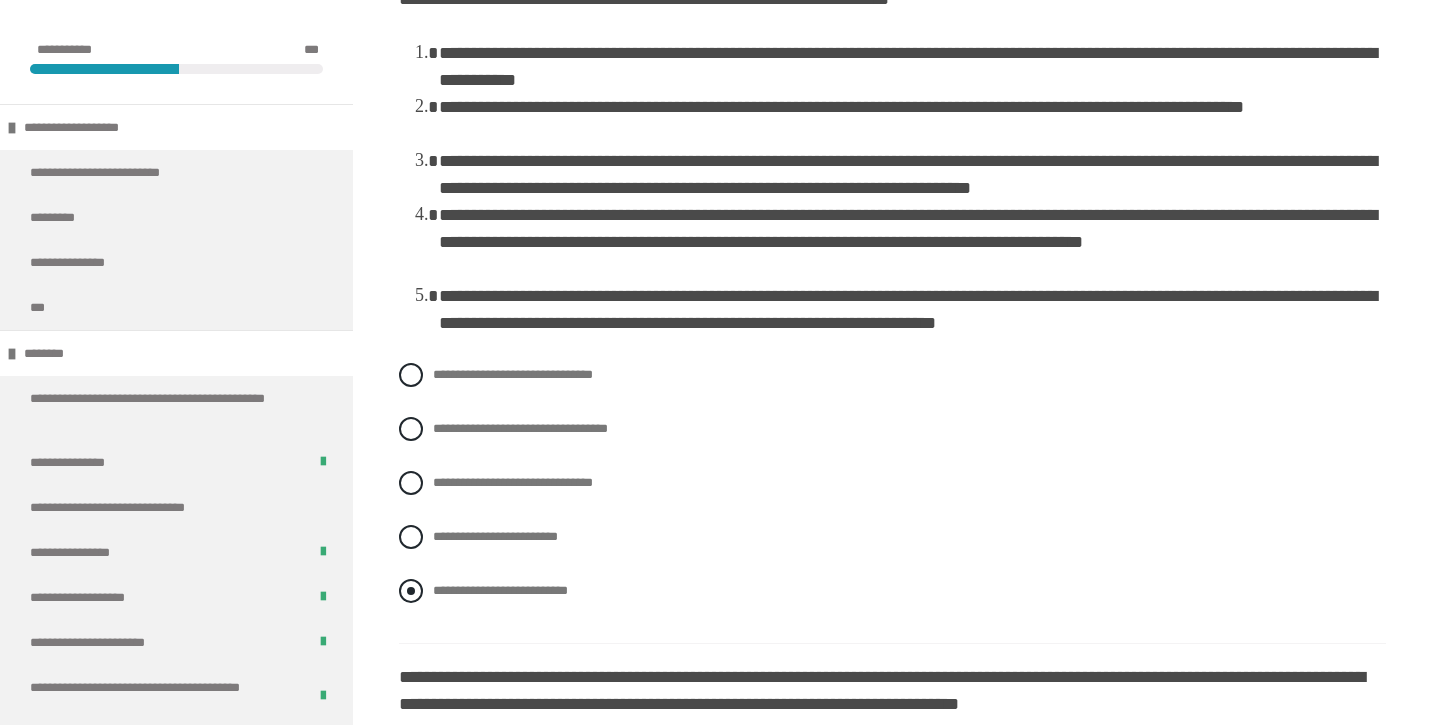 click at bounding box center [411, 591] 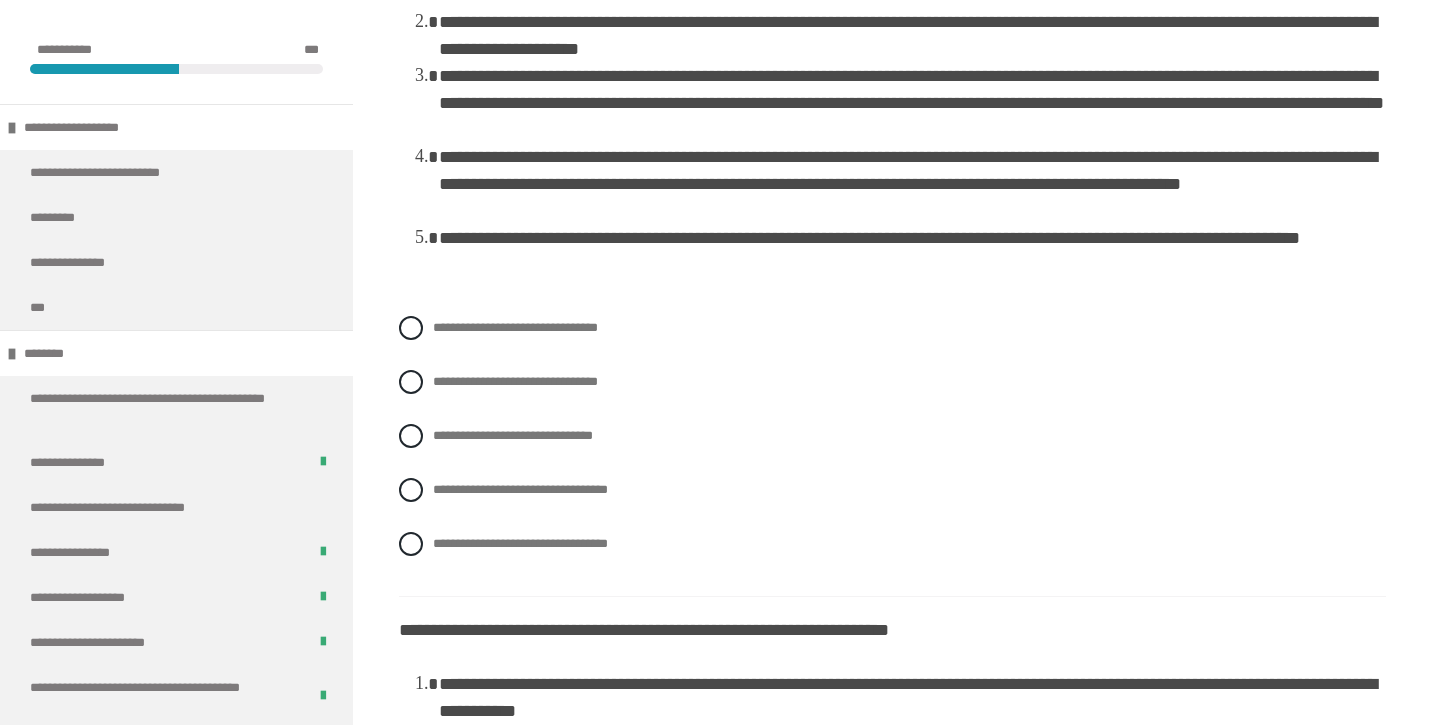 scroll, scrollTop: 5121, scrollLeft: 0, axis: vertical 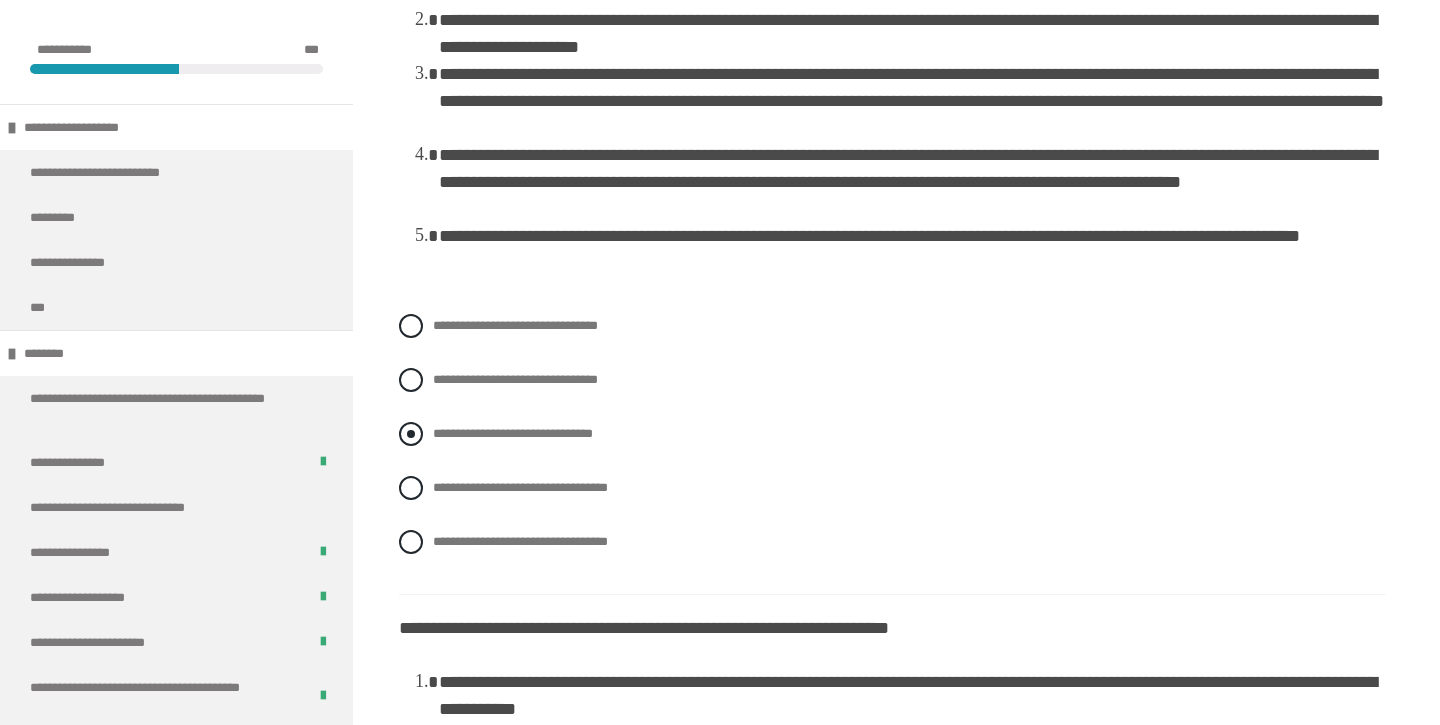 click at bounding box center (411, 434) 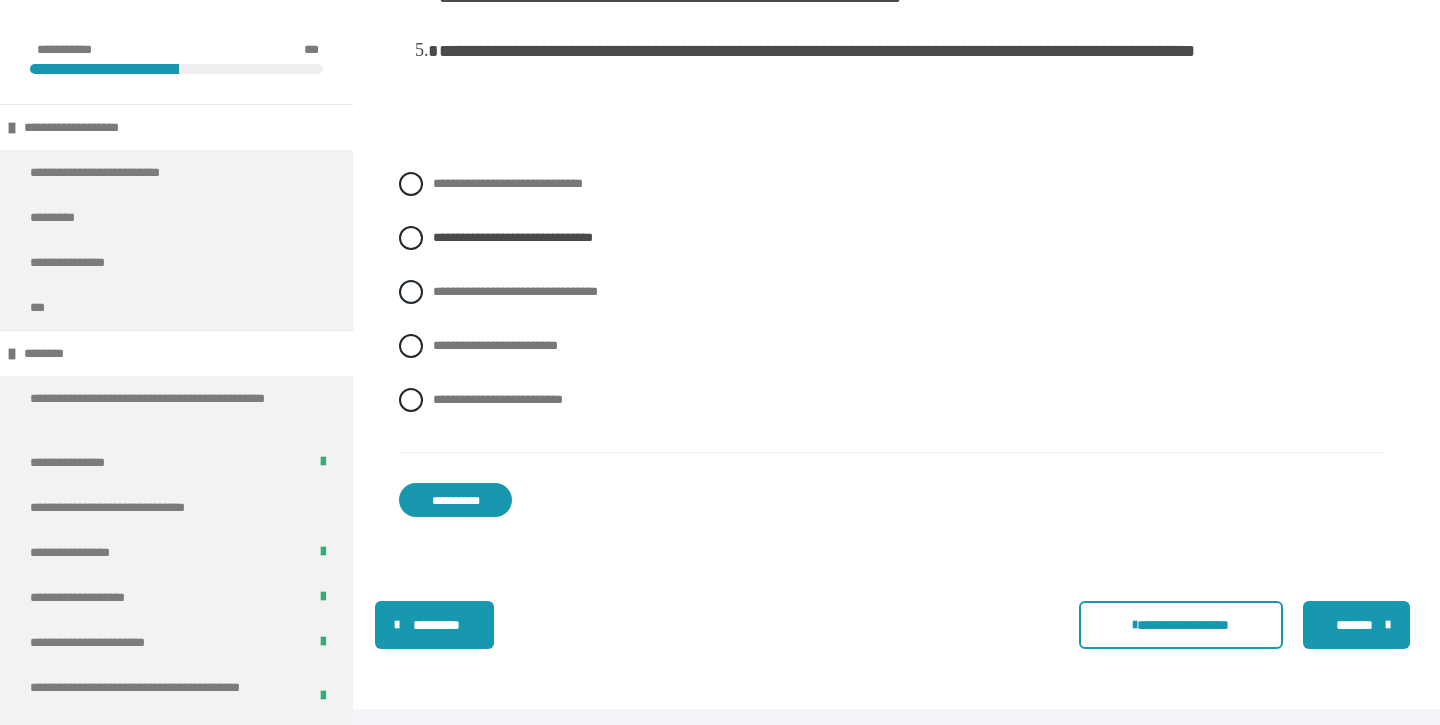 scroll, scrollTop: 6808, scrollLeft: 0, axis: vertical 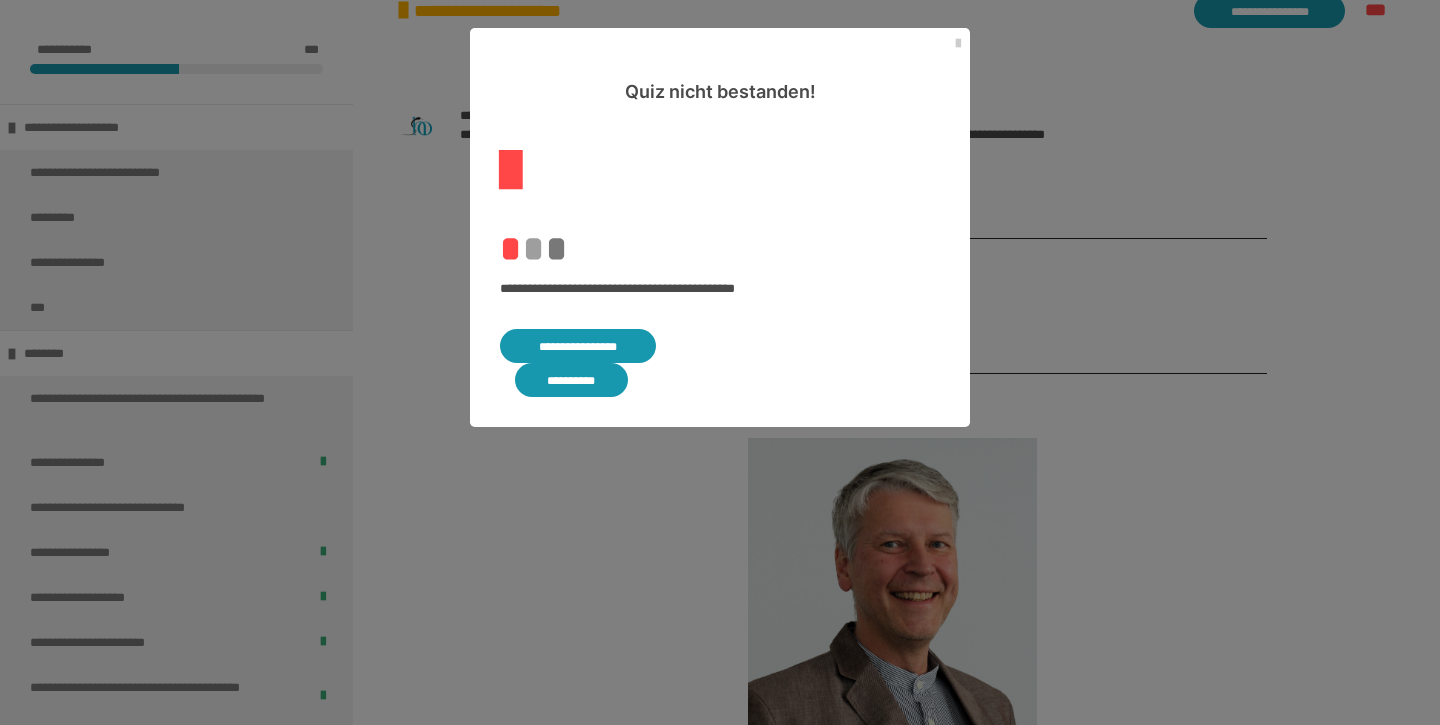 click on "**********" at bounding box center [578, 346] 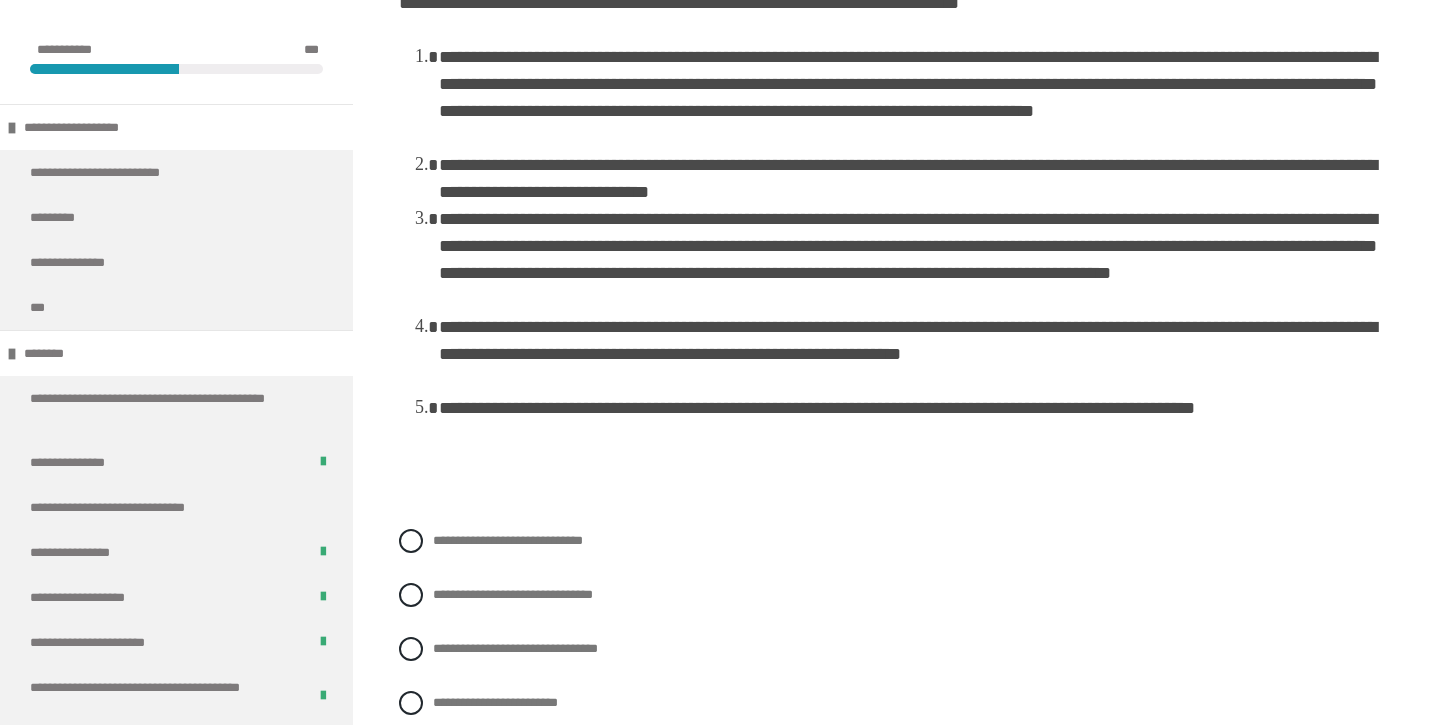 scroll, scrollTop: 6377, scrollLeft: 0, axis: vertical 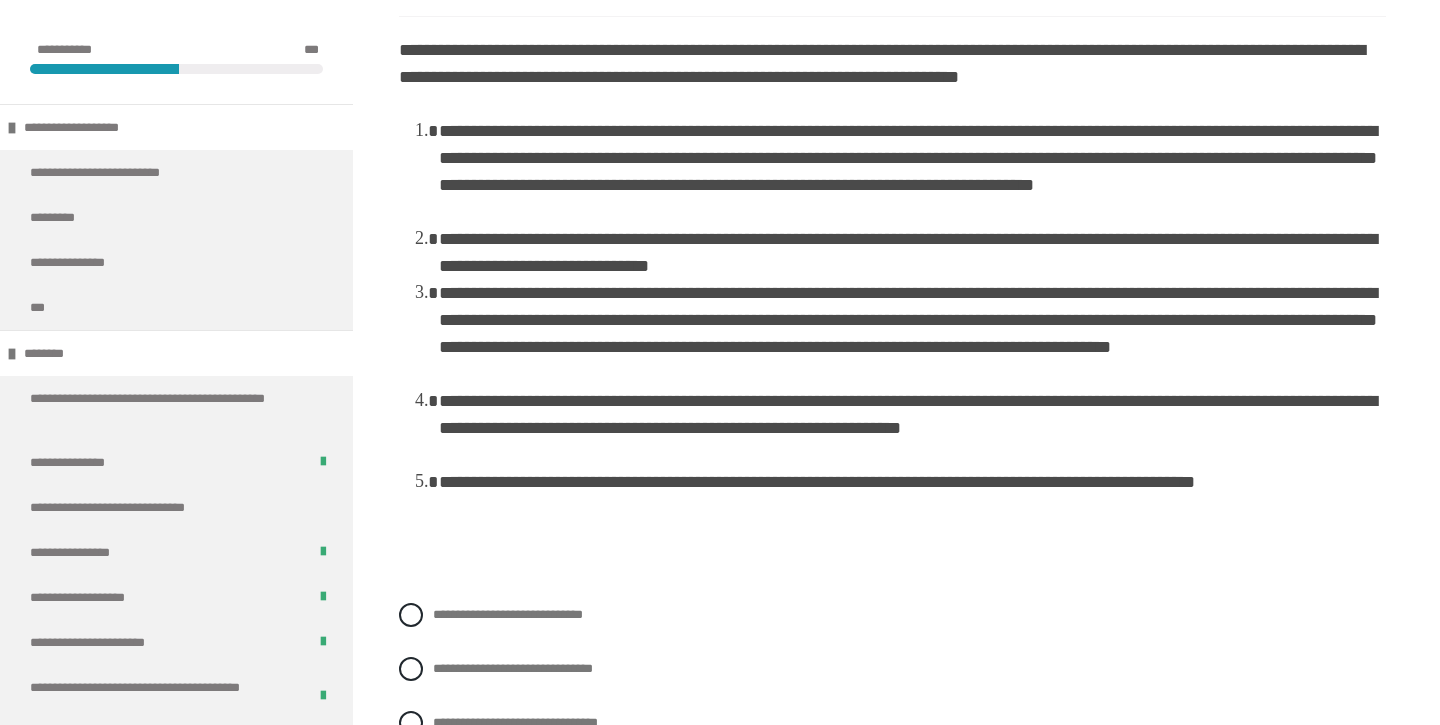 click on "**********" at bounding box center [912, 334] 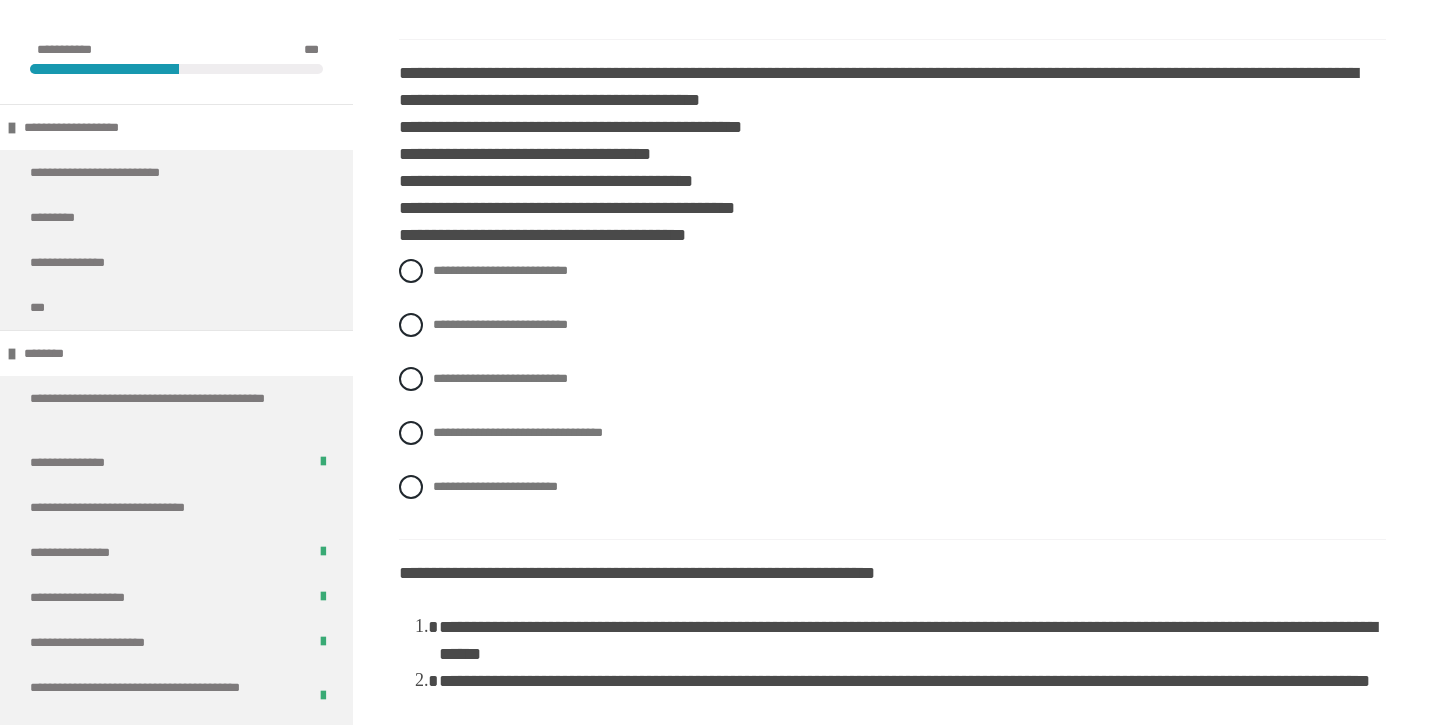 scroll, scrollTop: 1173, scrollLeft: 0, axis: vertical 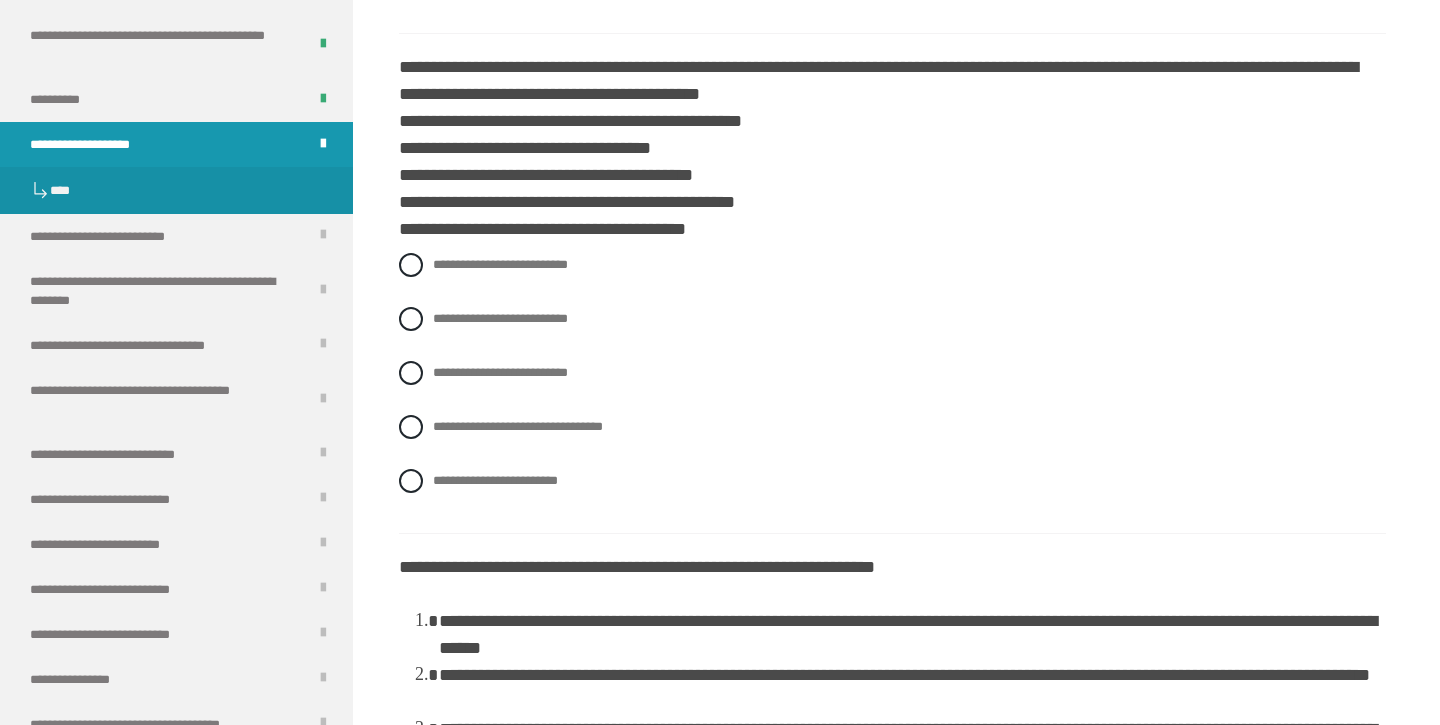 click on "**********" at bounding box center (97, 144) 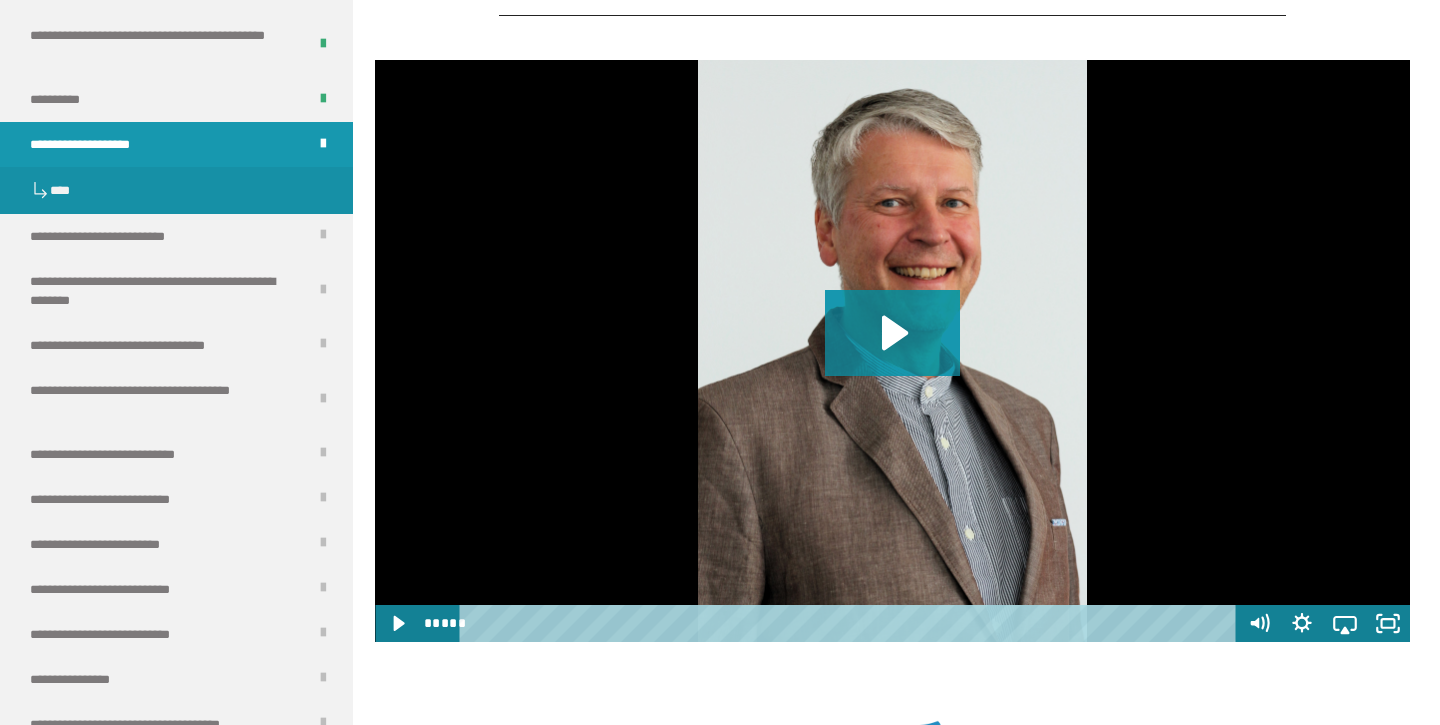 scroll, scrollTop: 1738, scrollLeft: 0, axis: vertical 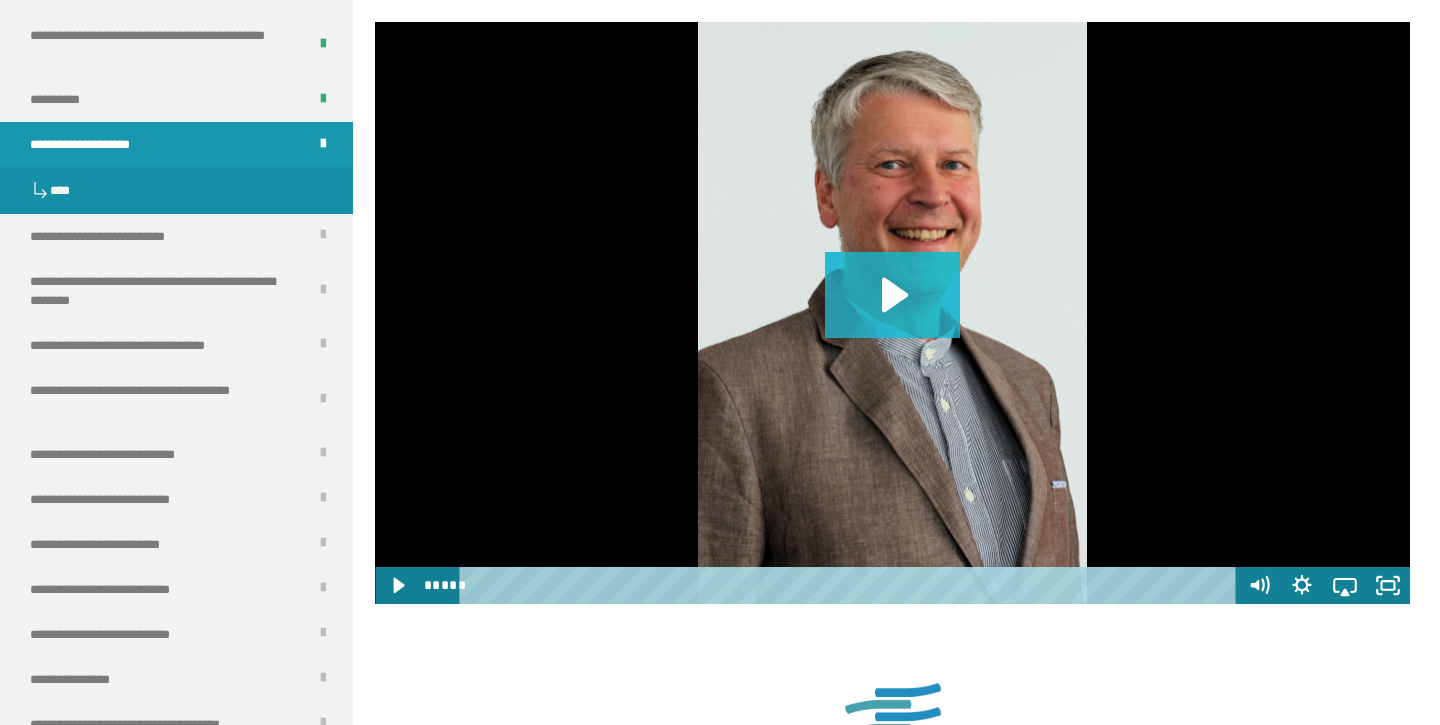 click 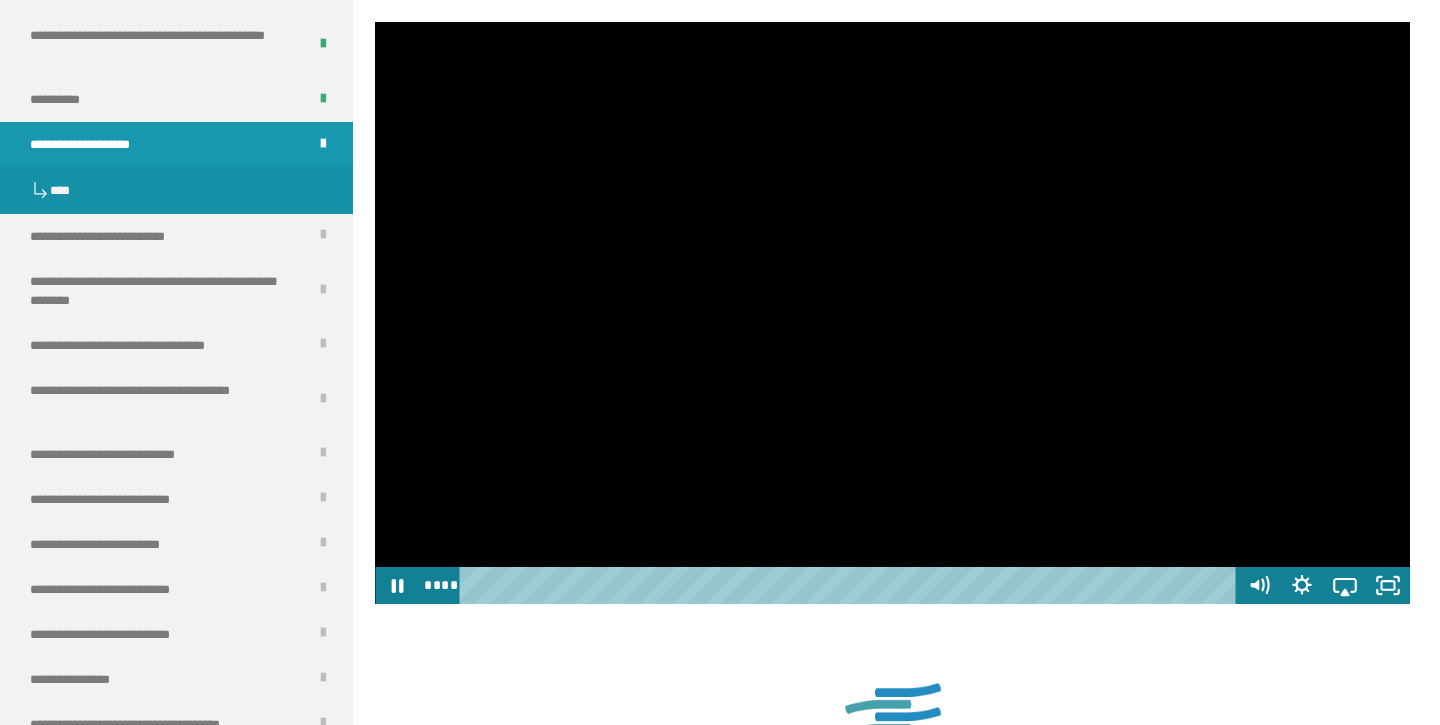 click at bounding box center [892, 313] 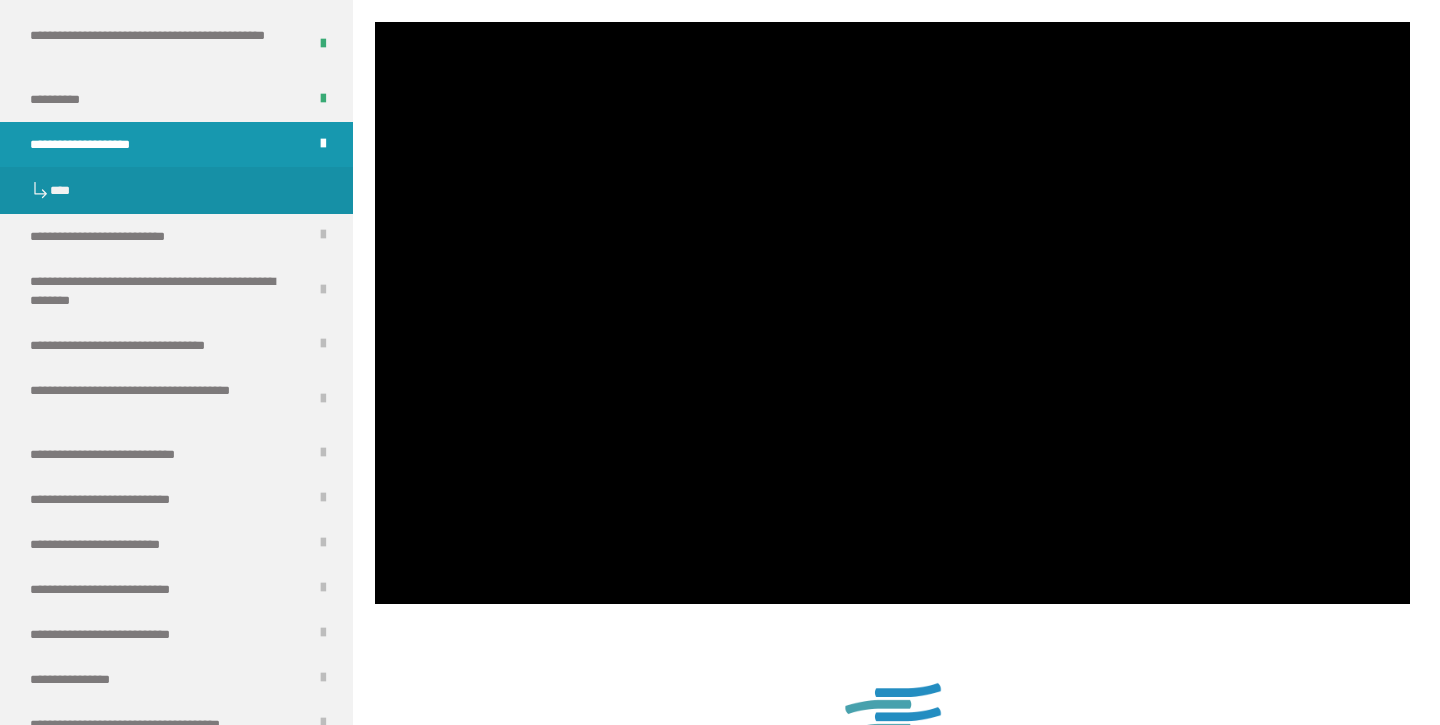 click at bounding box center [892, 313] 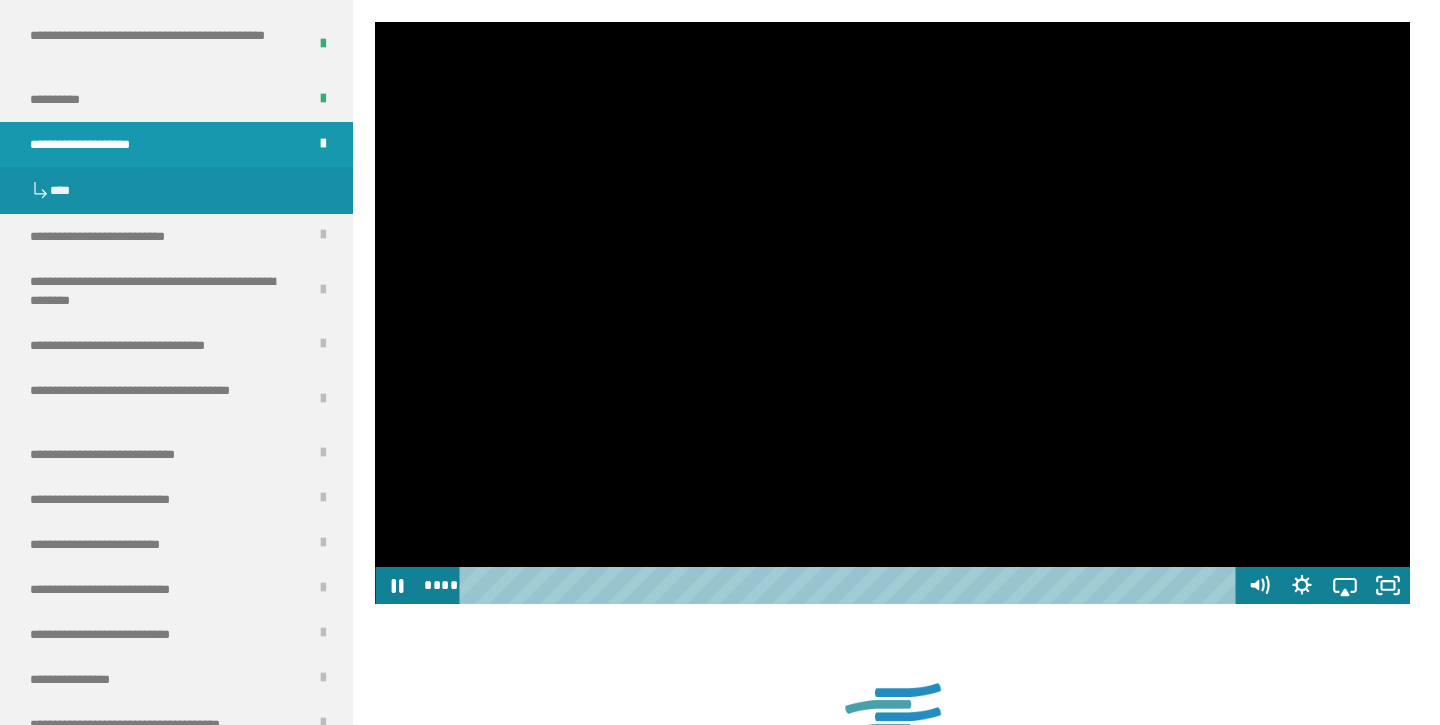 click at bounding box center (892, 313) 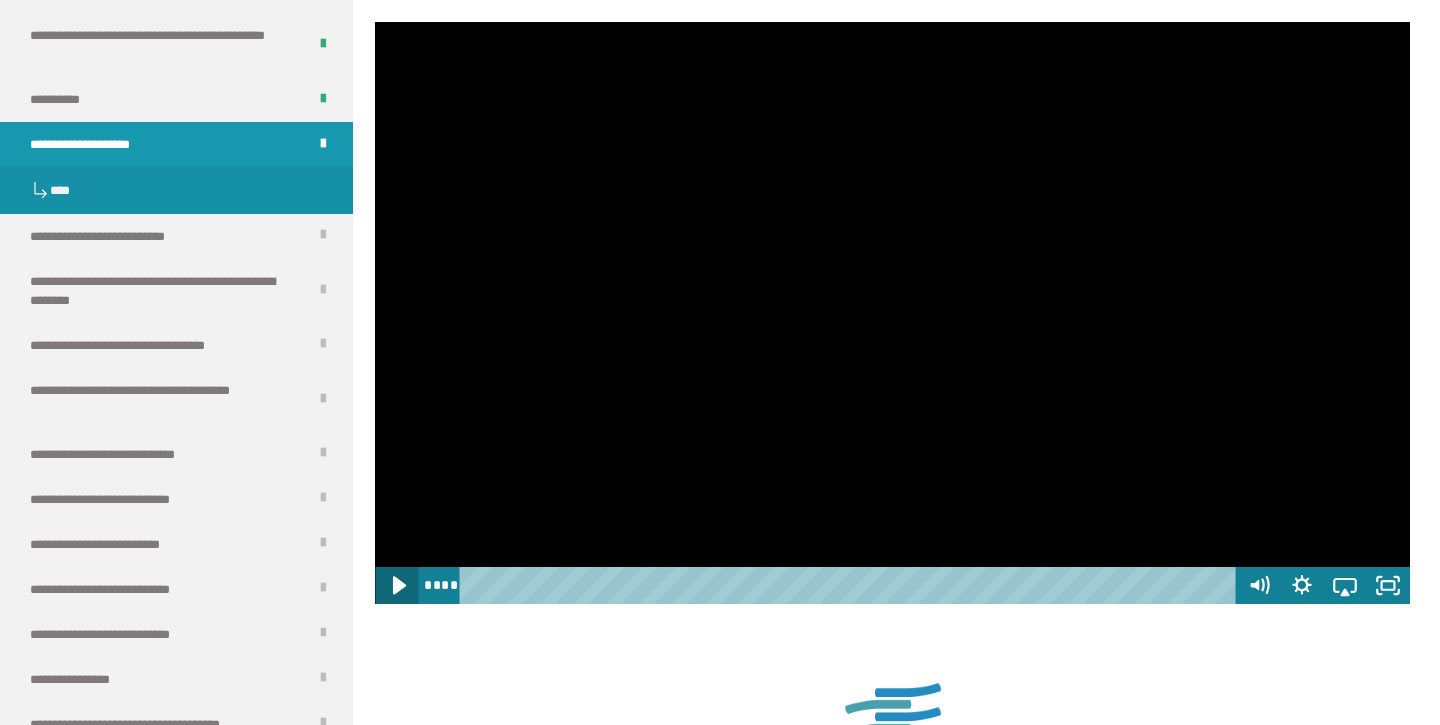 click 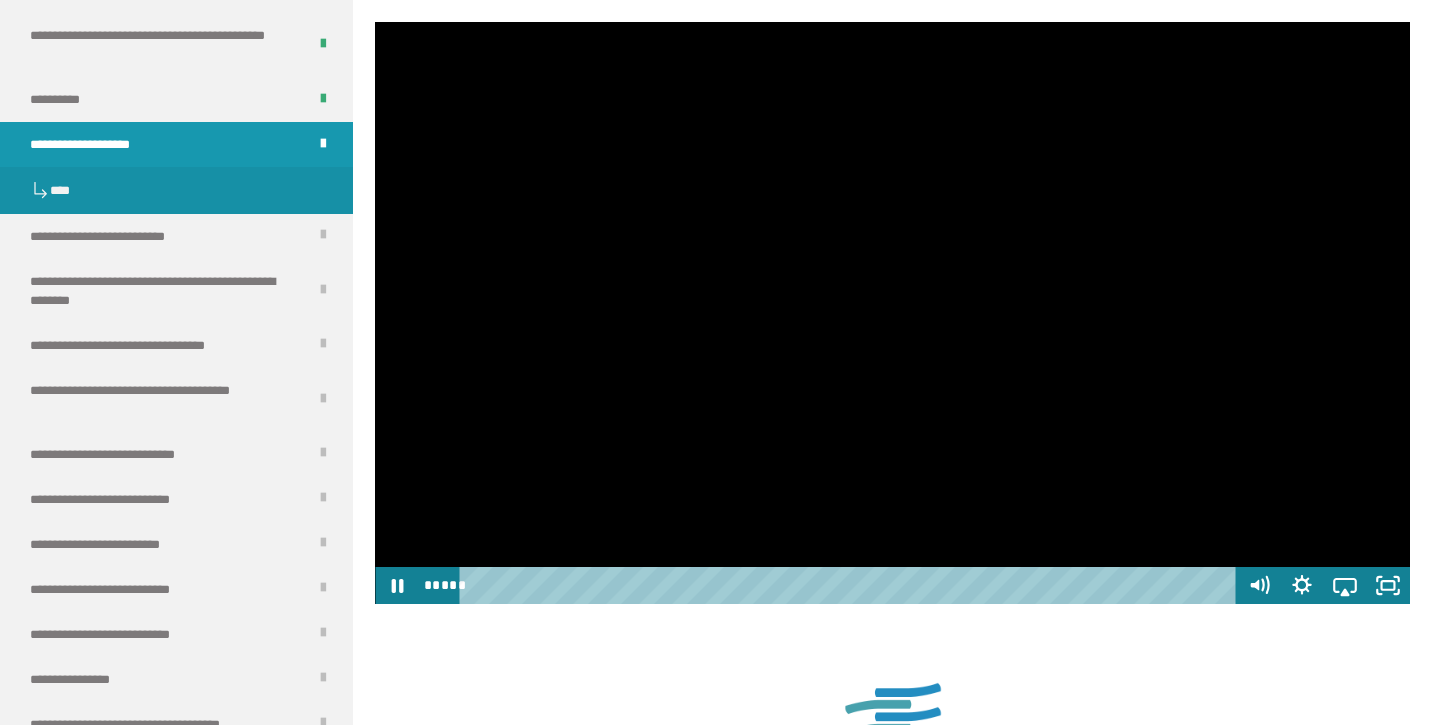 click at bounding box center [892, 313] 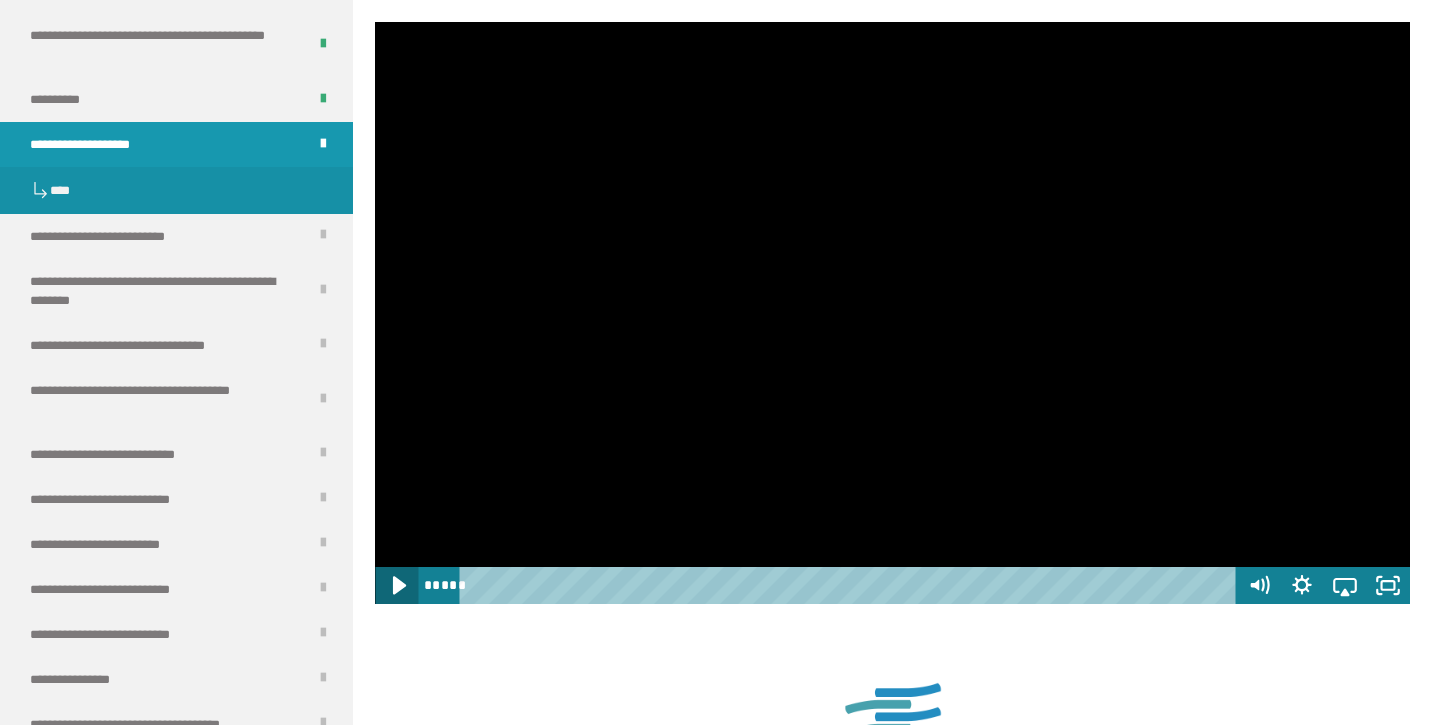 click 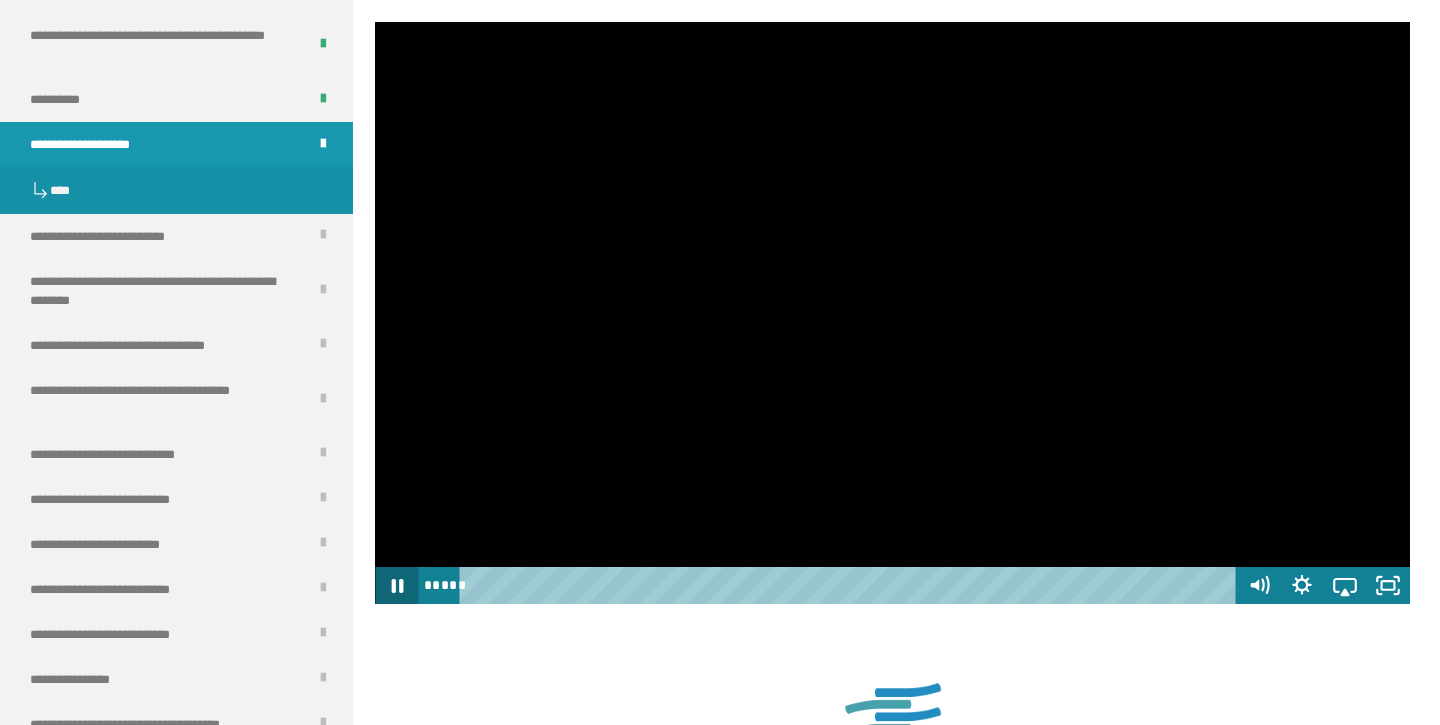 click 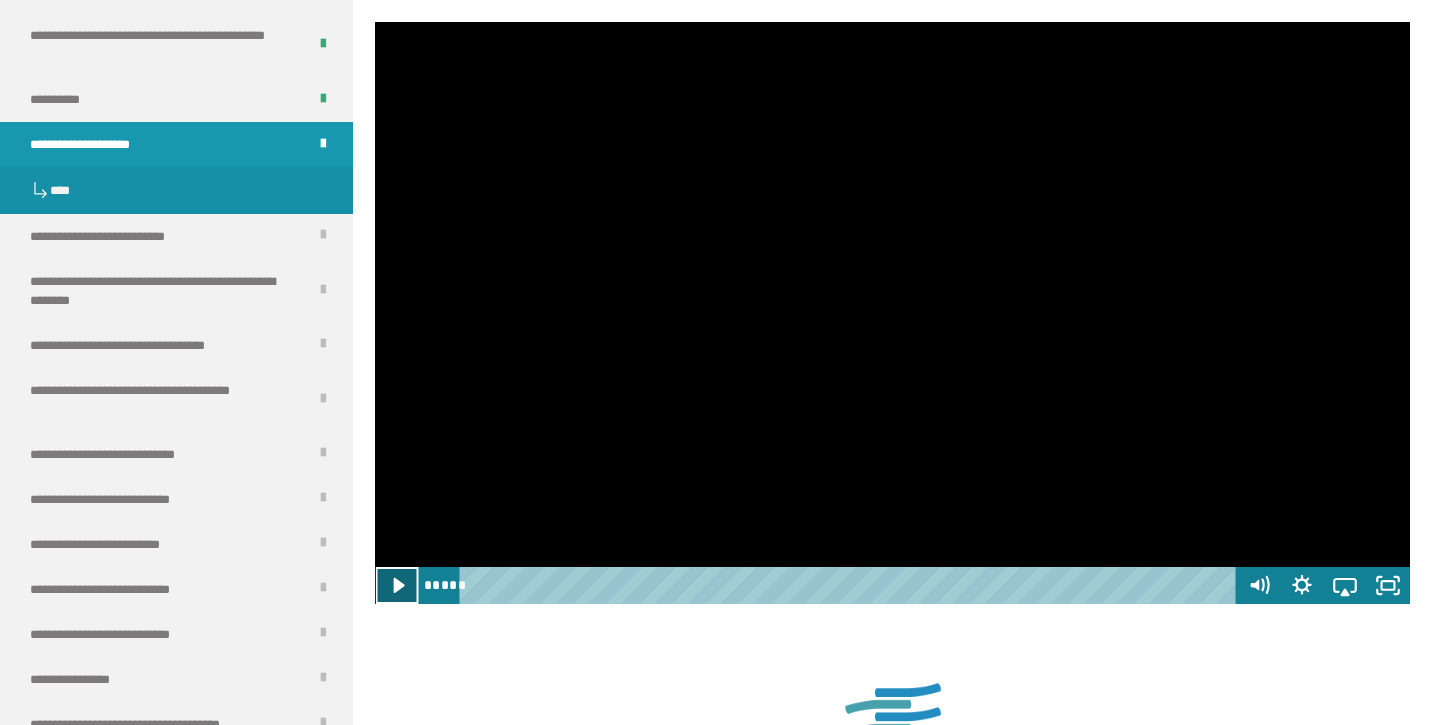 click 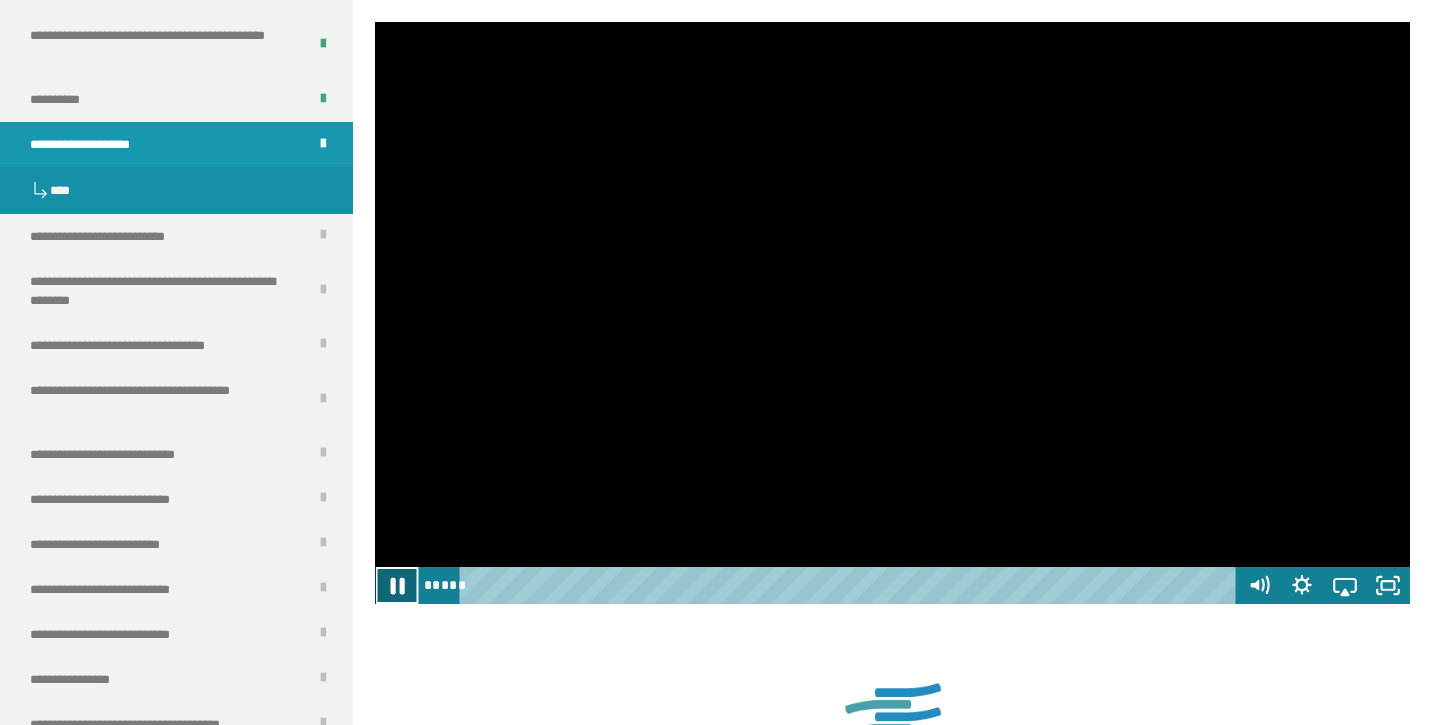 click 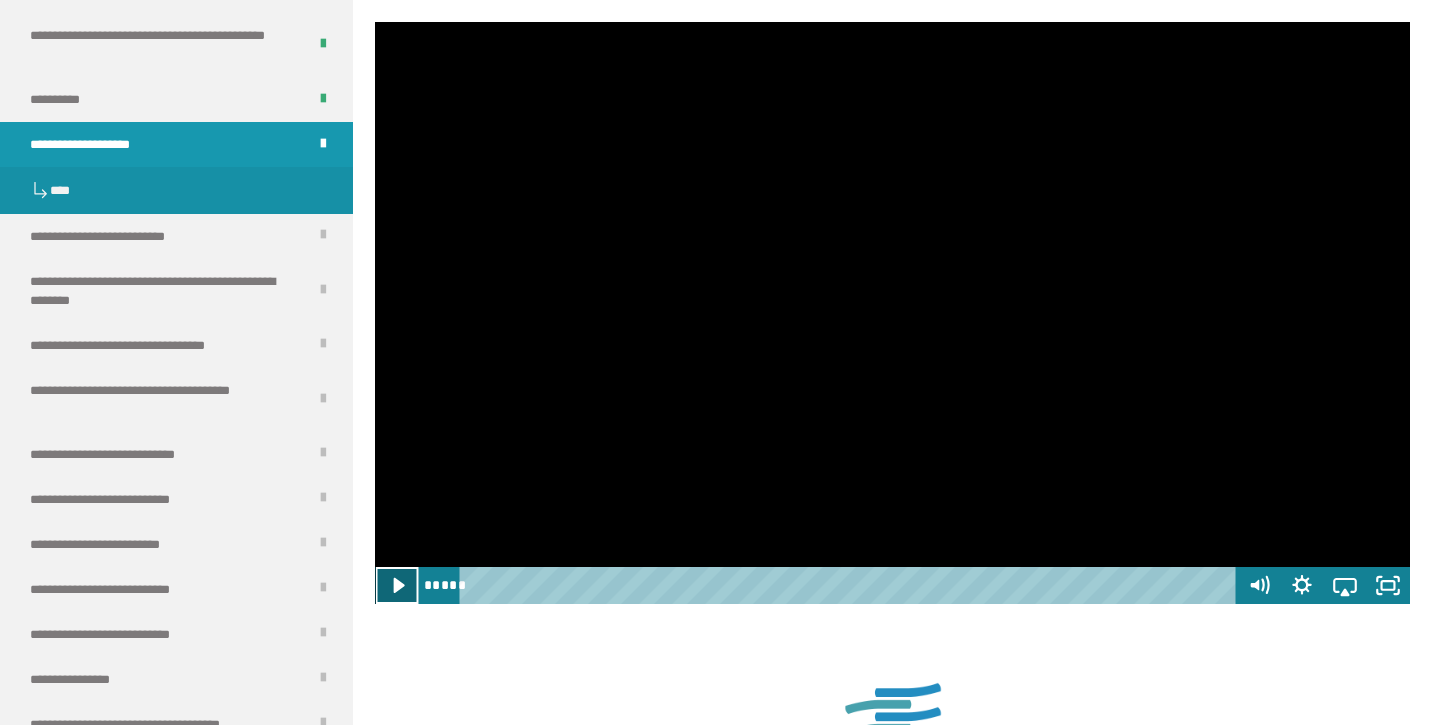 click 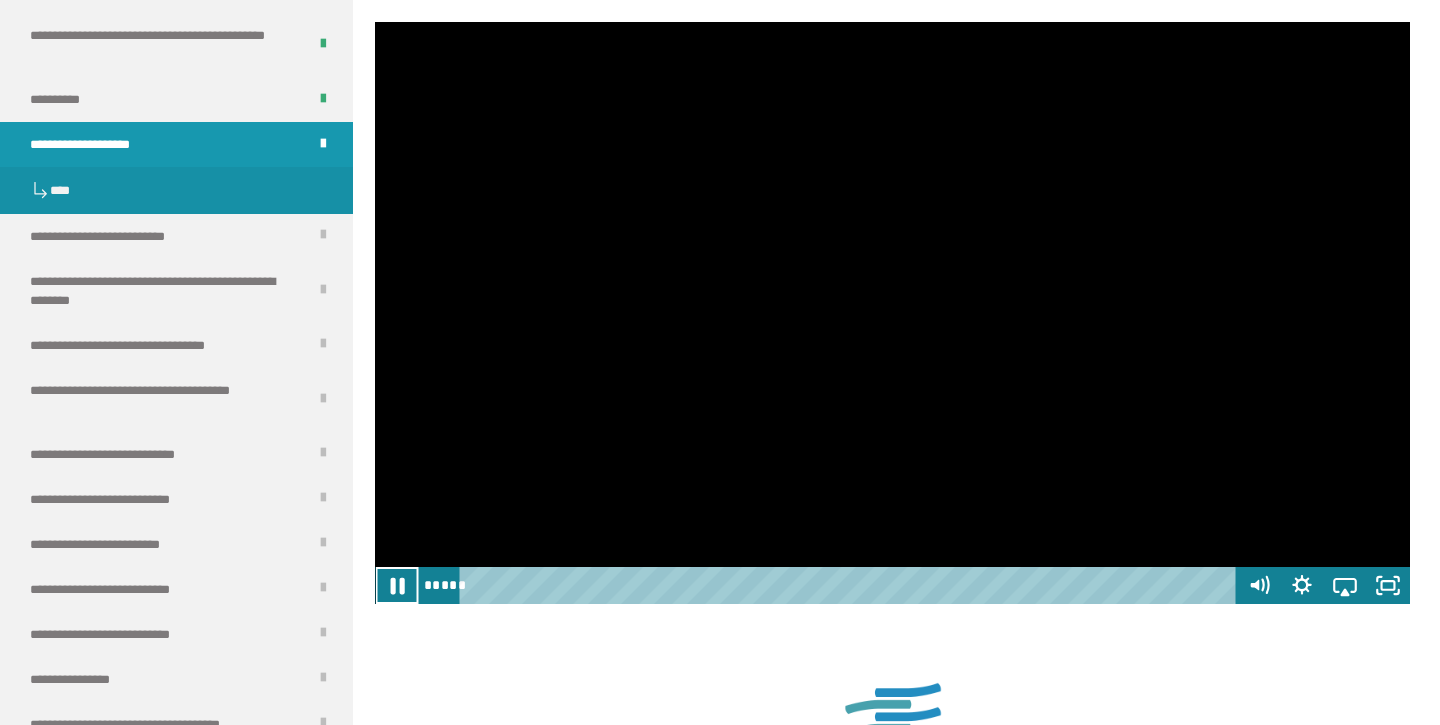drag, startPoint x: 400, startPoint y: 579, endPoint x: 459, endPoint y: 554, distance: 64.07808 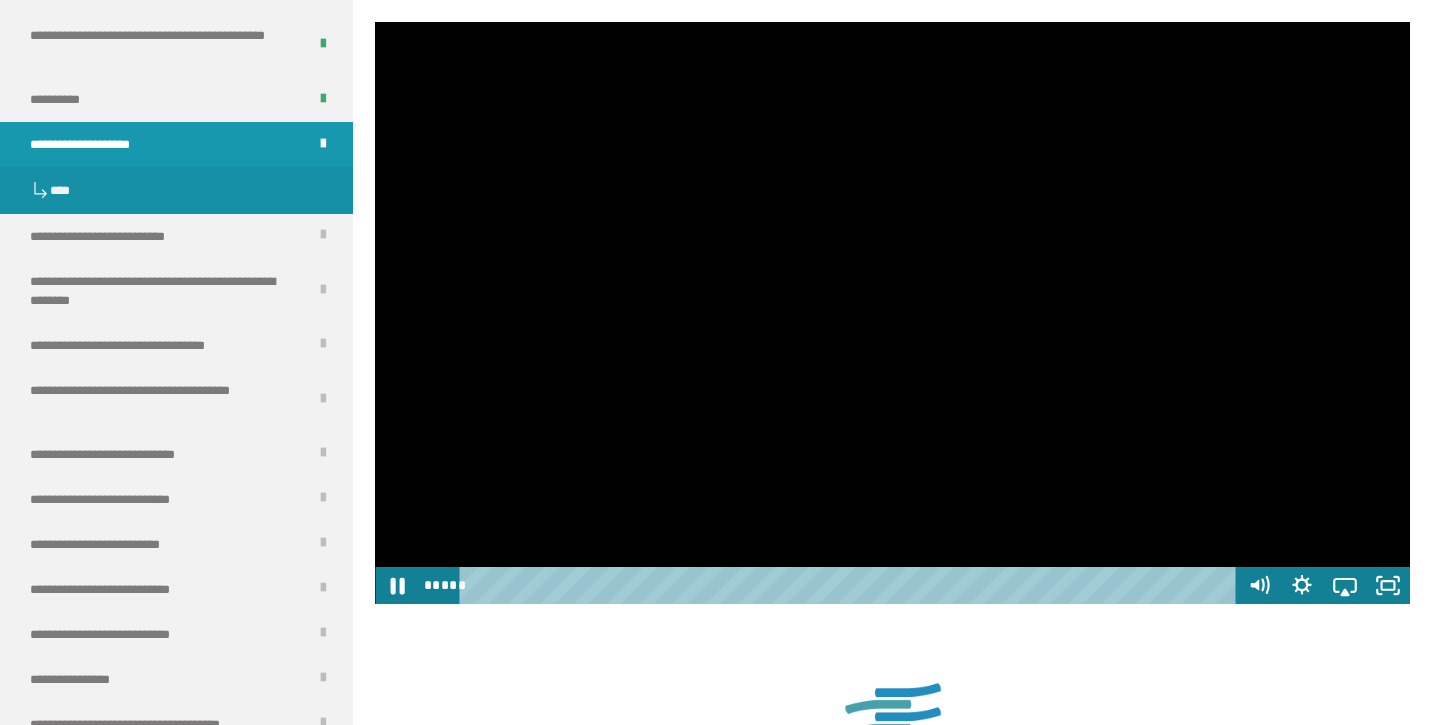 click at bounding box center [892, 313] 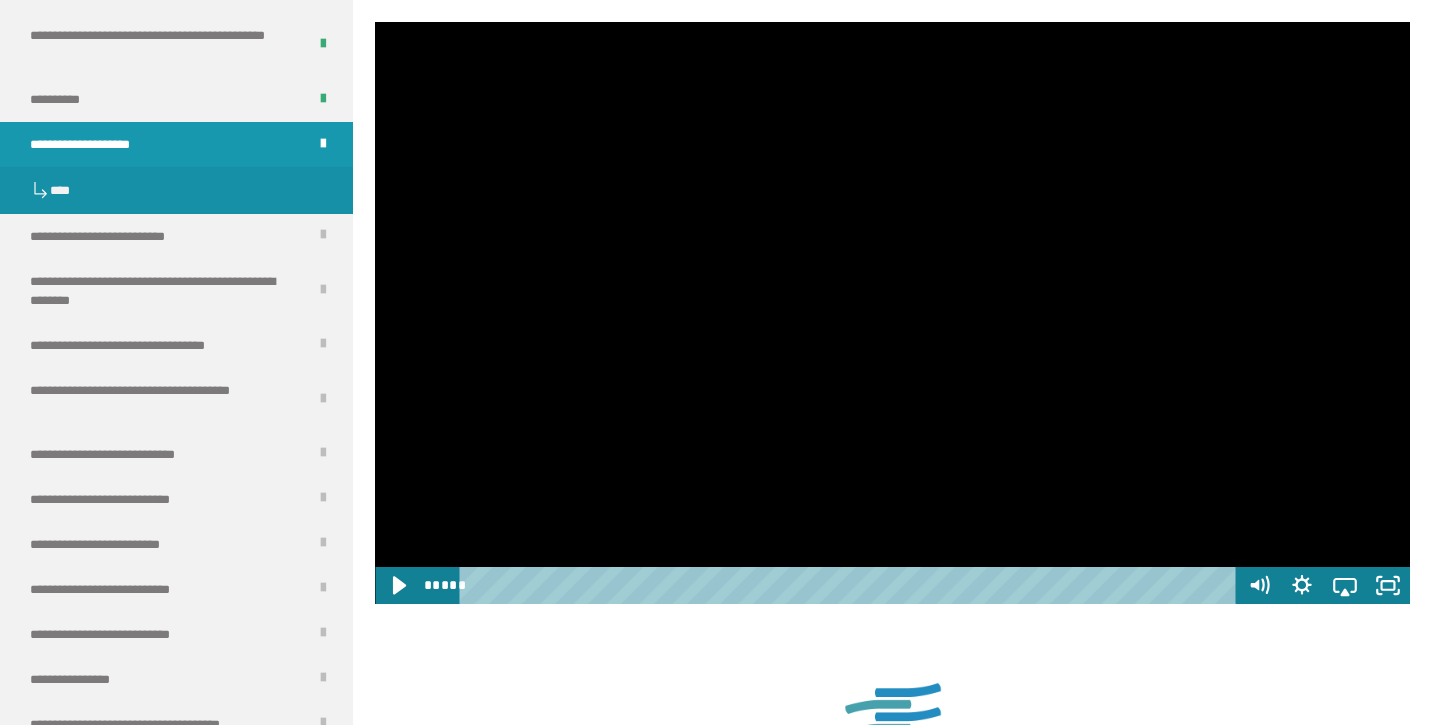 click at bounding box center (892, 313) 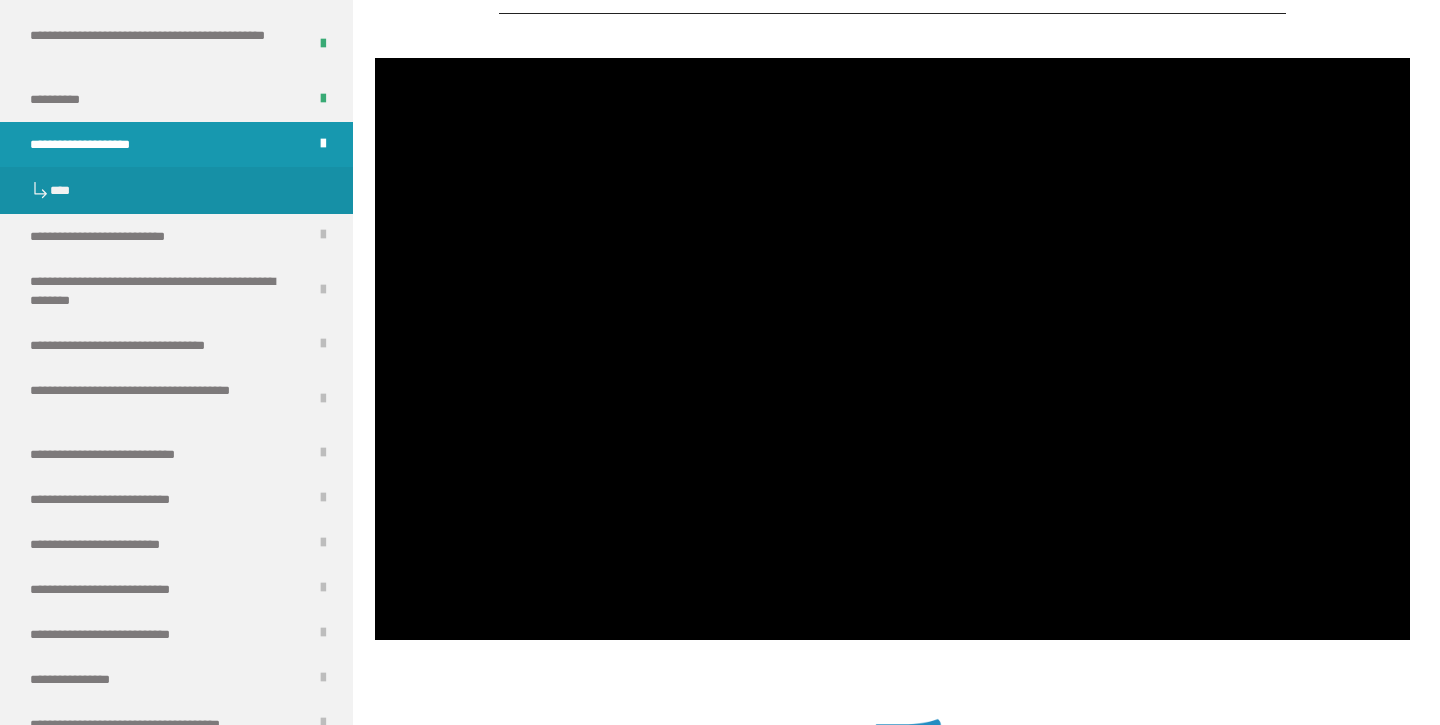 scroll, scrollTop: 1694, scrollLeft: 0, axis: vertical 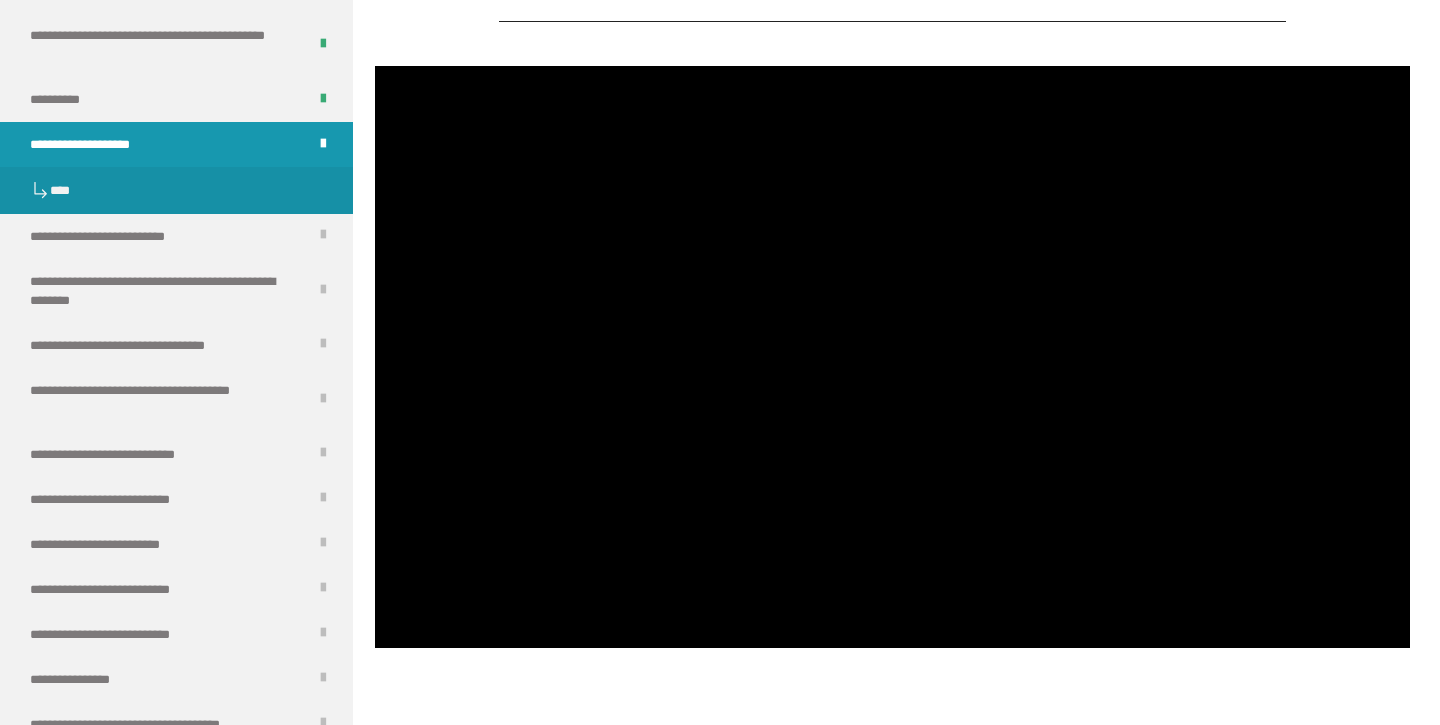 click at bounding box center [892, 357] 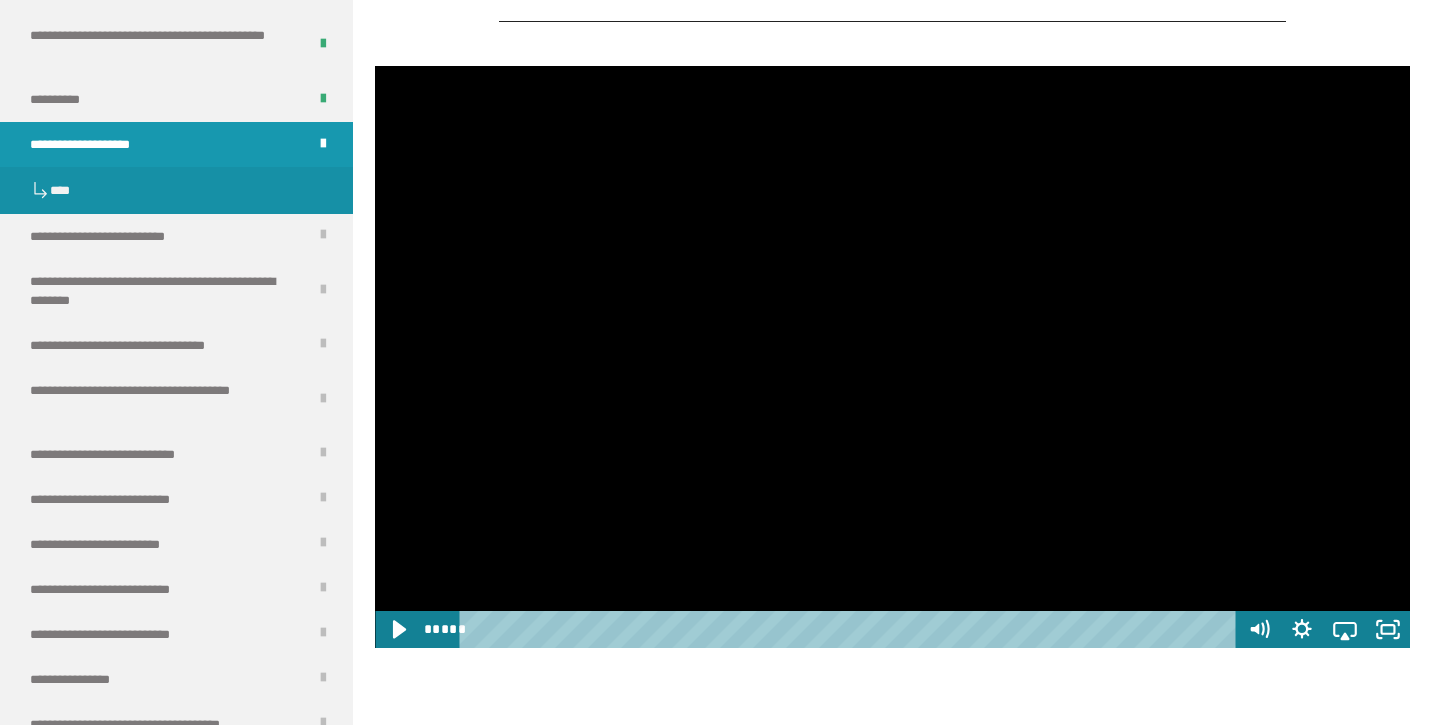 click at bounding box center (892, 357) 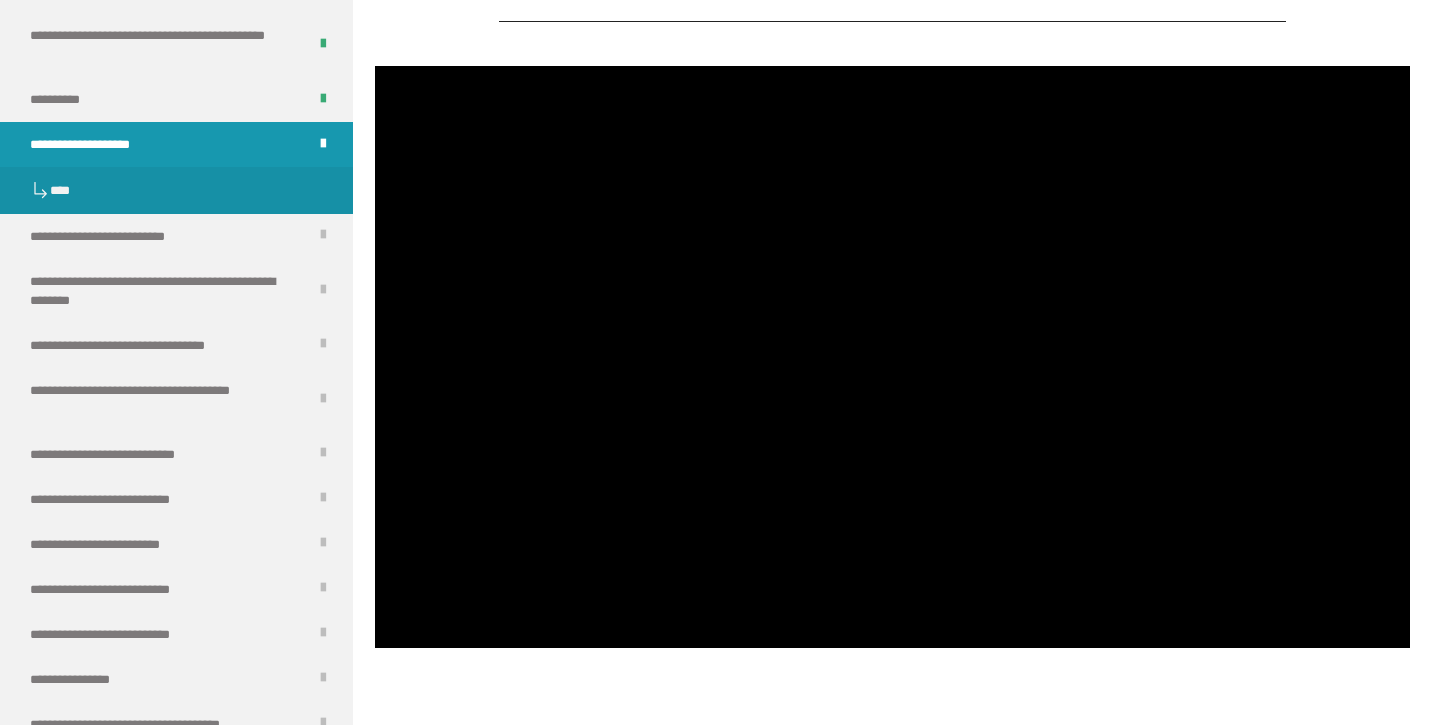 click at bounding box center [892, 357] 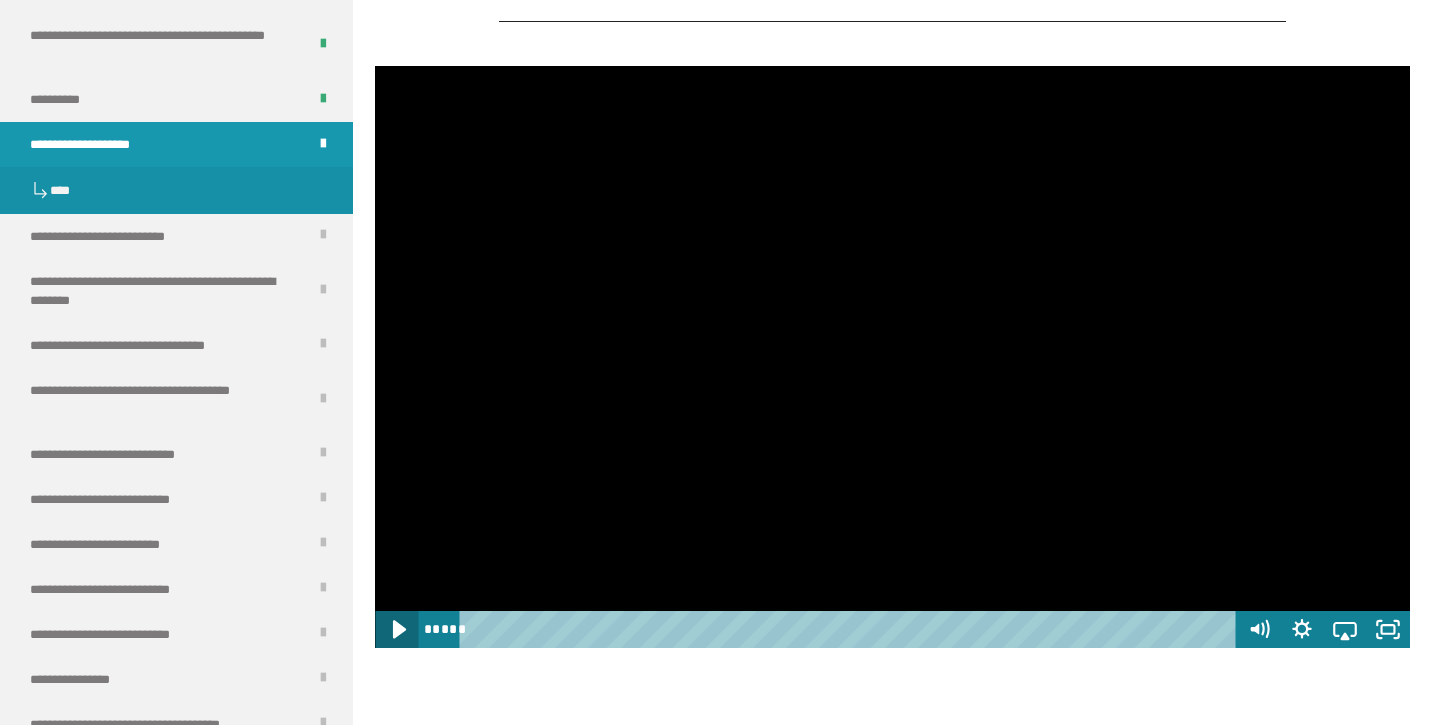 click 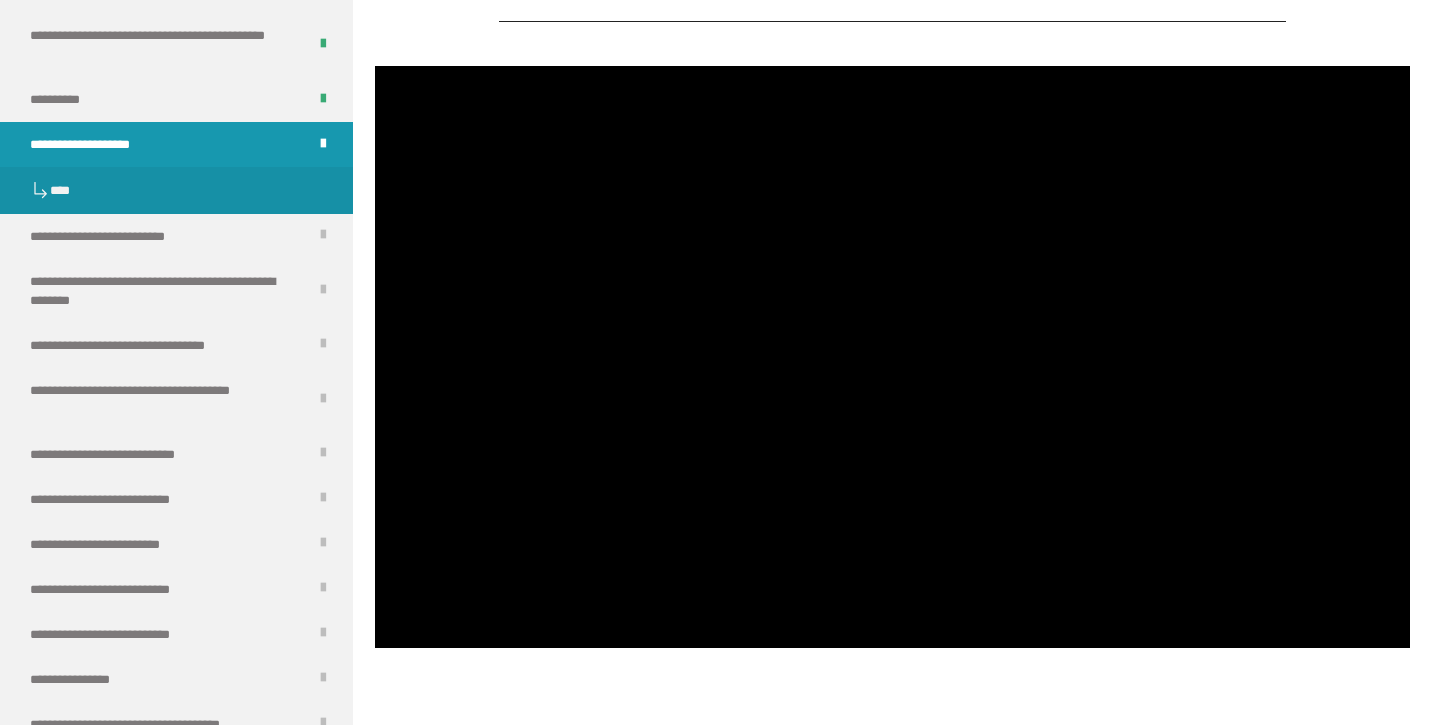 click at bounding box center (892, 357) 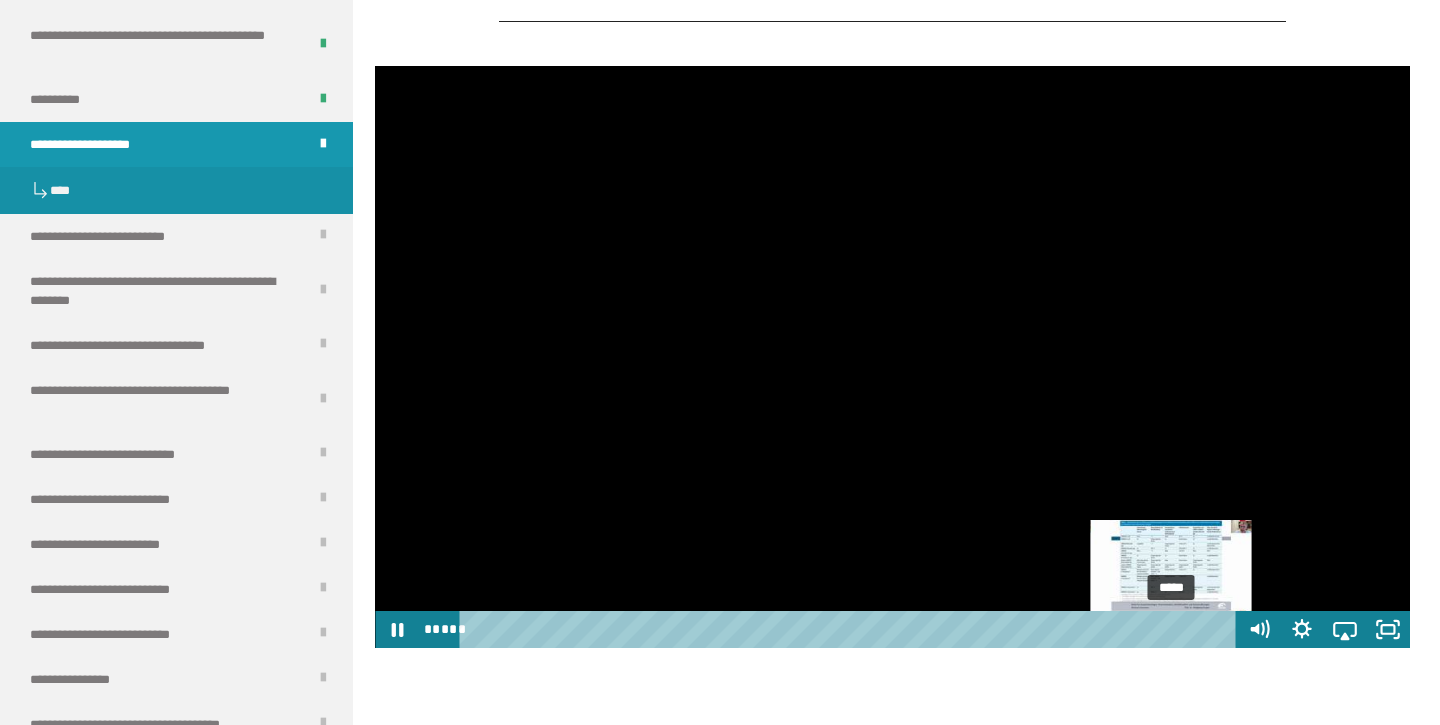 click on "*****" at bounding box center [851, 629] 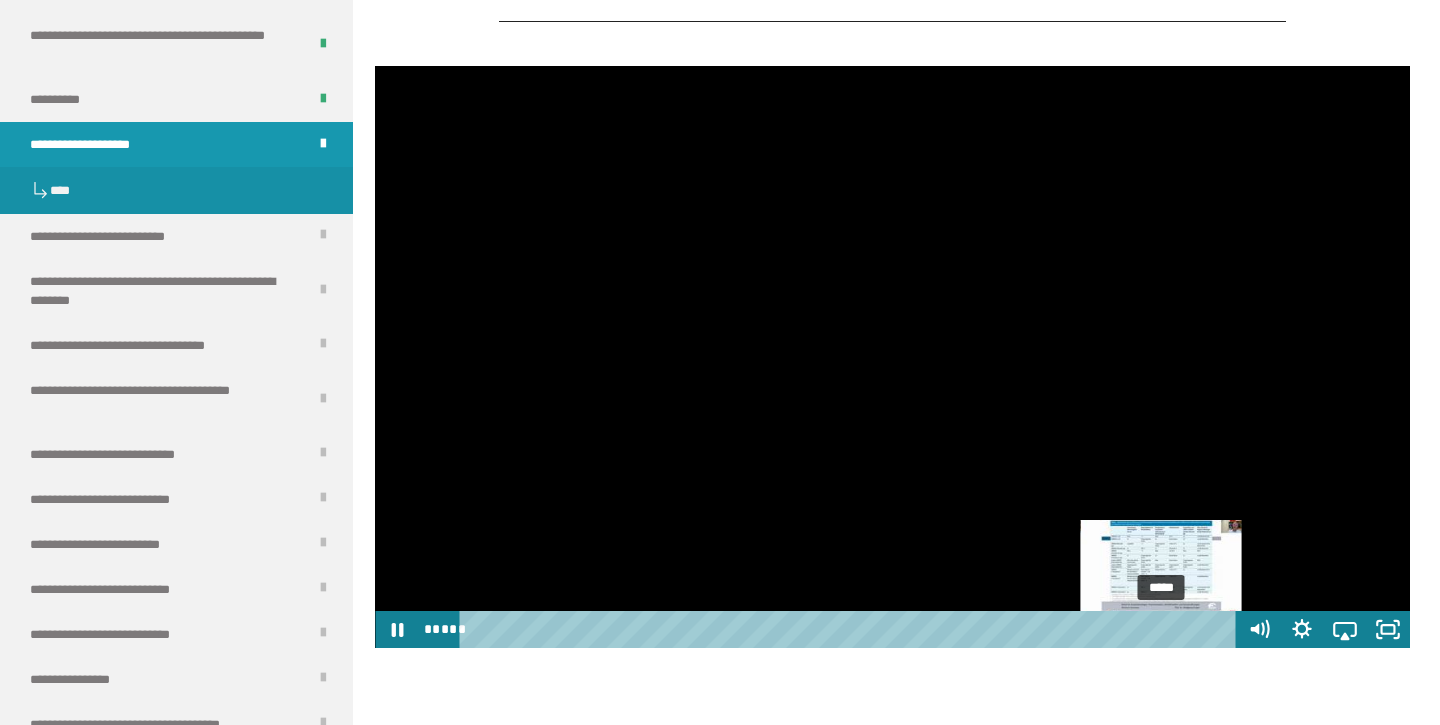 click on "*****" at bounding box center [851, 629] 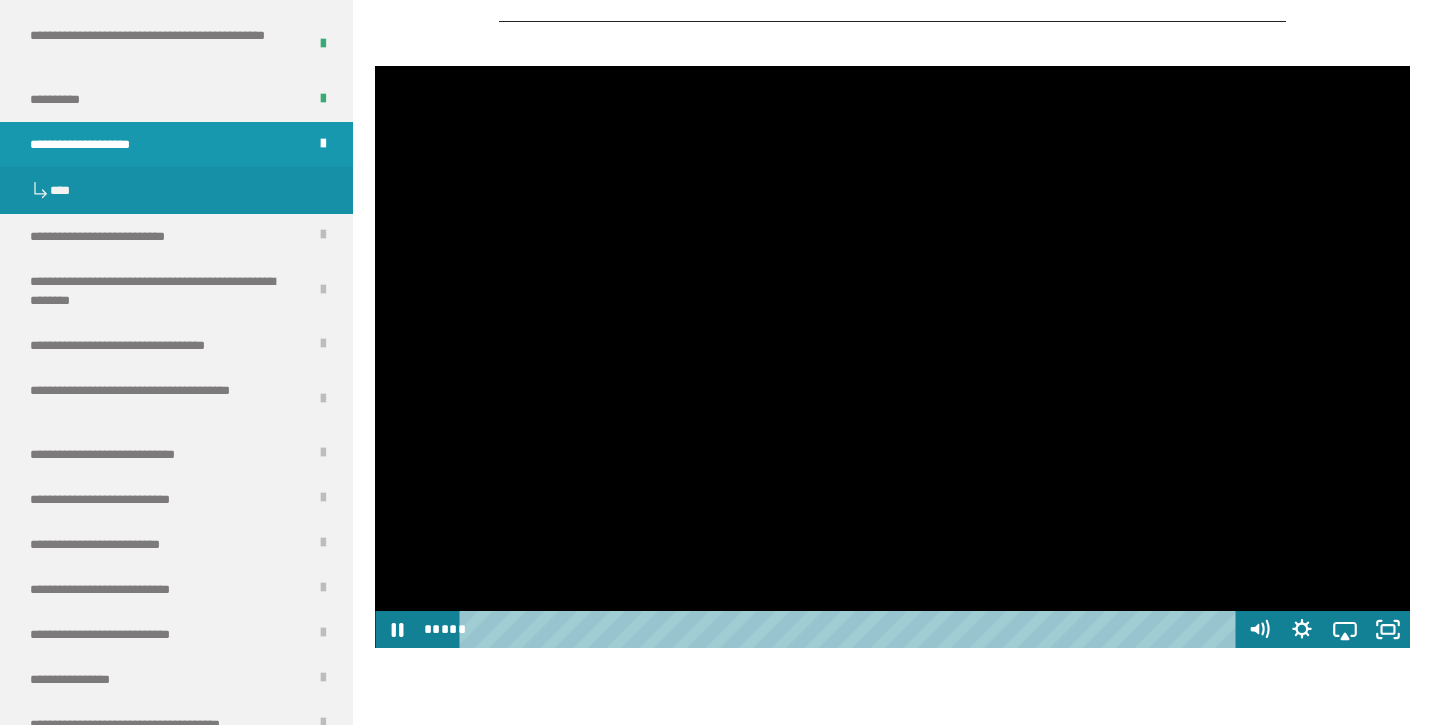 click at bounding box center (892, 357) 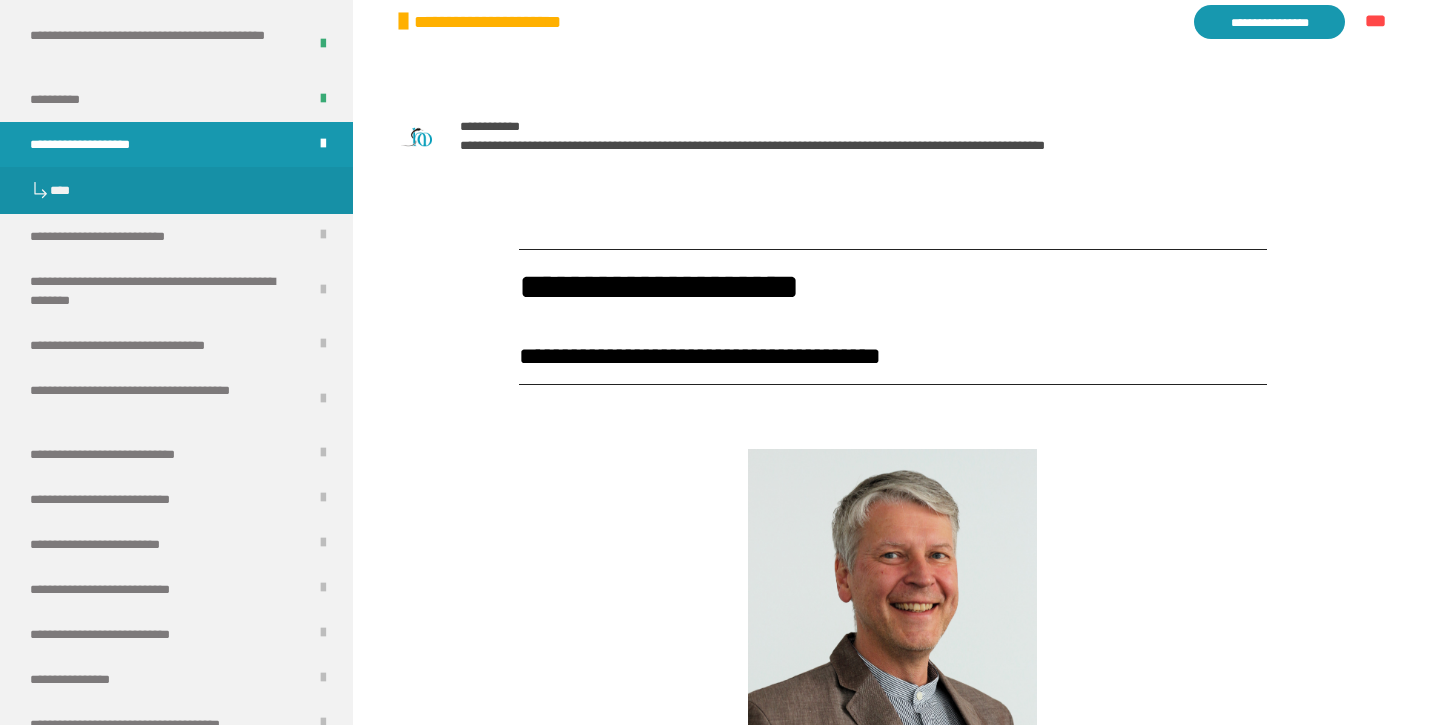 scroll, scrollTop: 301, scrollLeft: 0, axis: vertical 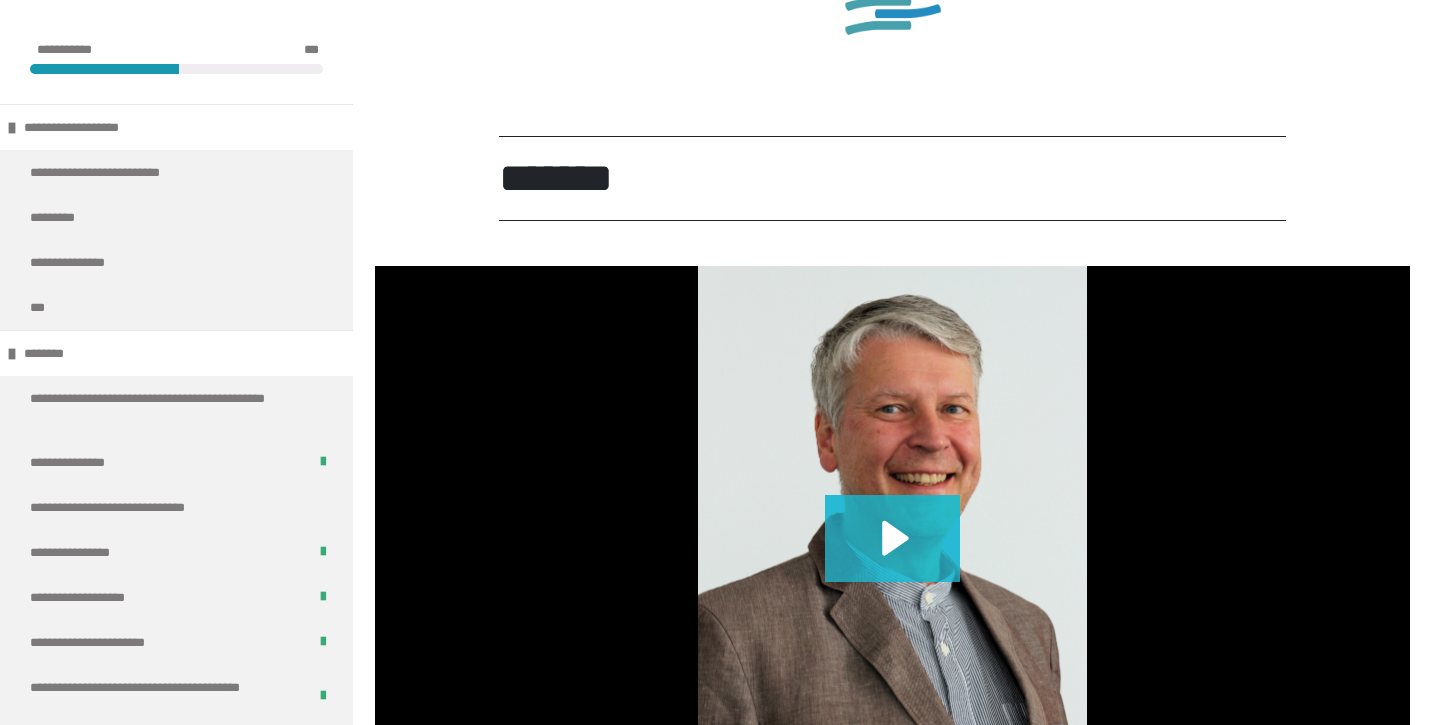 click 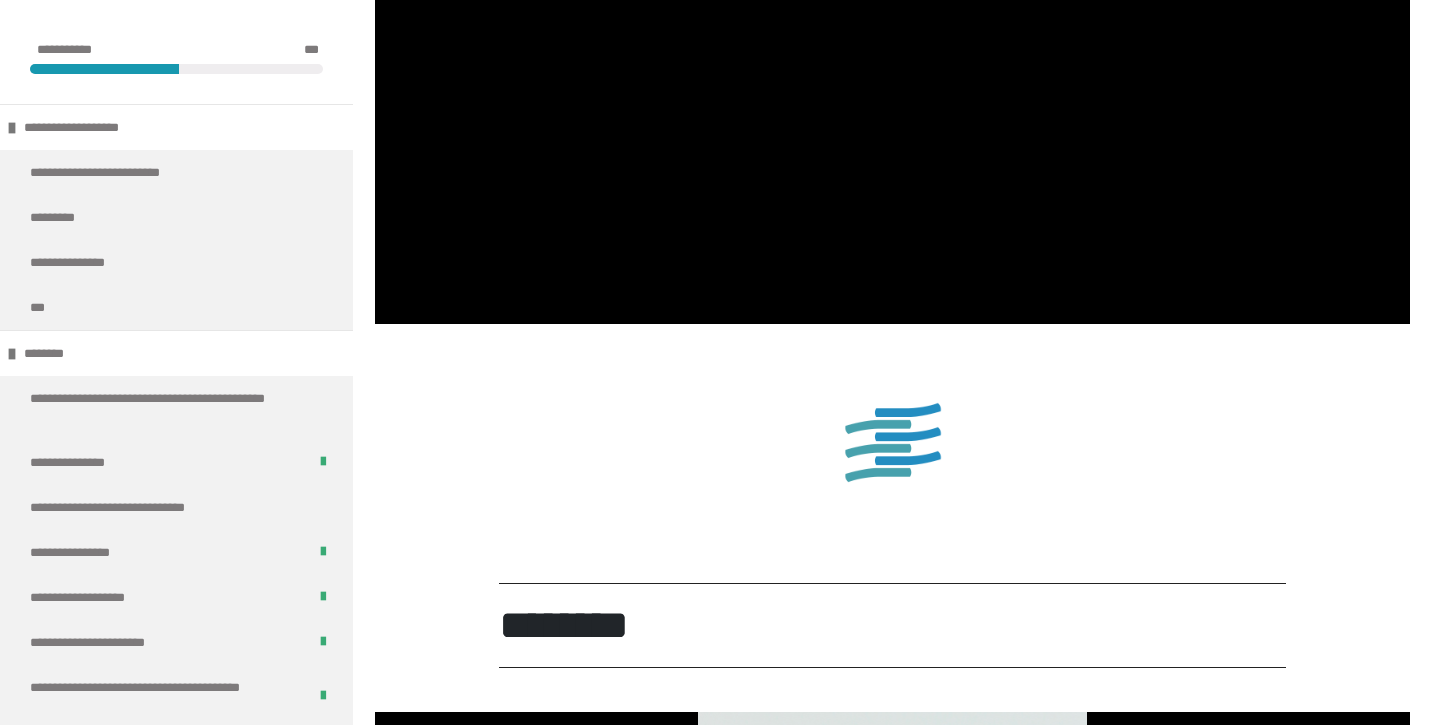 scroll, scrollTop: 2993, scrollLeft: 0, axis: vertical 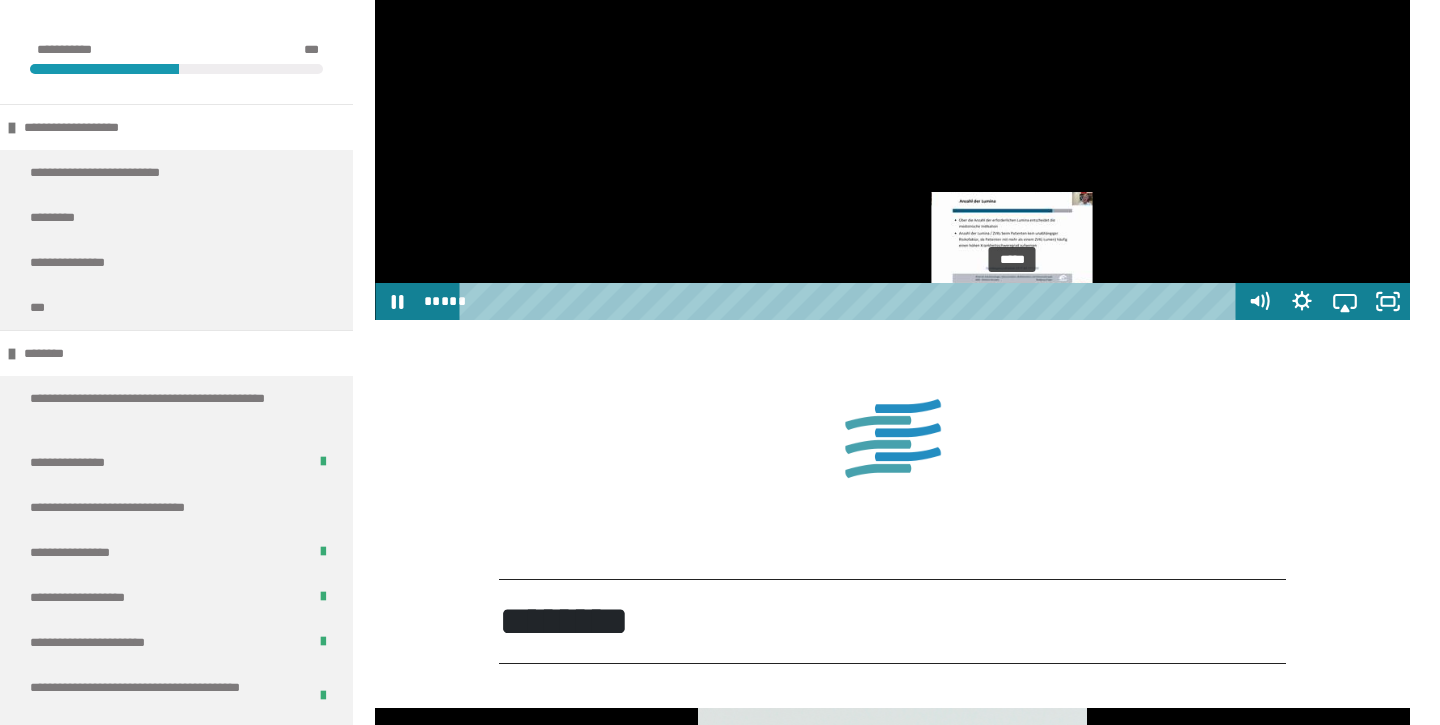 click on "*****" at bounding box center [851, 301] 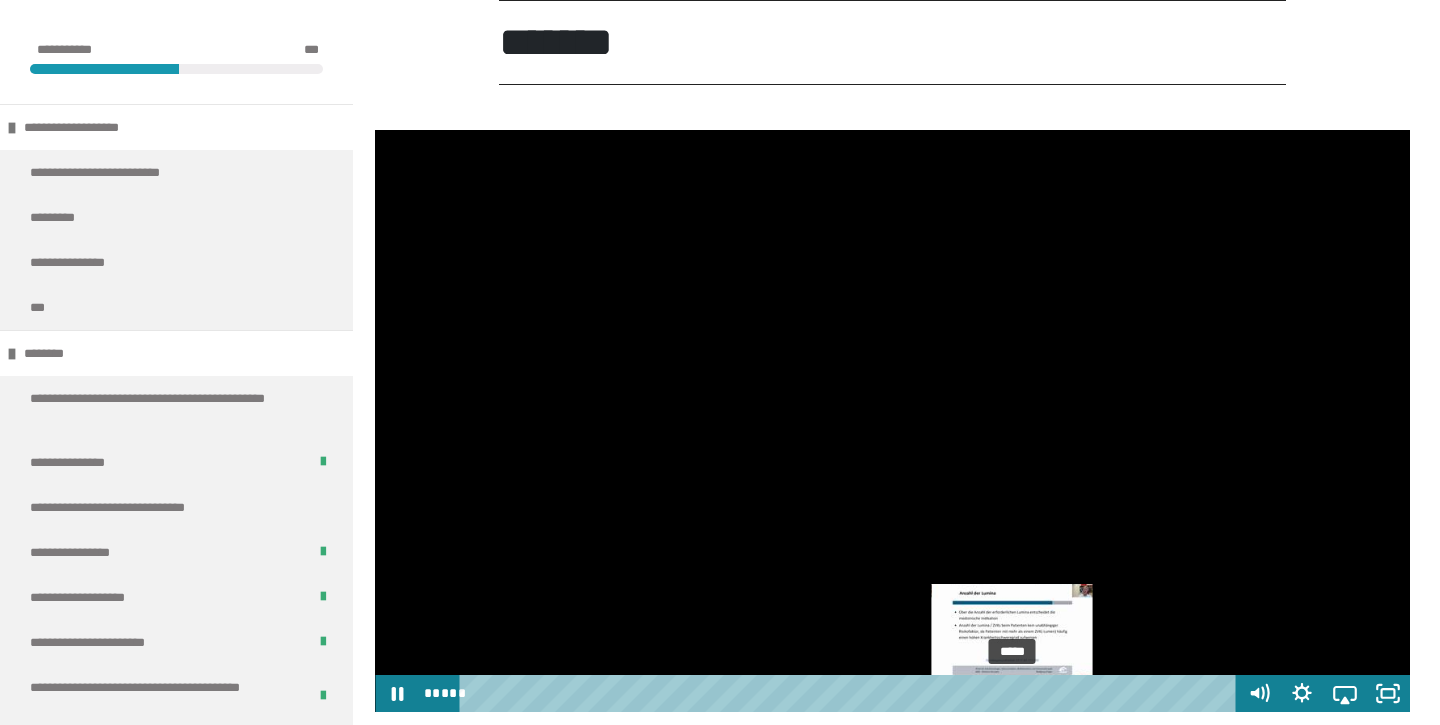 scroll, scrollTop: 2598, scrollLeft: 0, axis: vertical 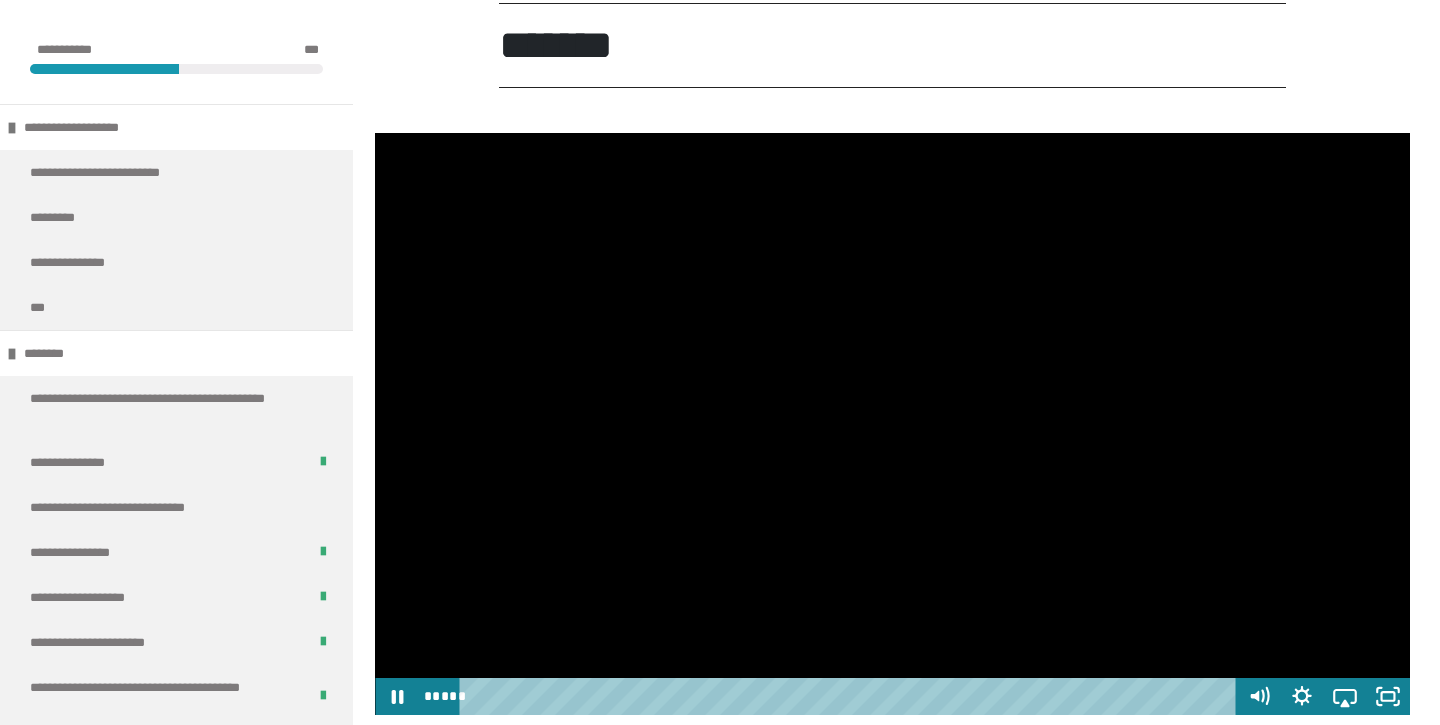 click at bounding box center (892, 424) 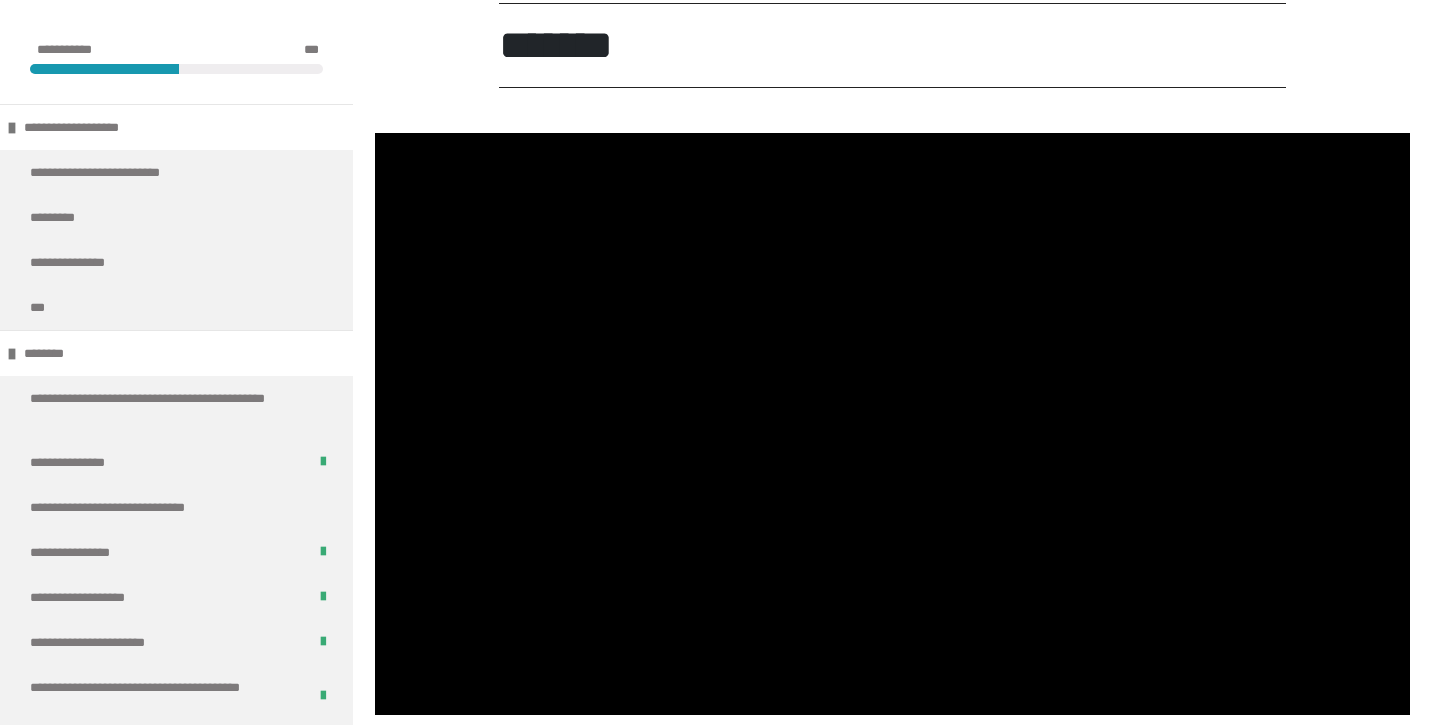 click at bounding box center [892, 424] 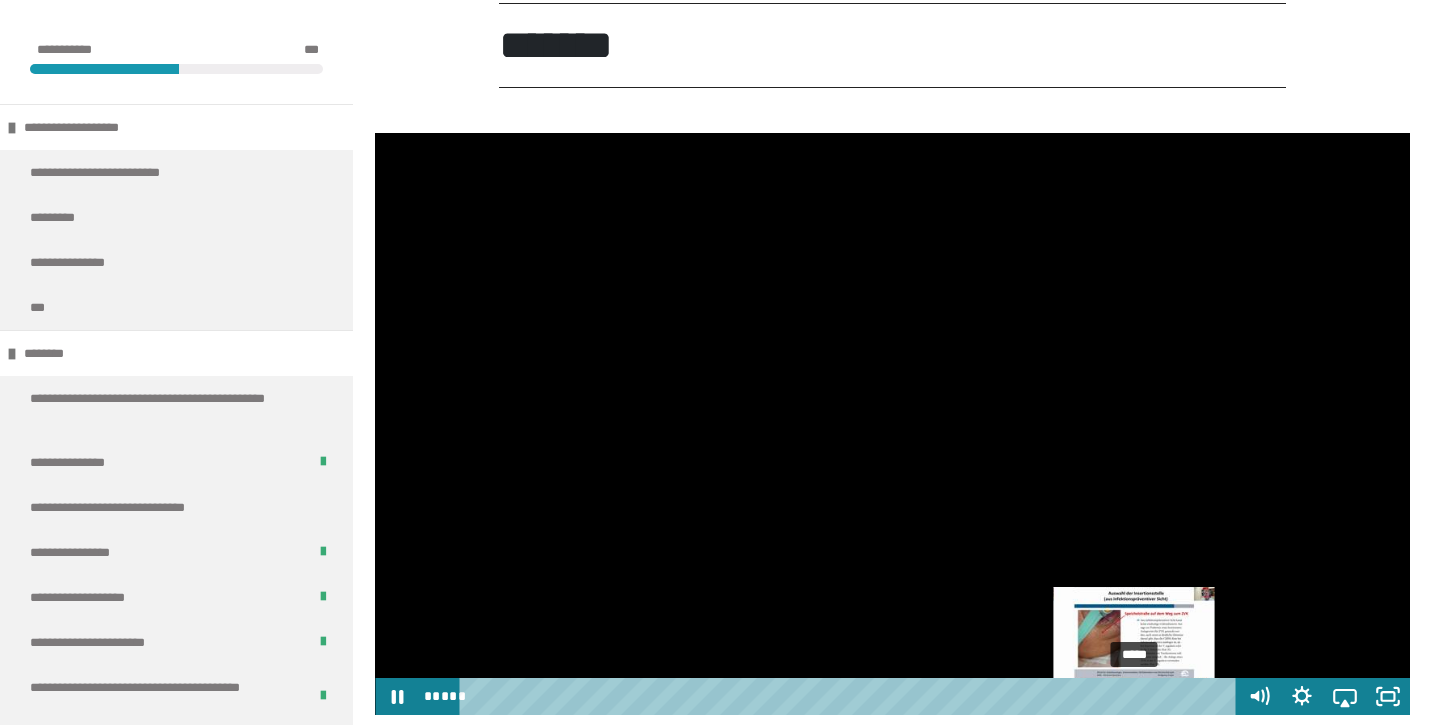 click on "*****" at bounding box center [851, 696] 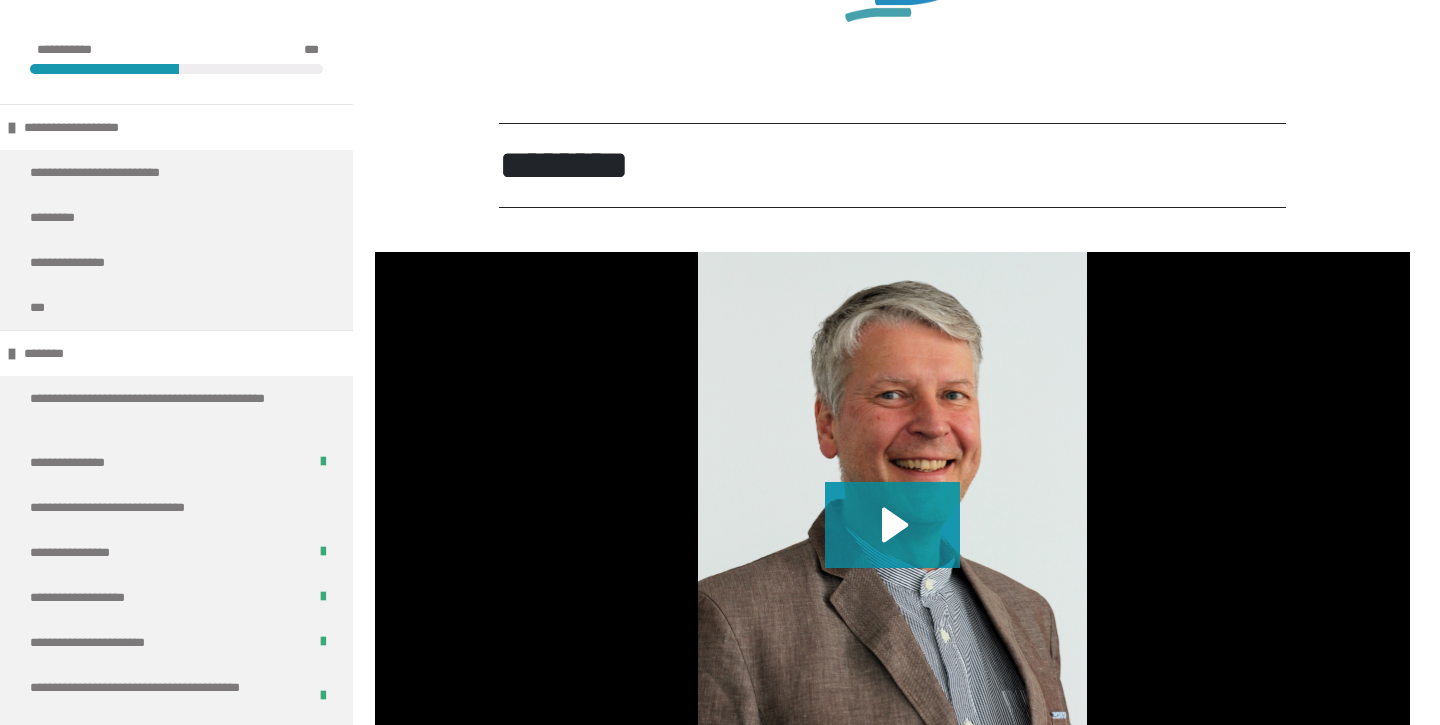 scroll, scrollTop: 3505, scrollLeft: 0, axis: vertical 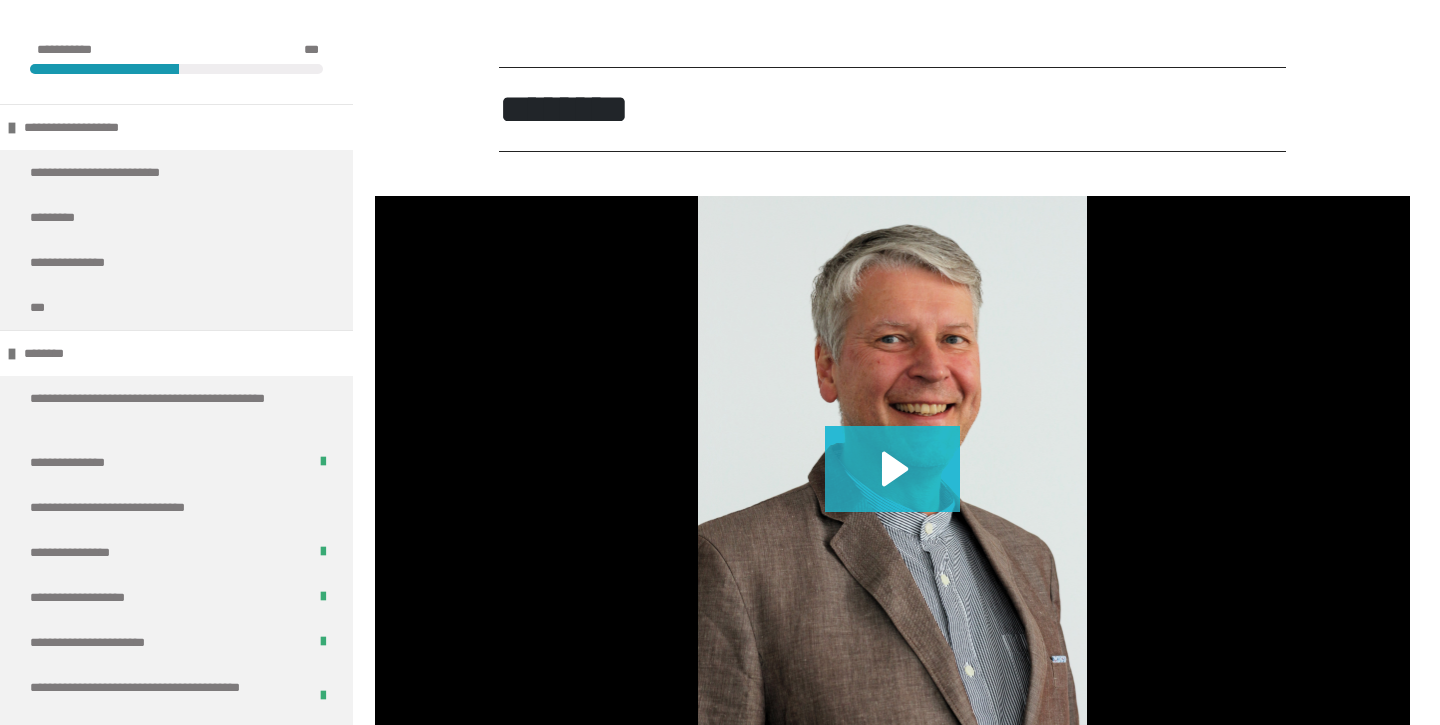 click 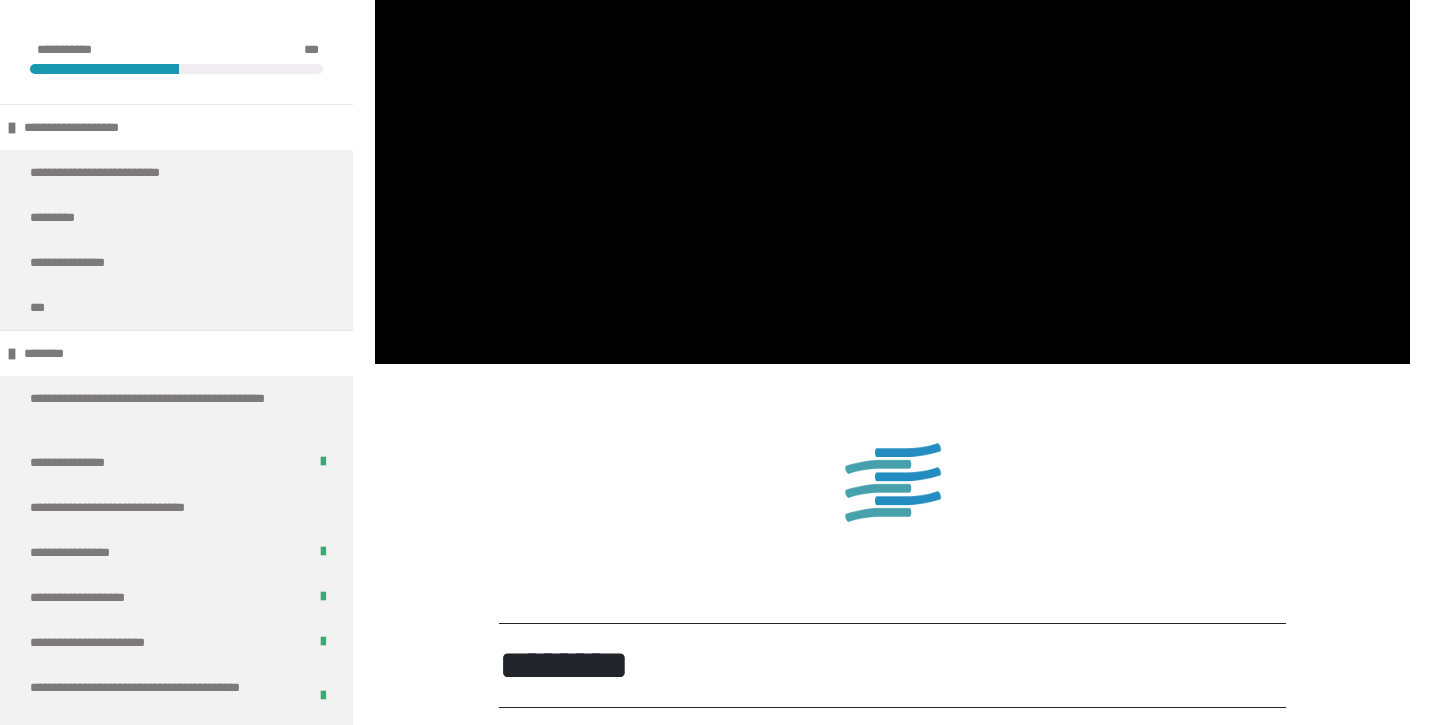 scroll, scrollTop: 2909, scrollLeft: 0, axis: vertical 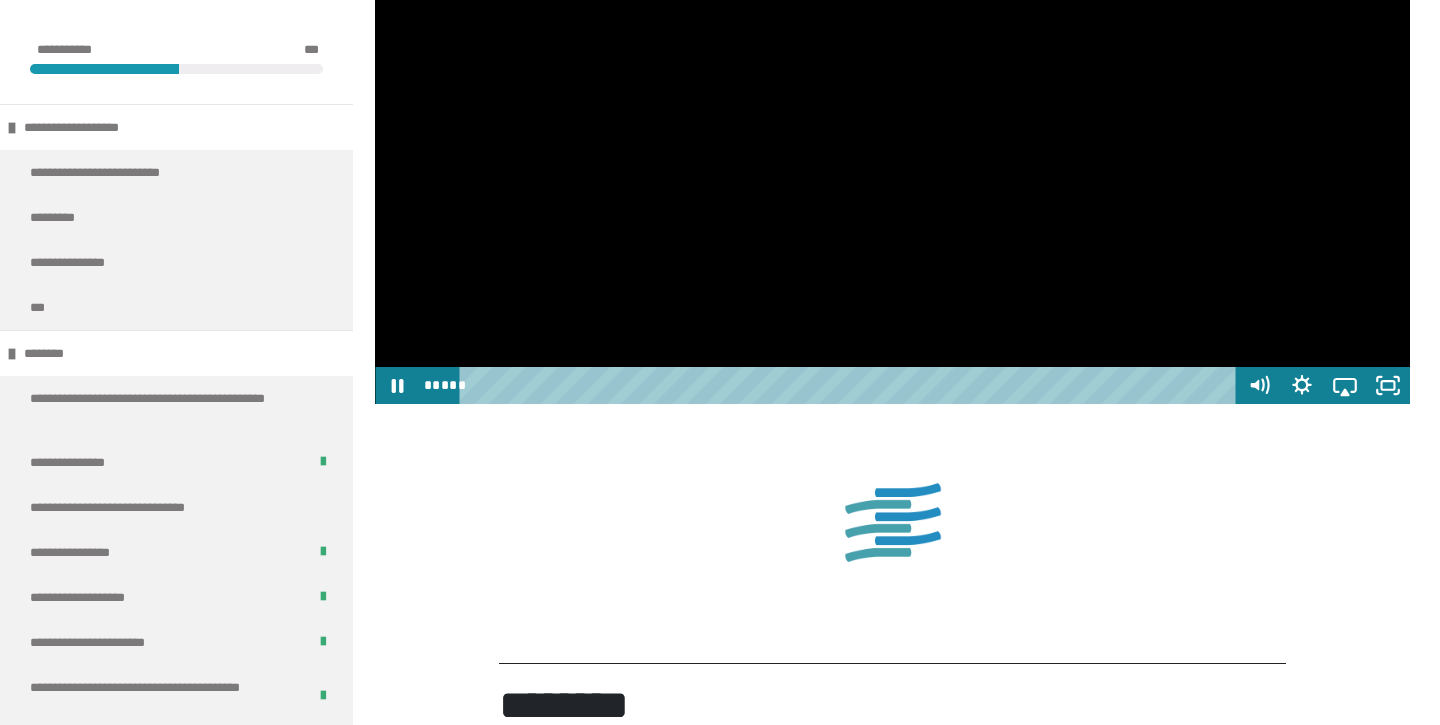 click at bounding box center (892, 113) 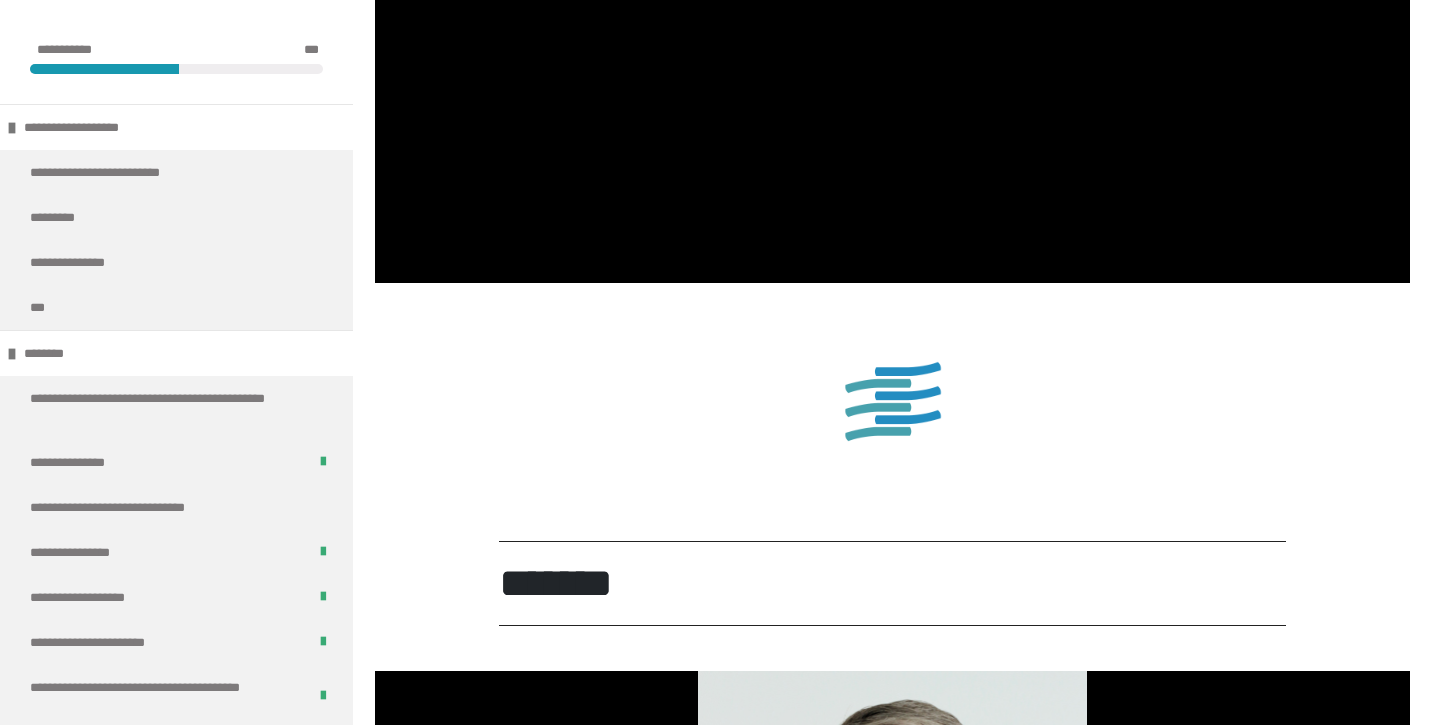 scroll, scrollTop: 3868, scrollLeft: 0, axis: vertical 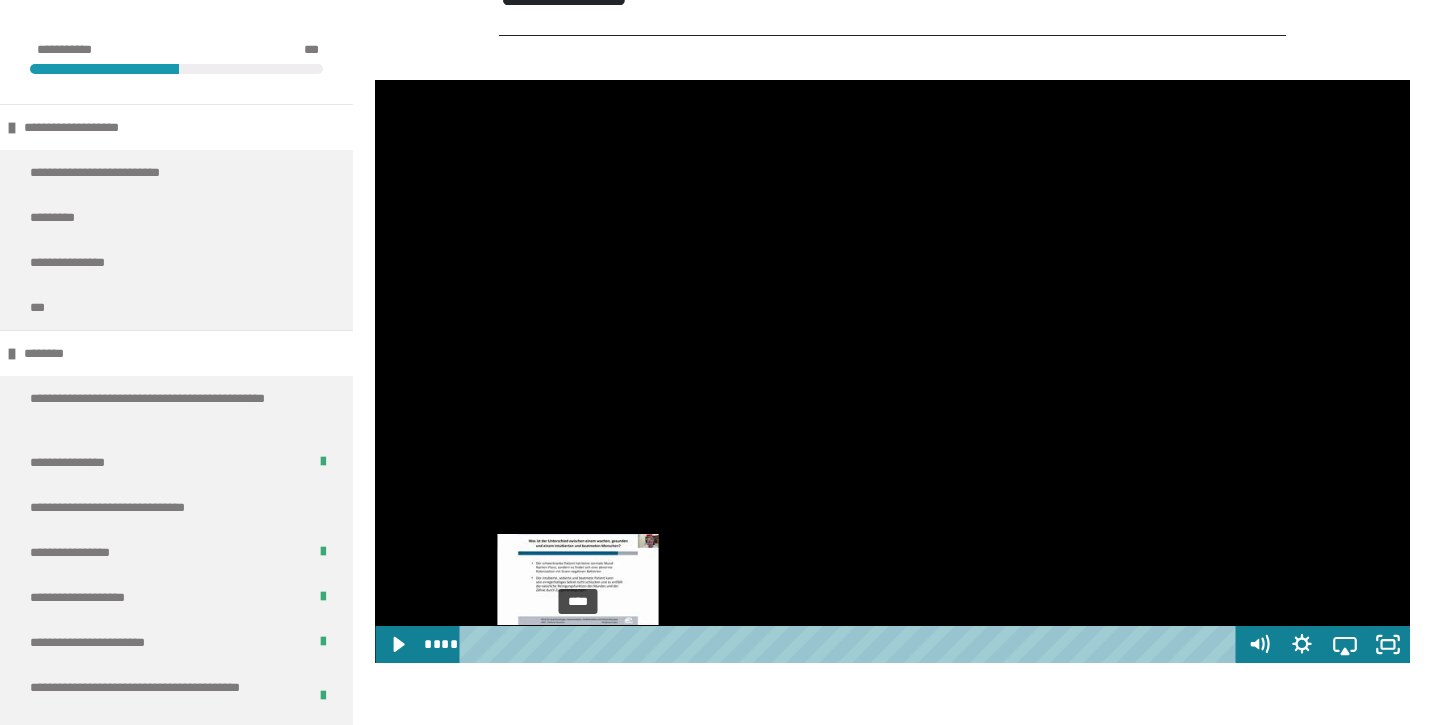 click on "****" at bounding box center [851, 644] 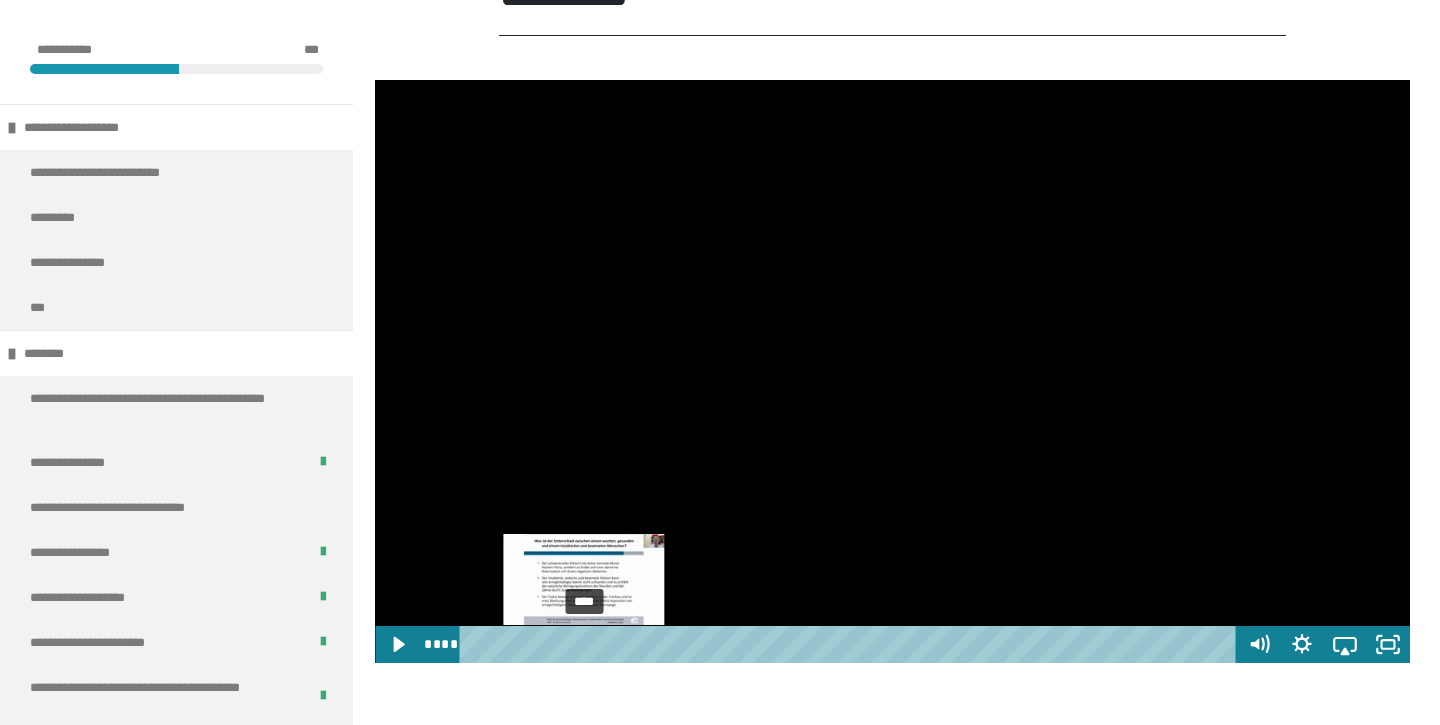 click on "****" at bounding box center [851, 644] 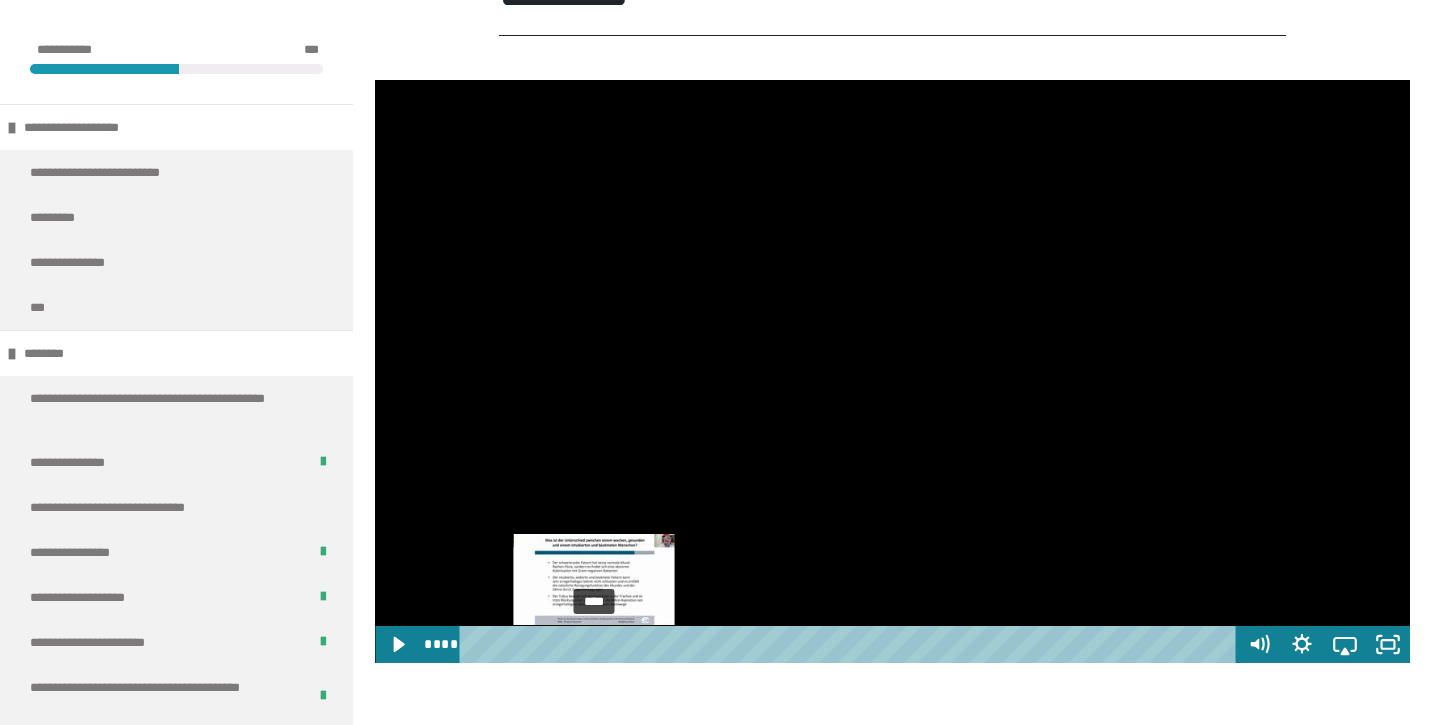 click on "****" at bounding box center (851, 644) 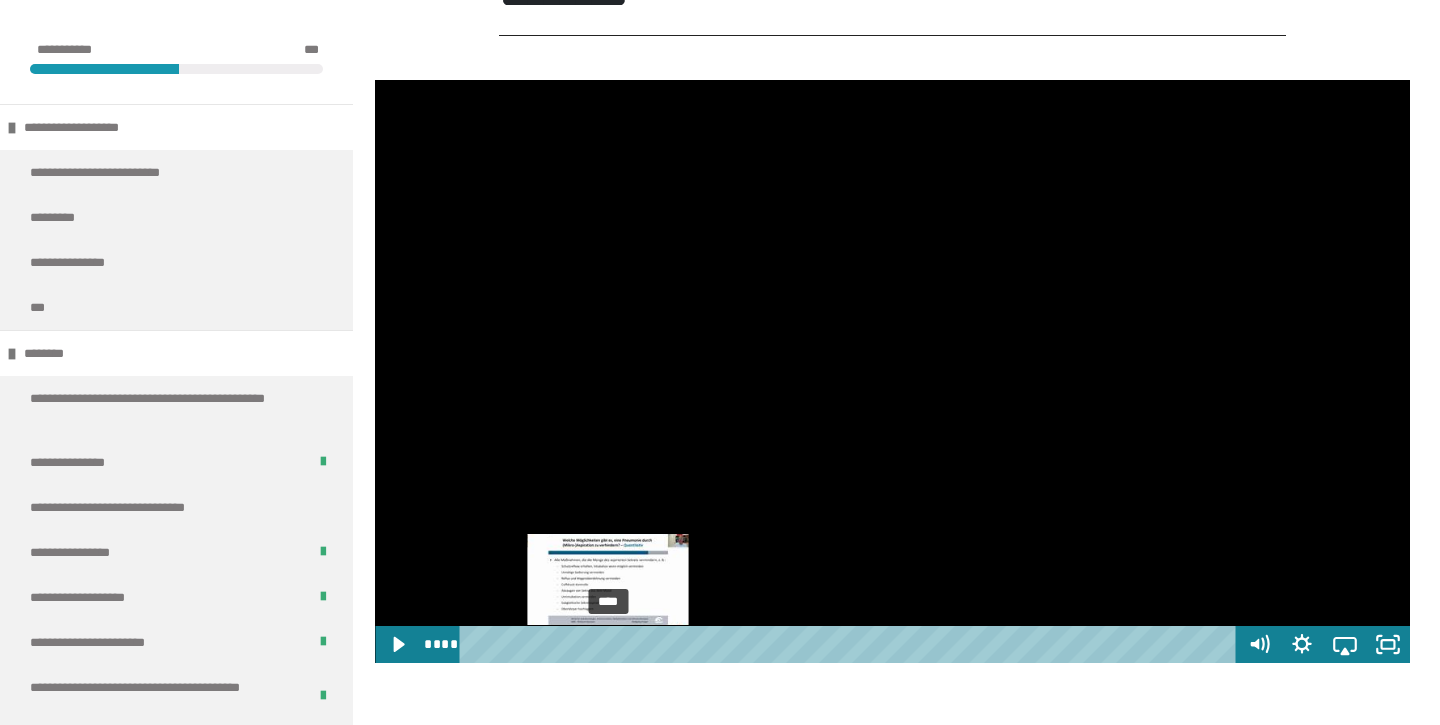 click on "****" at bounding box center (851, 644) 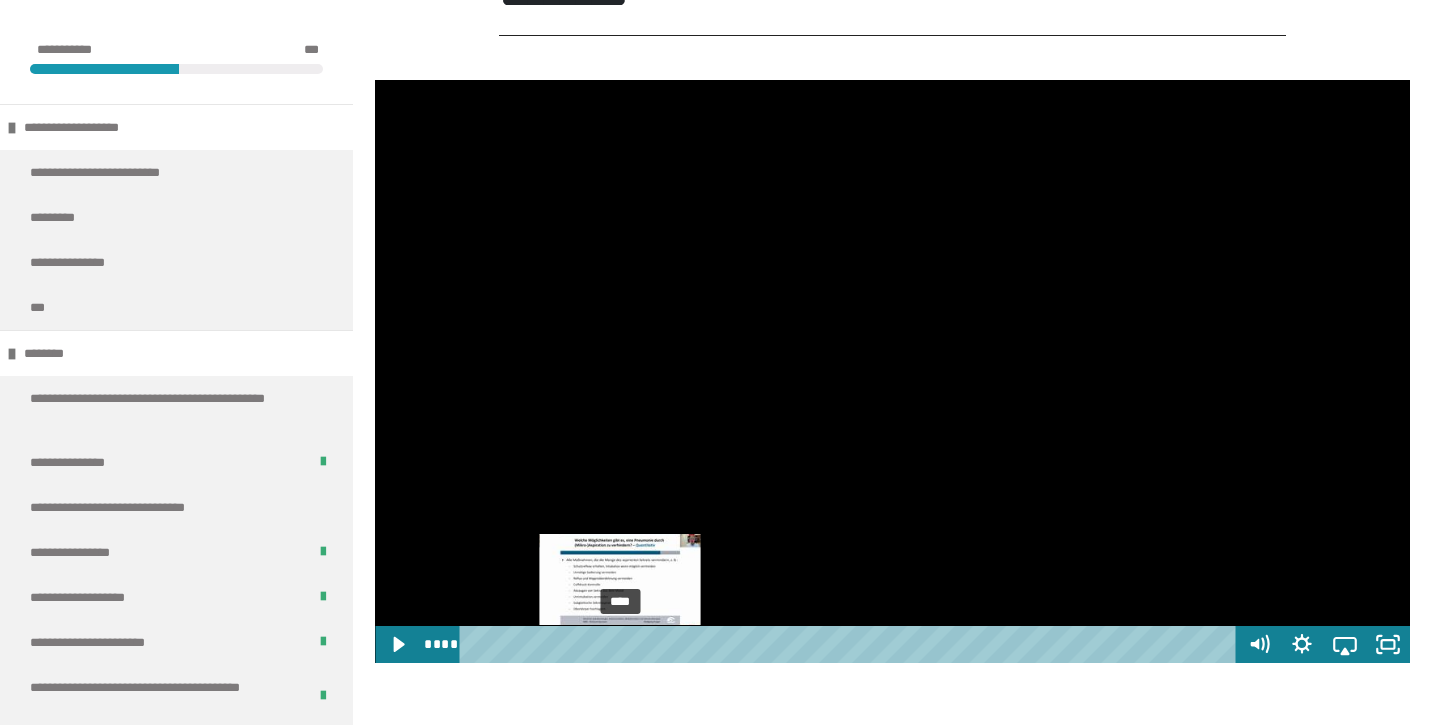 click on "****" at bounding box center [851, 644] 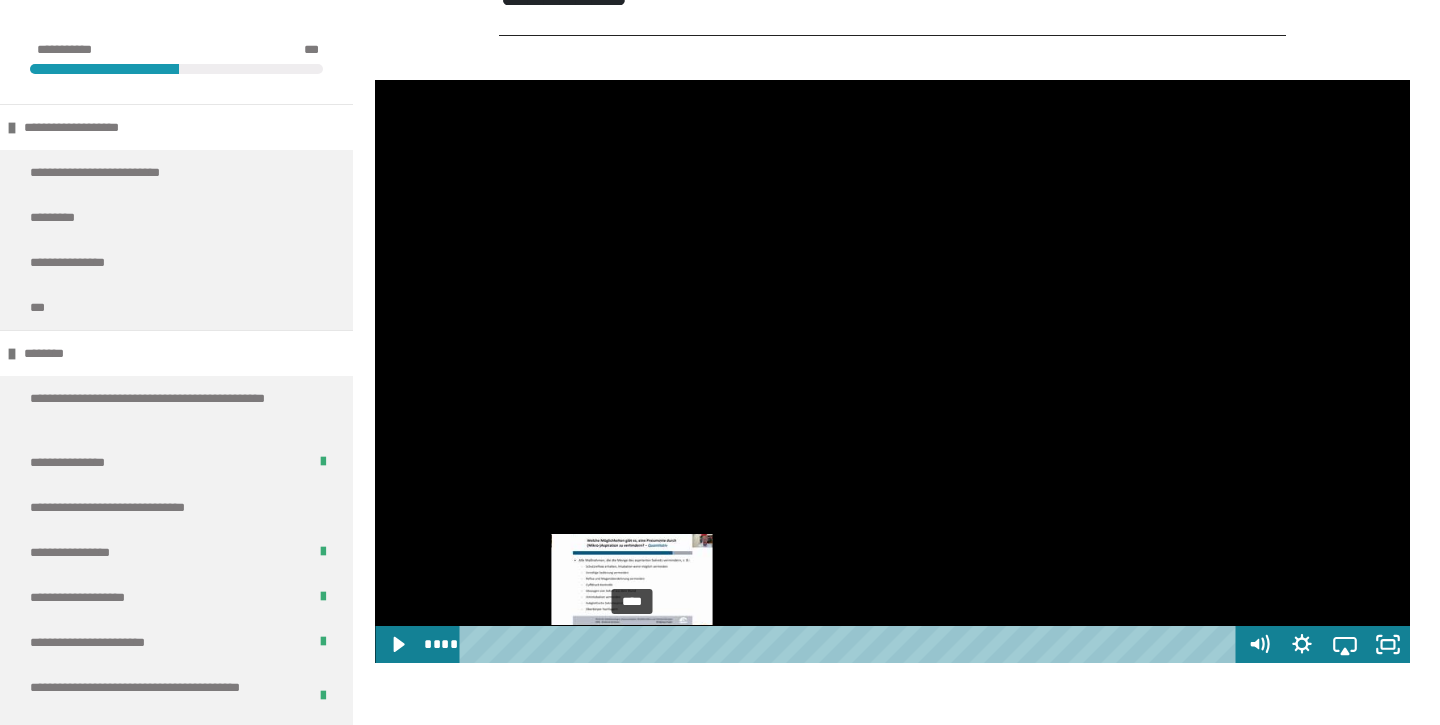 click on "****" at bounding box center [851, 644] 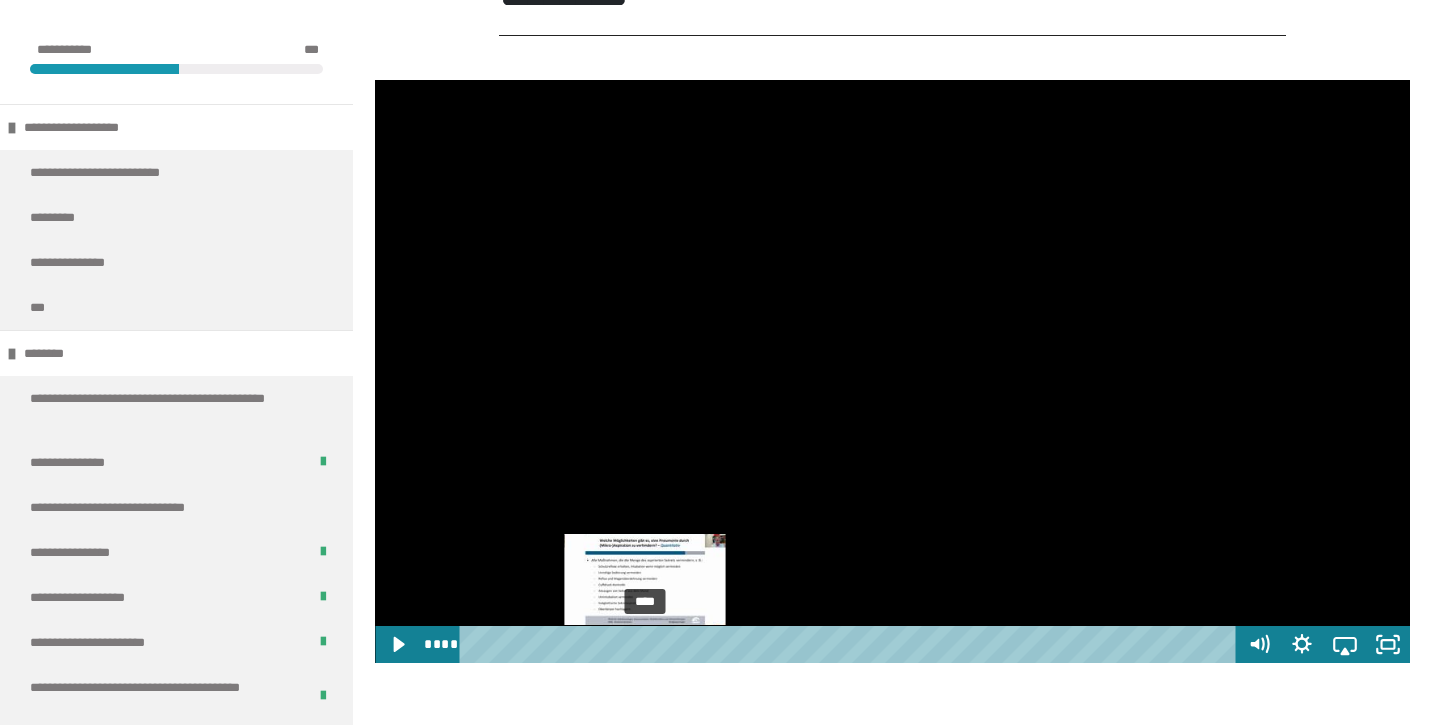 click on "****" at bounding box center (851, 644) 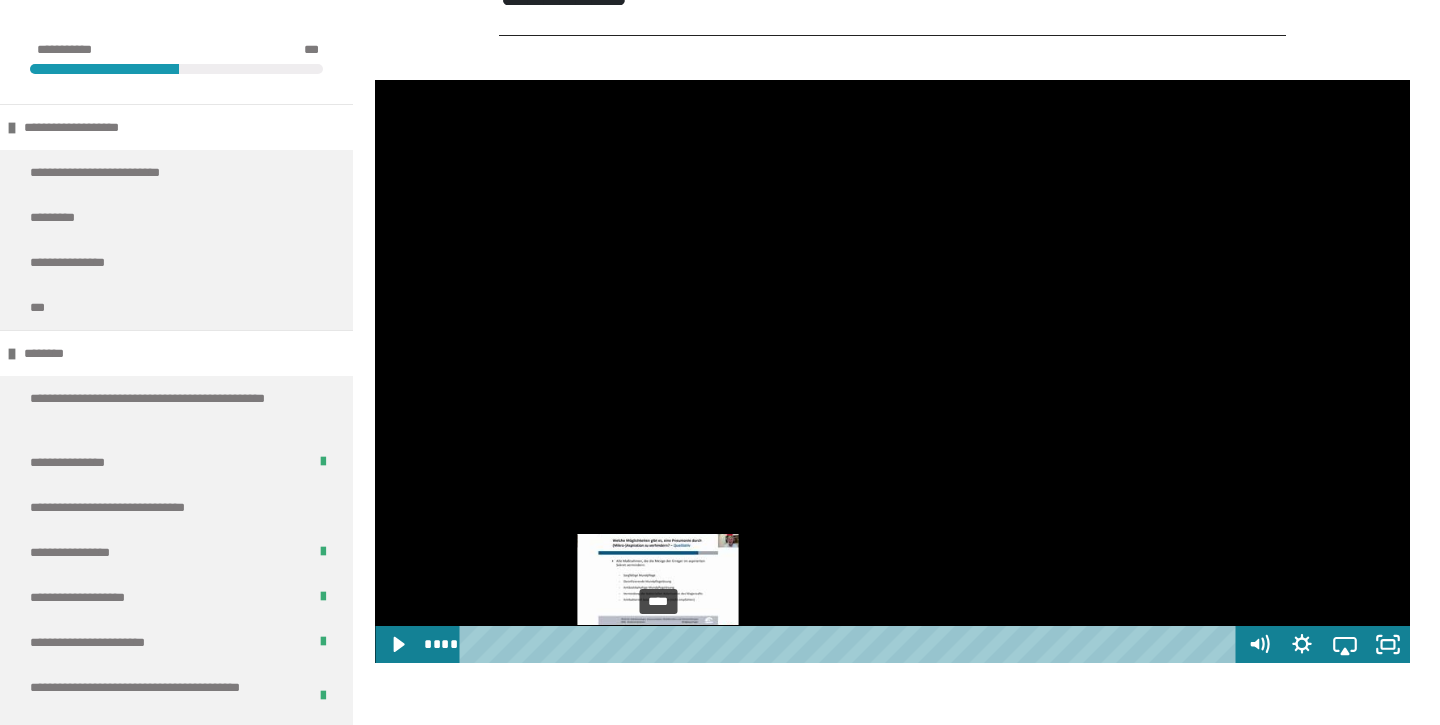click on "****" at bounding box center [851, 644] 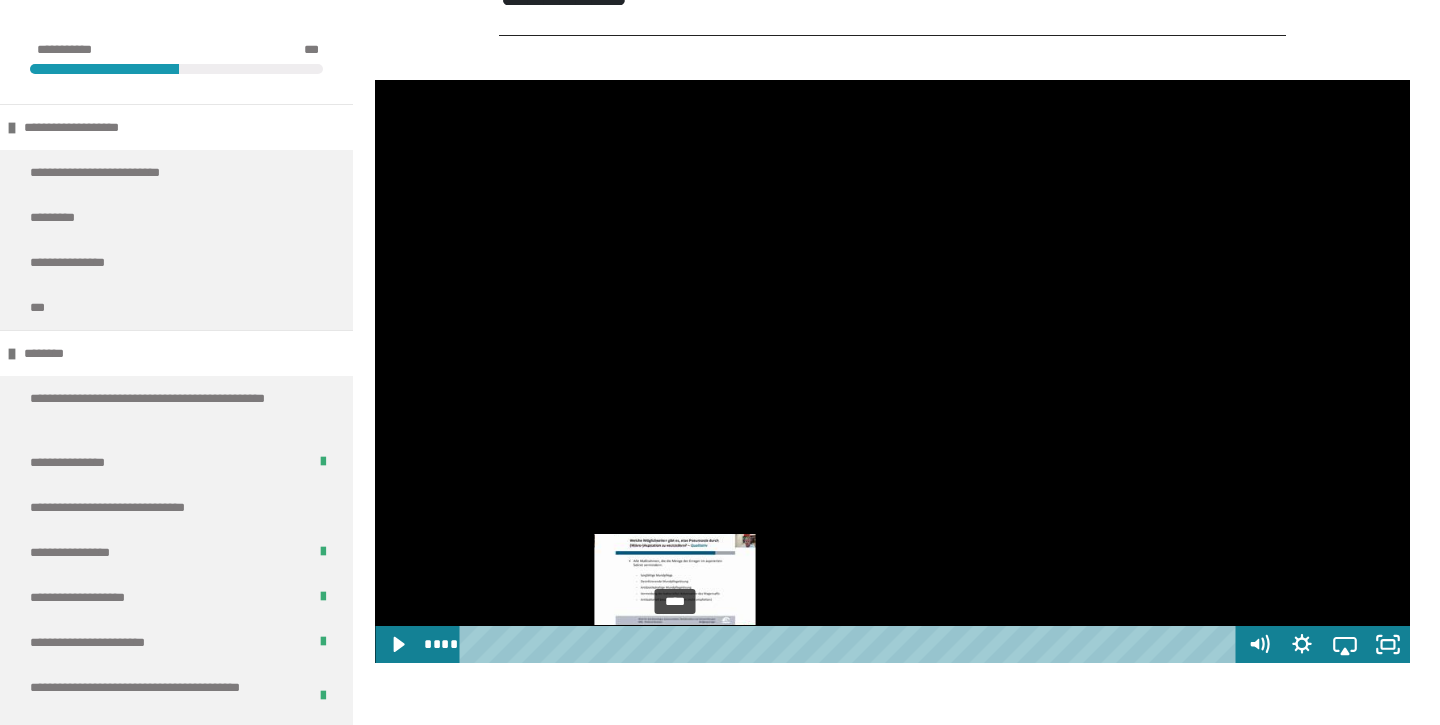 click on "****" at bounding box center (851, 644) 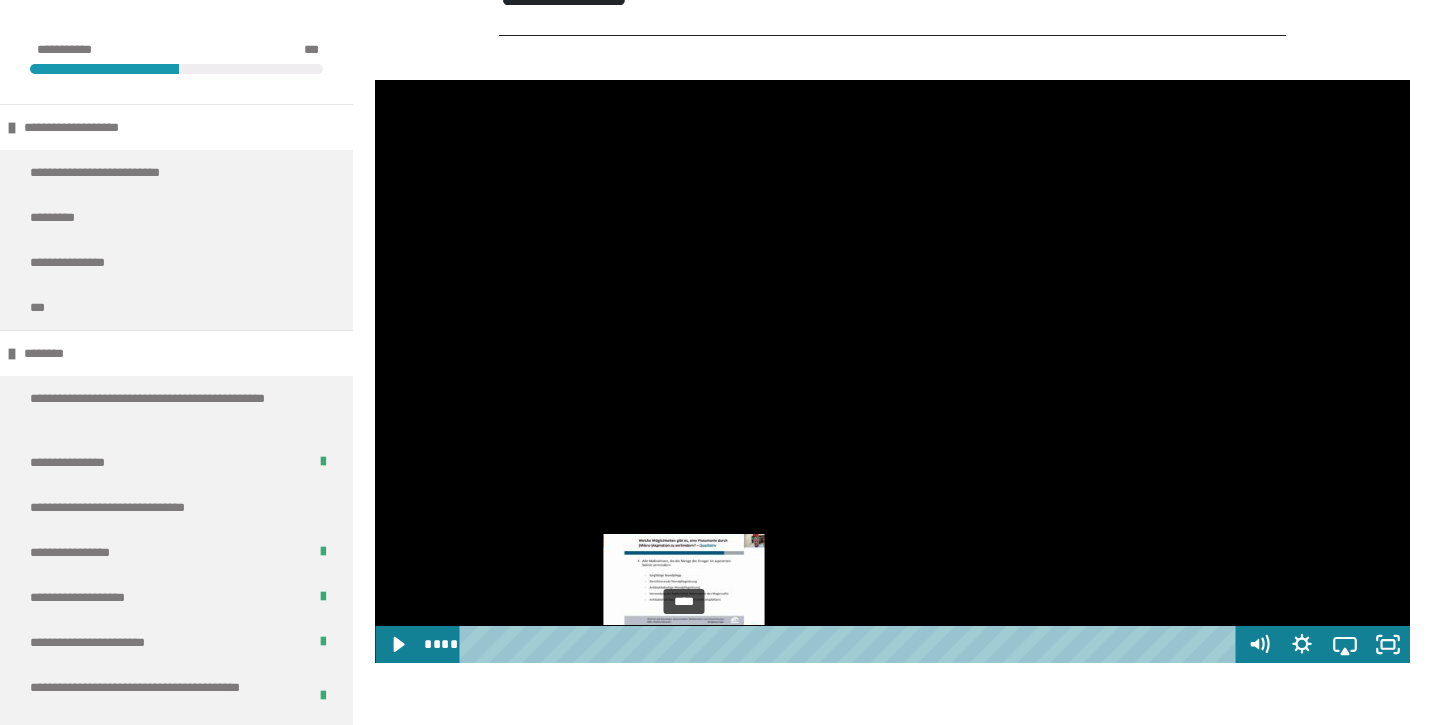 click on "****" at bounding box center [851, 644] 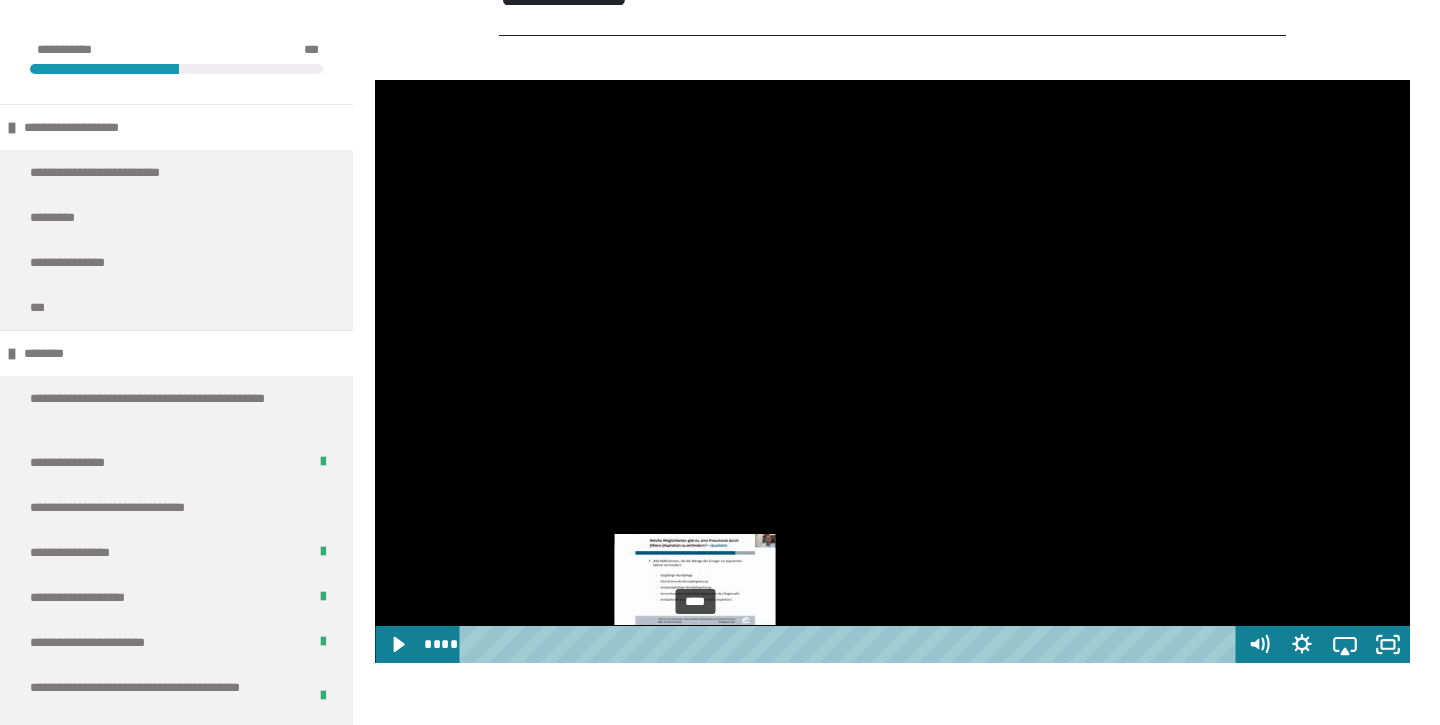 click on "****" at bounding box center [851, 644] 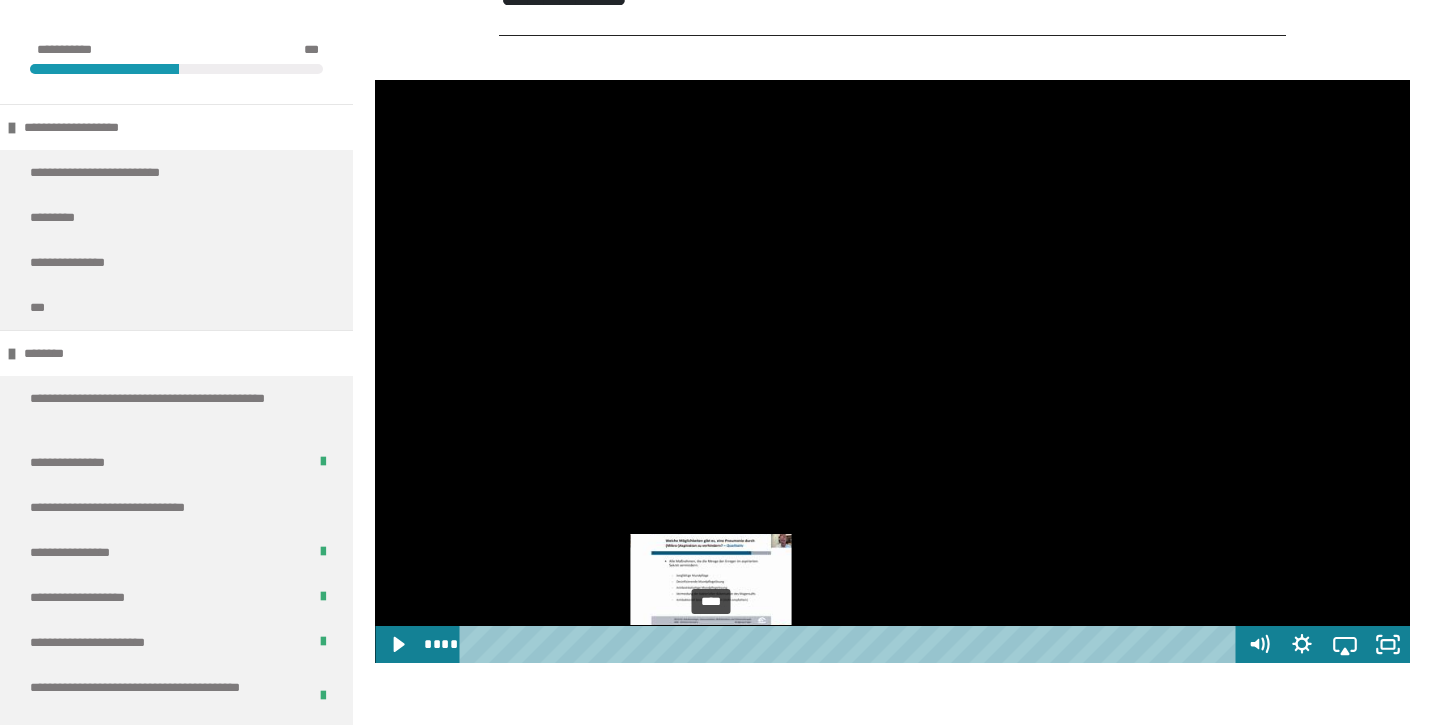 click on "****" at bounding box center (851, 644) 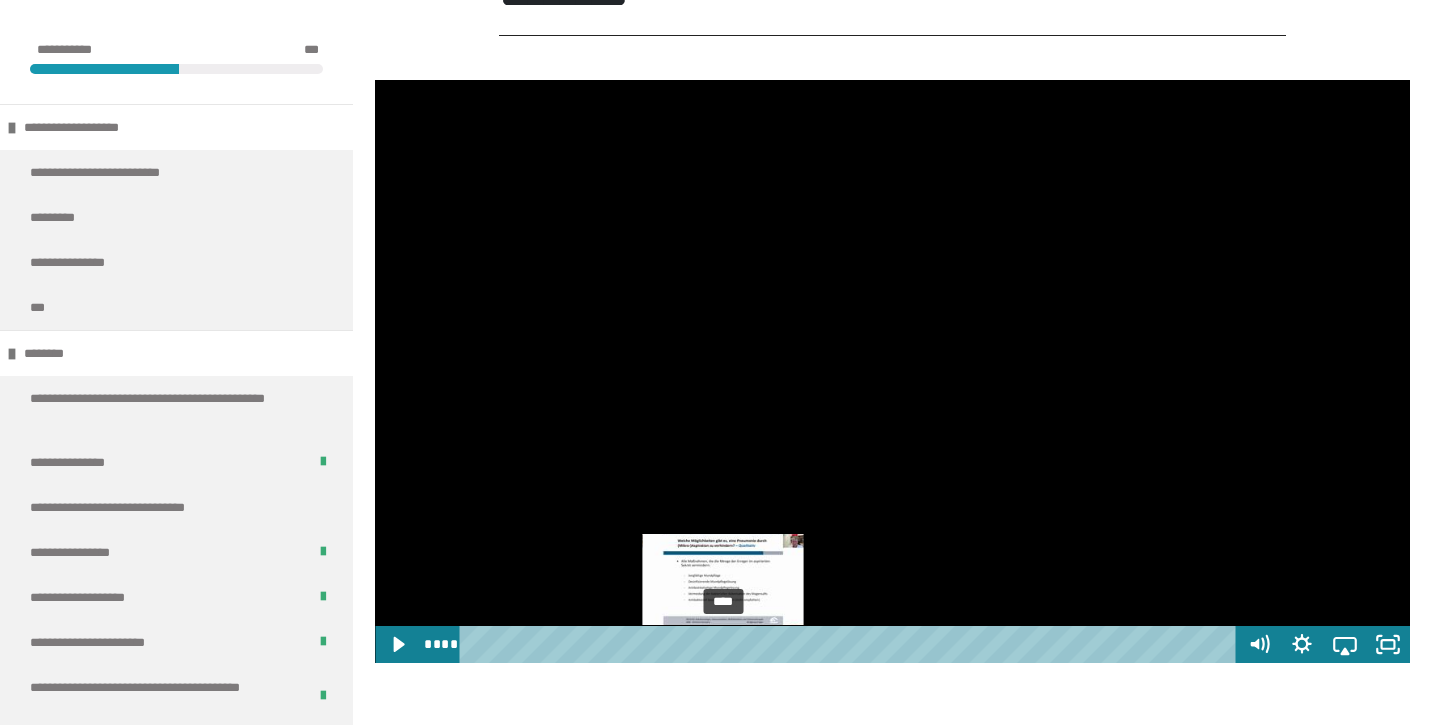 click on "****" at bounding box center (851, 644) 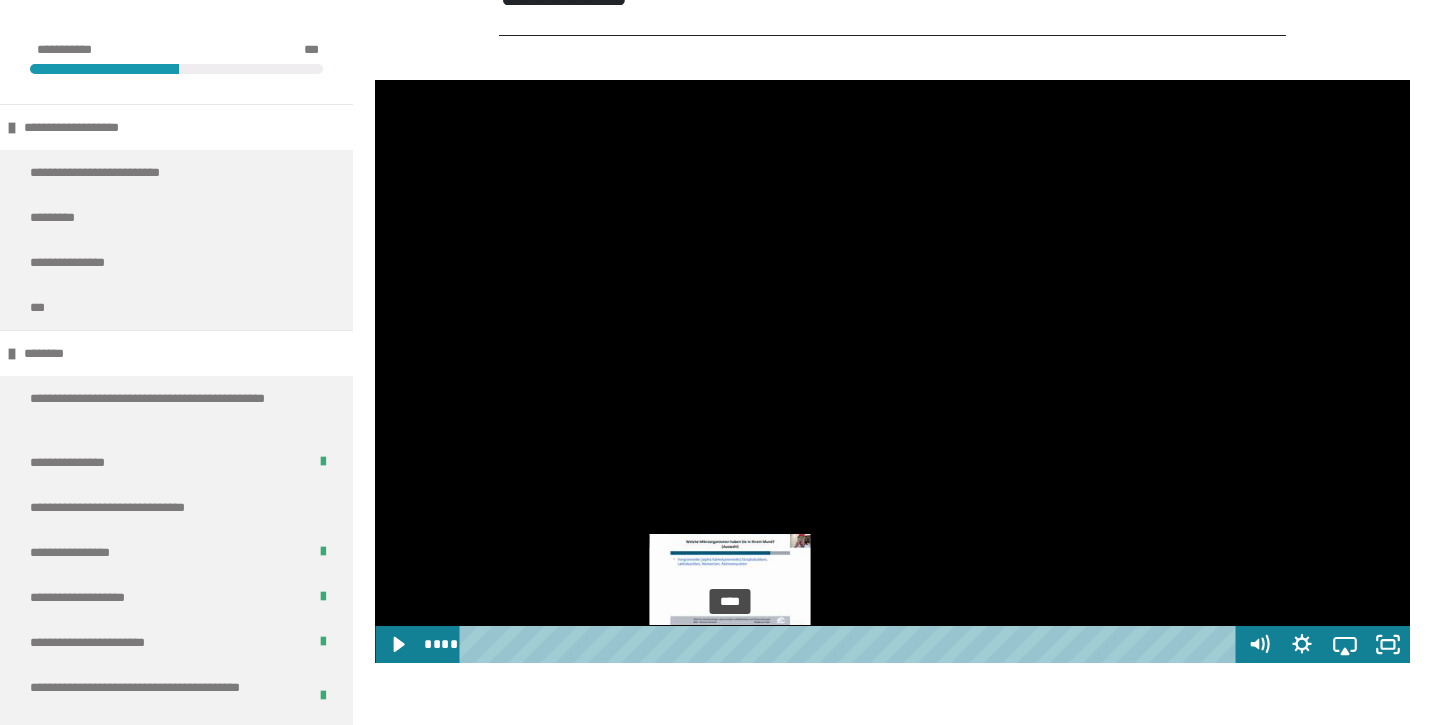 click on "****" at bounding box center (851, 644) 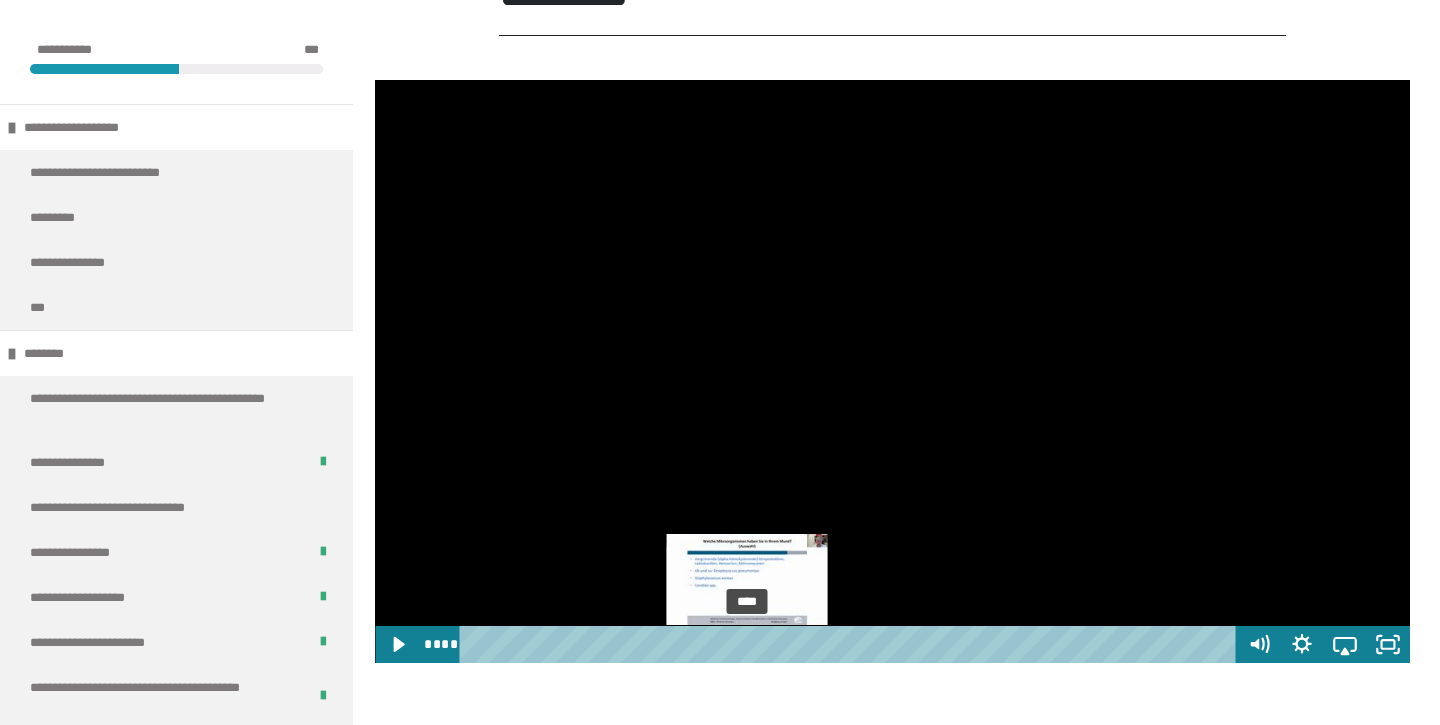 click on "****" at bounding box center (851, 644) 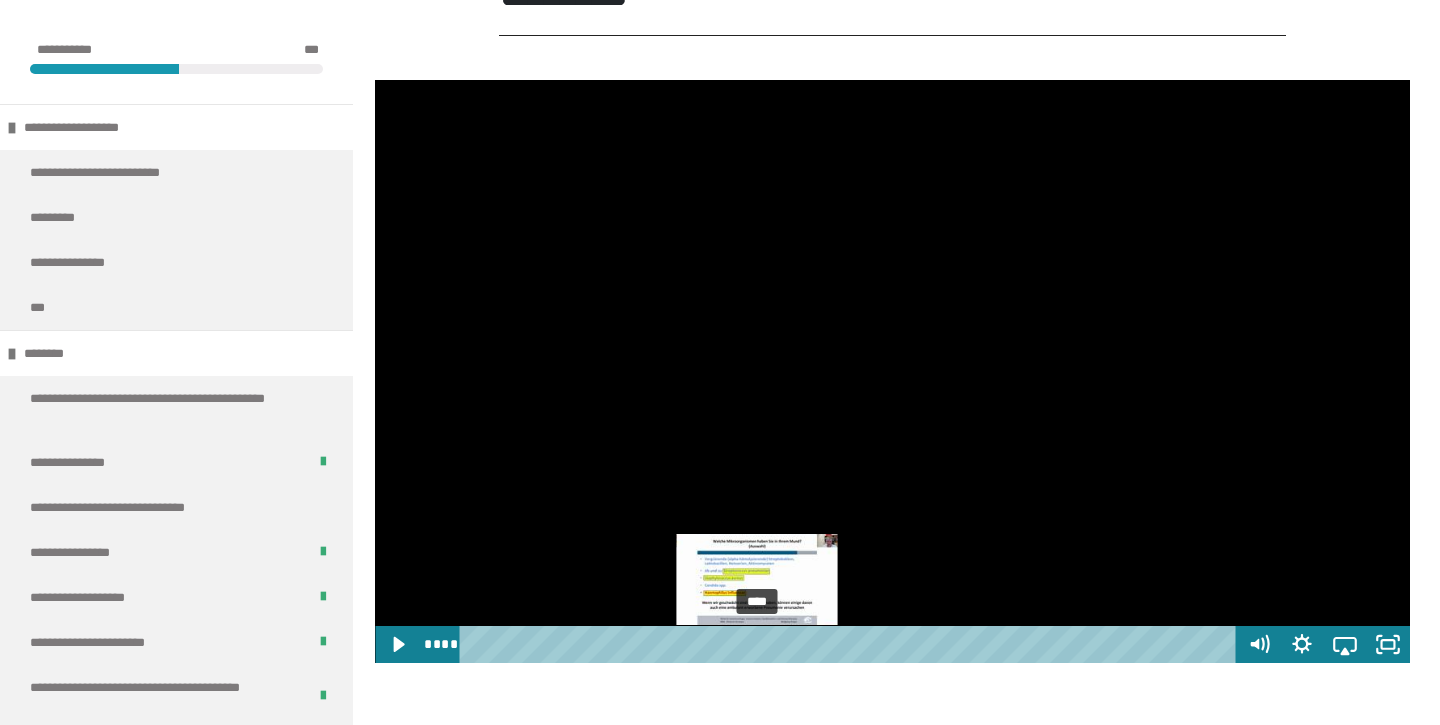 click on "****" at bounding box center (851, 644) 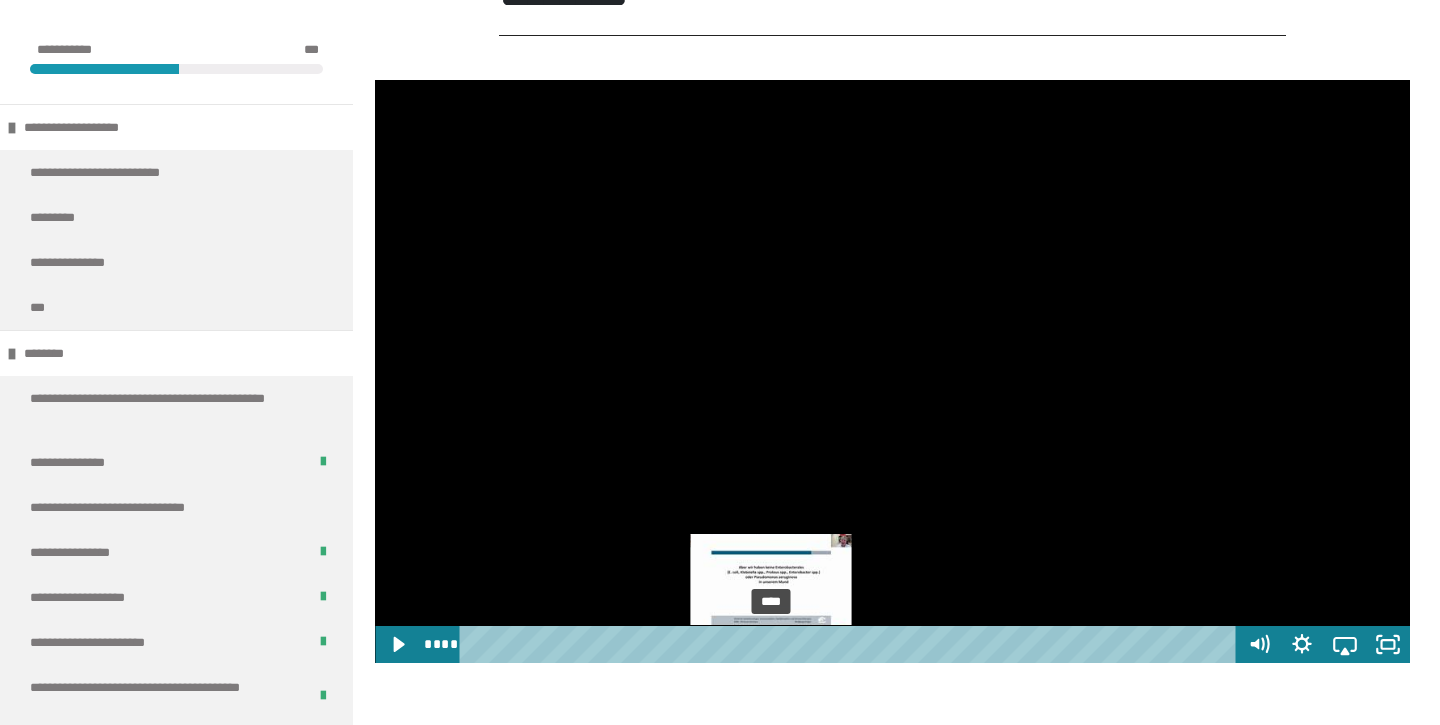 click on "****" at bounding box center (851, 644) 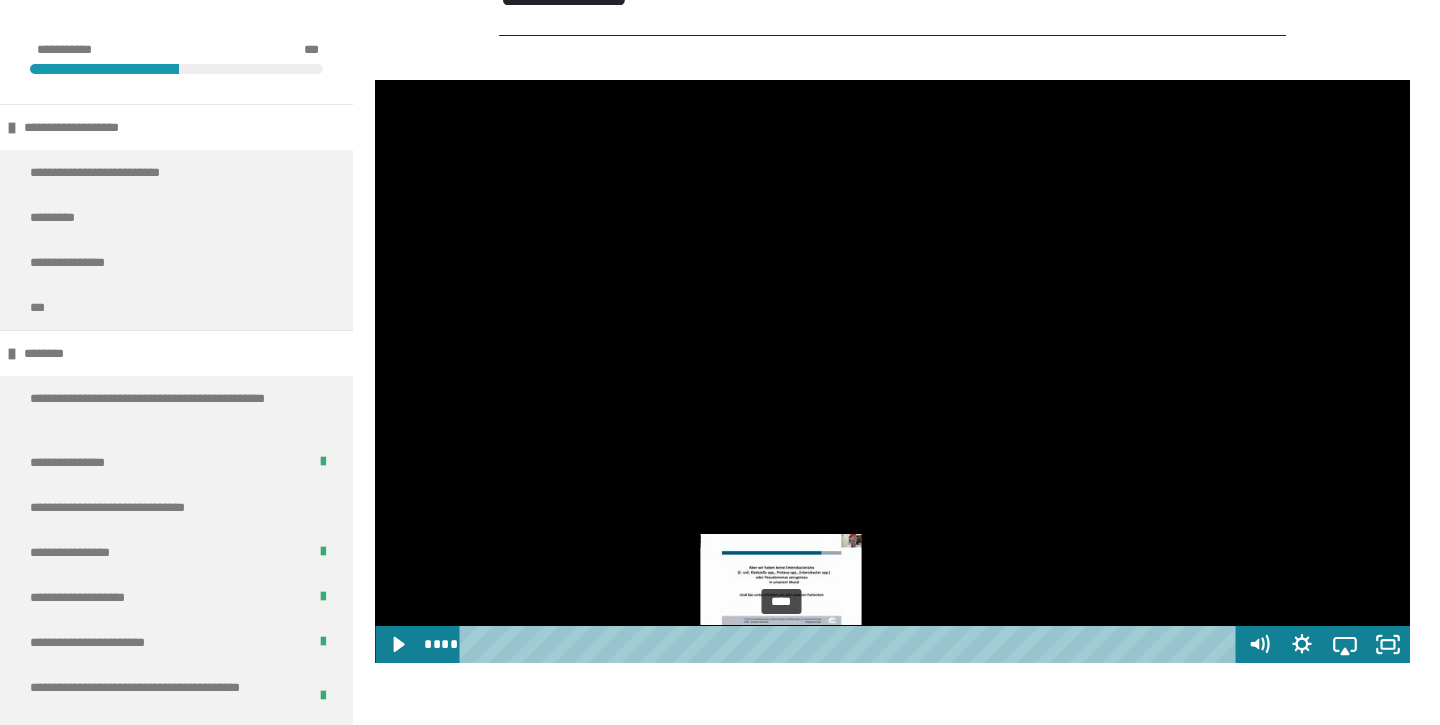 click on "****" at bounding box center [851, 644] 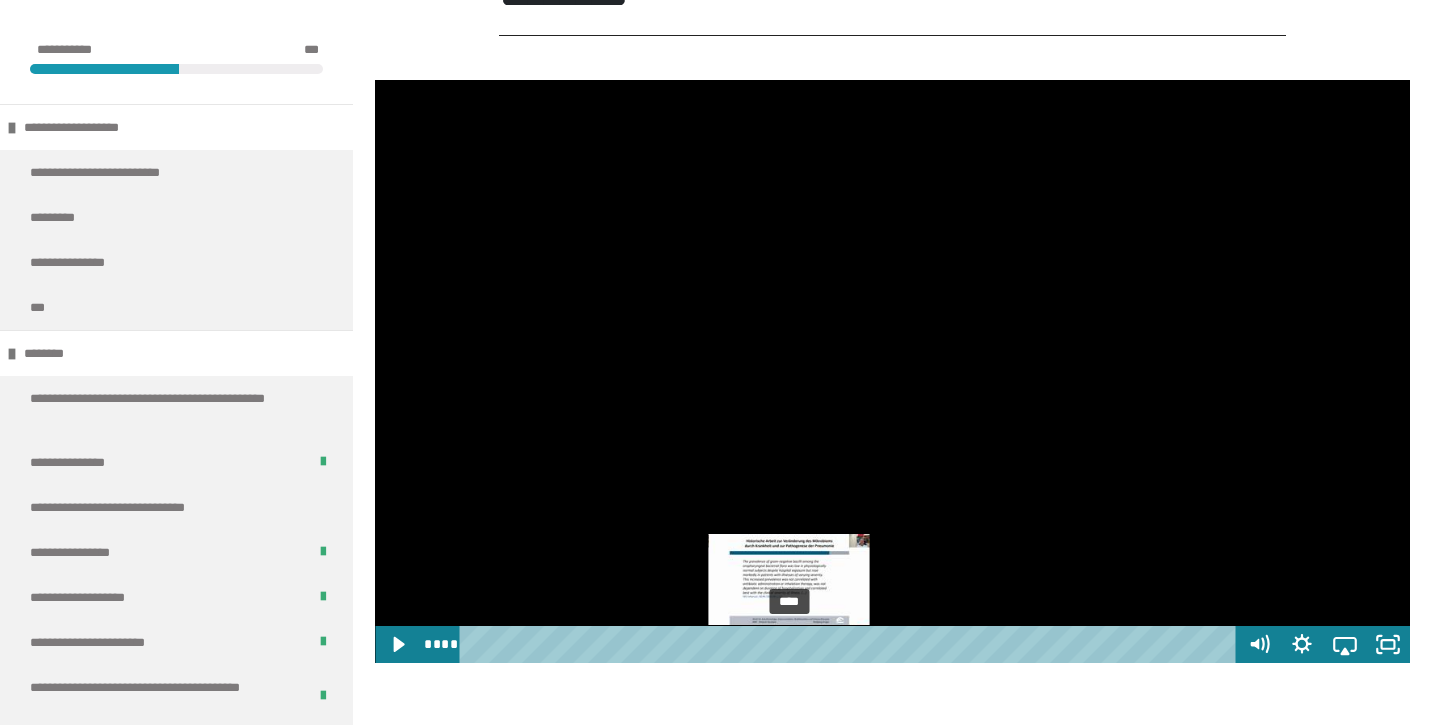 click on "****" at bounding box center (851, 644) 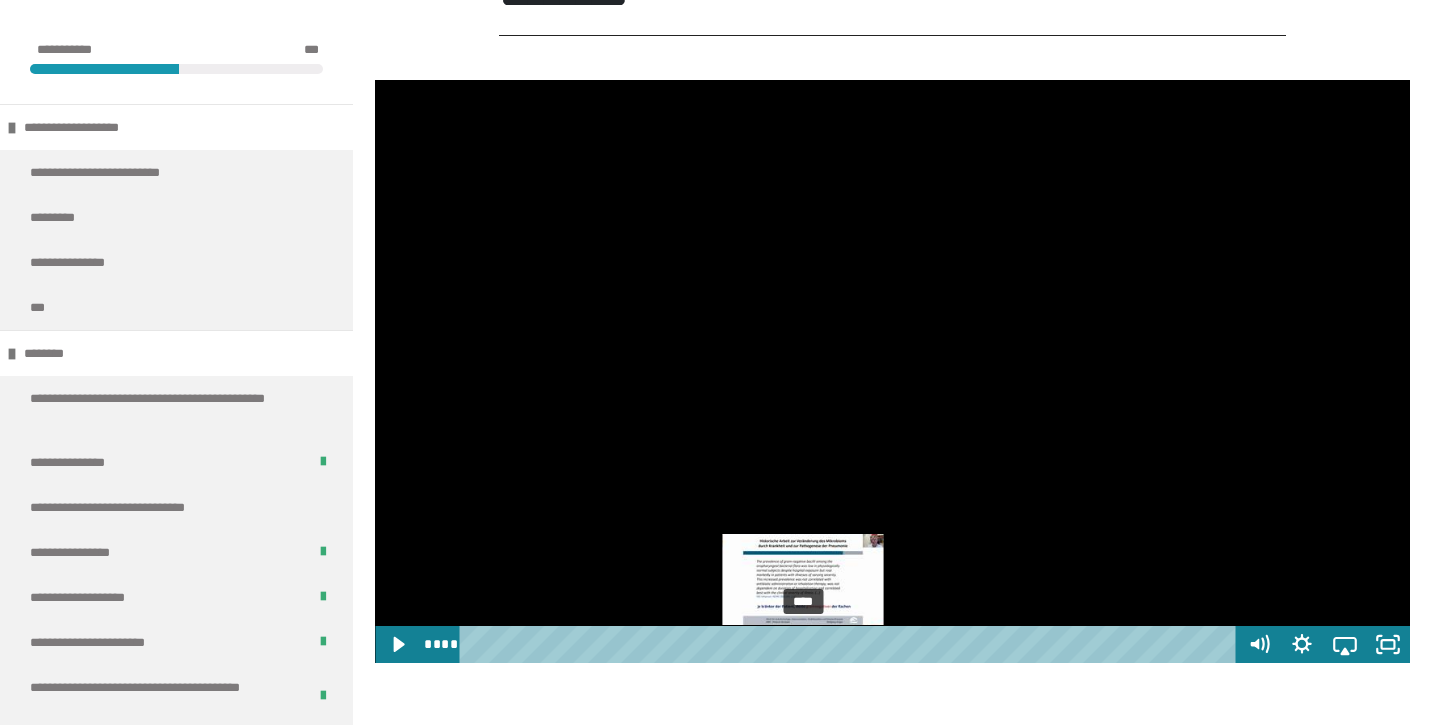 click on "****" at bounding box center (851, 644) 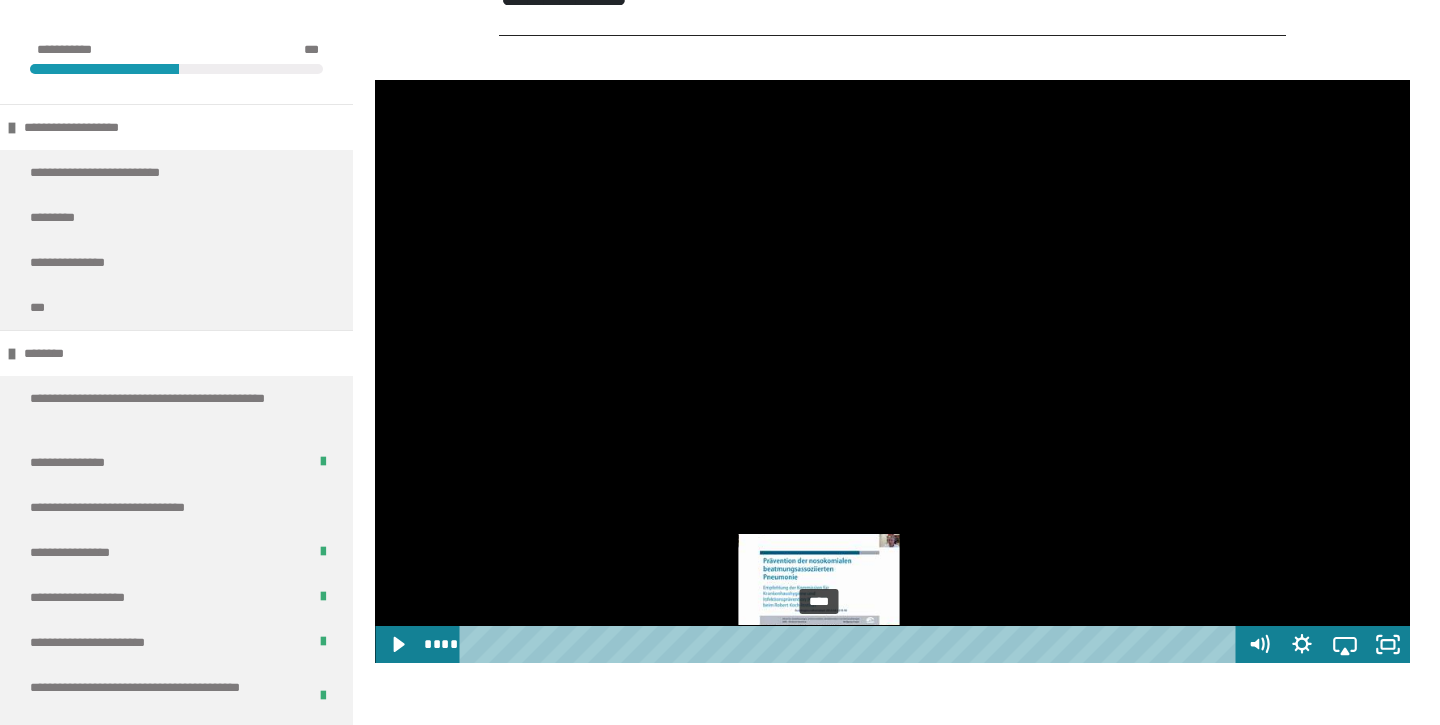 click on "****" at bounding box center [851, 644] 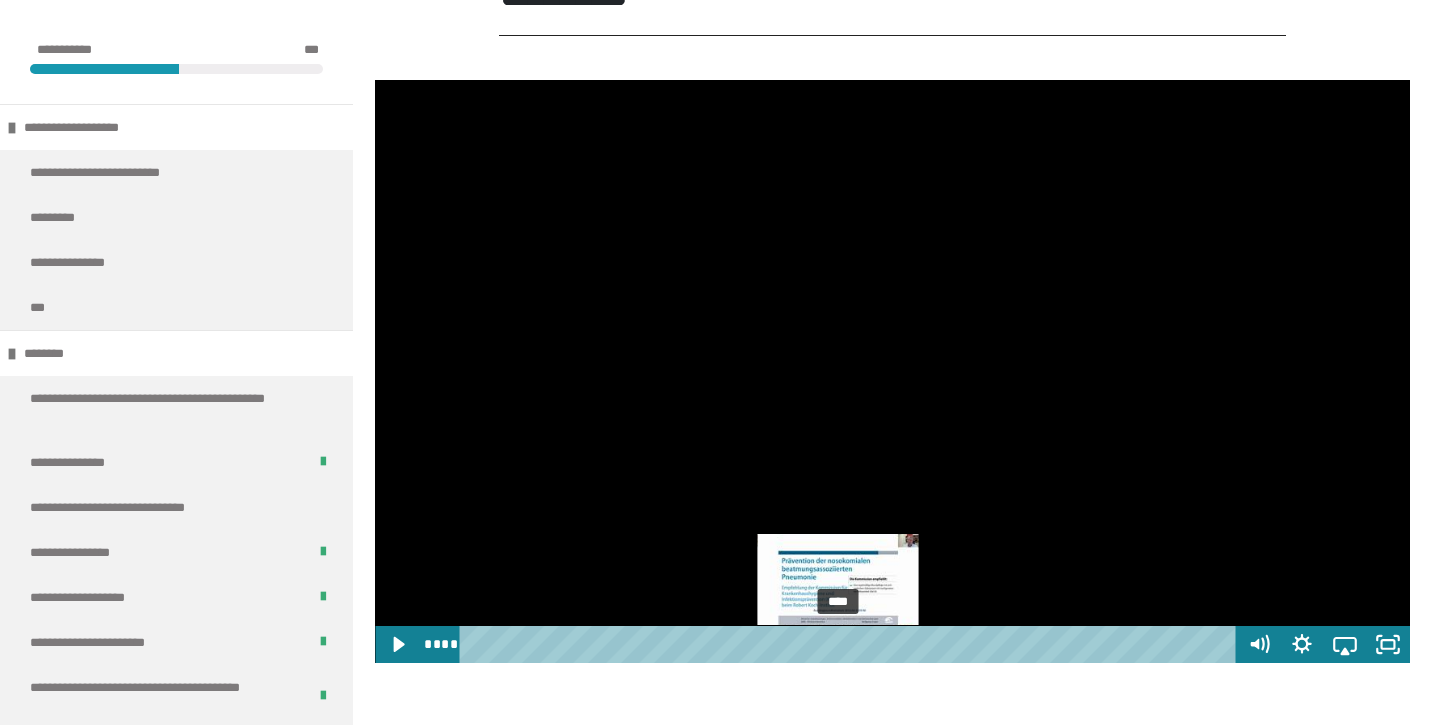click on "****" at bounding box center [851, 644] 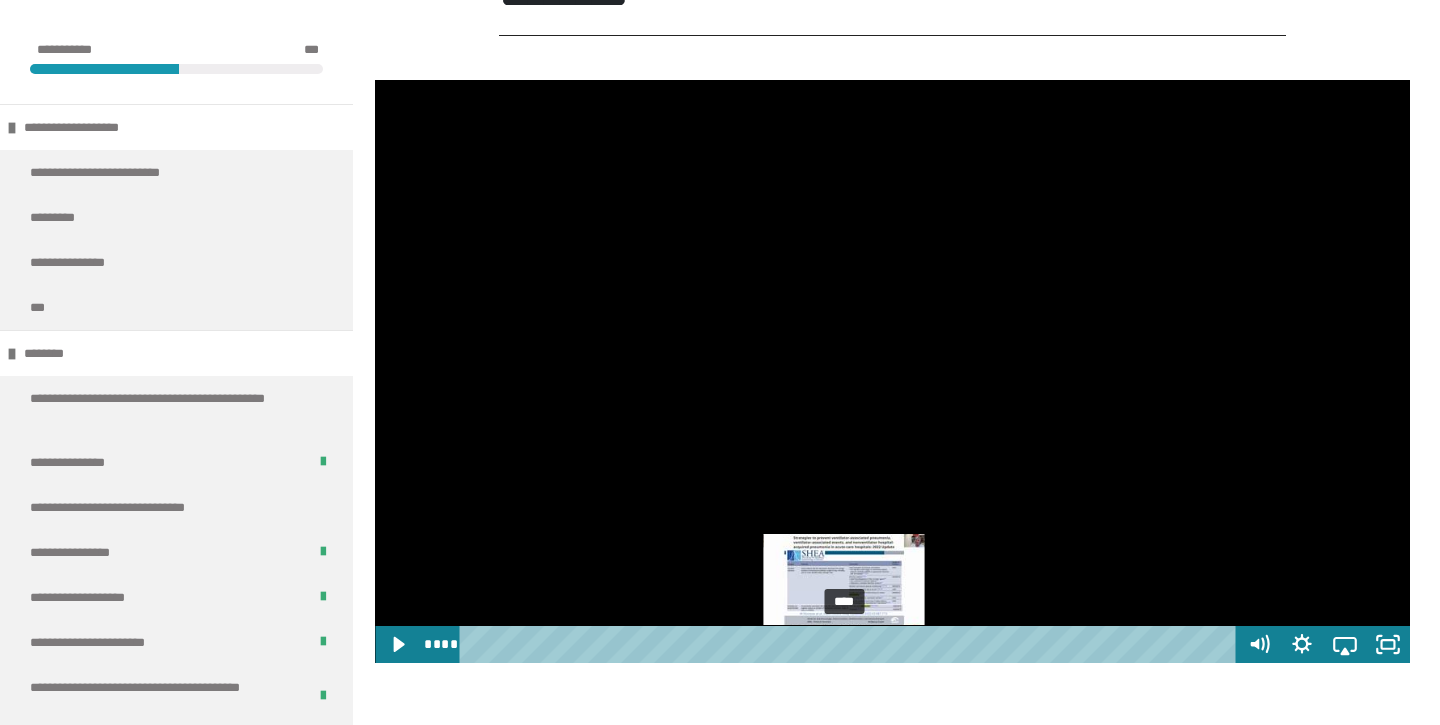 click on "****" at bounding box center [851, 644] 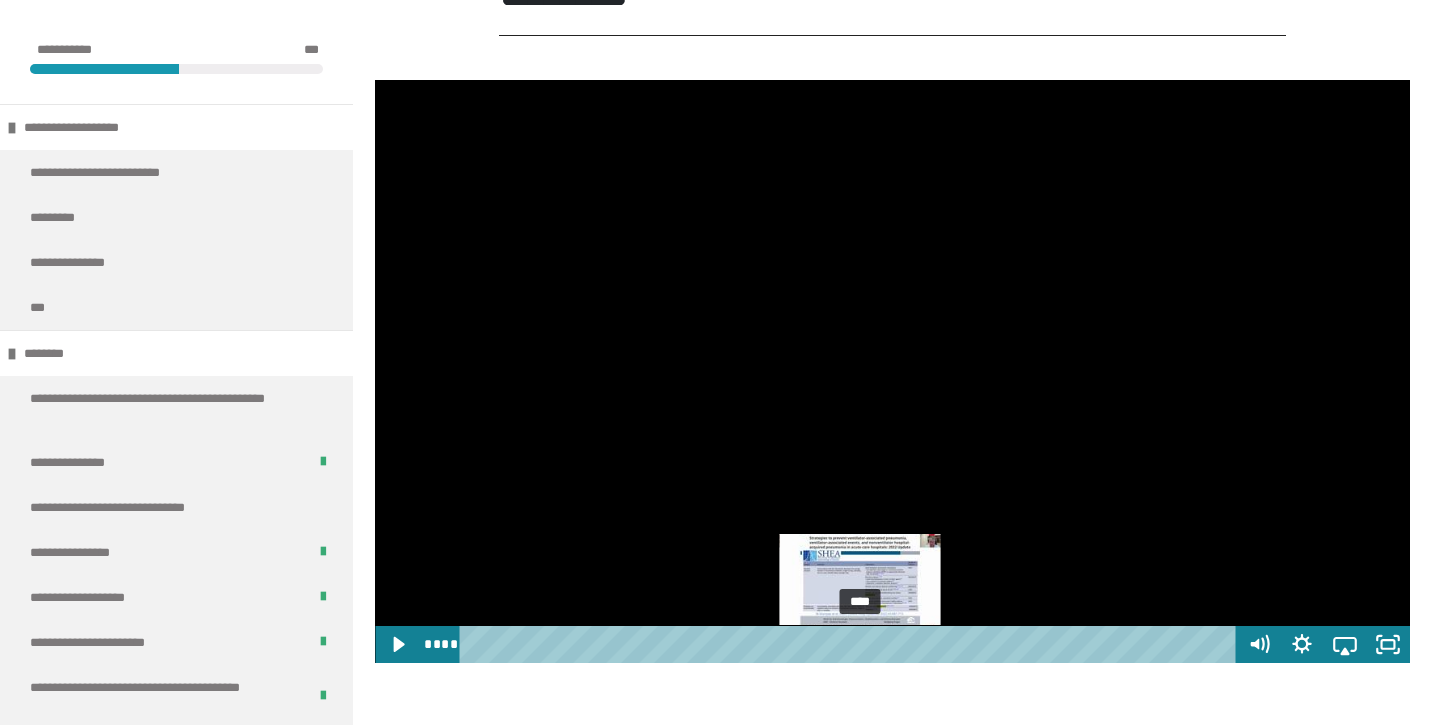 click on "****" at bounding box center (851, 644) 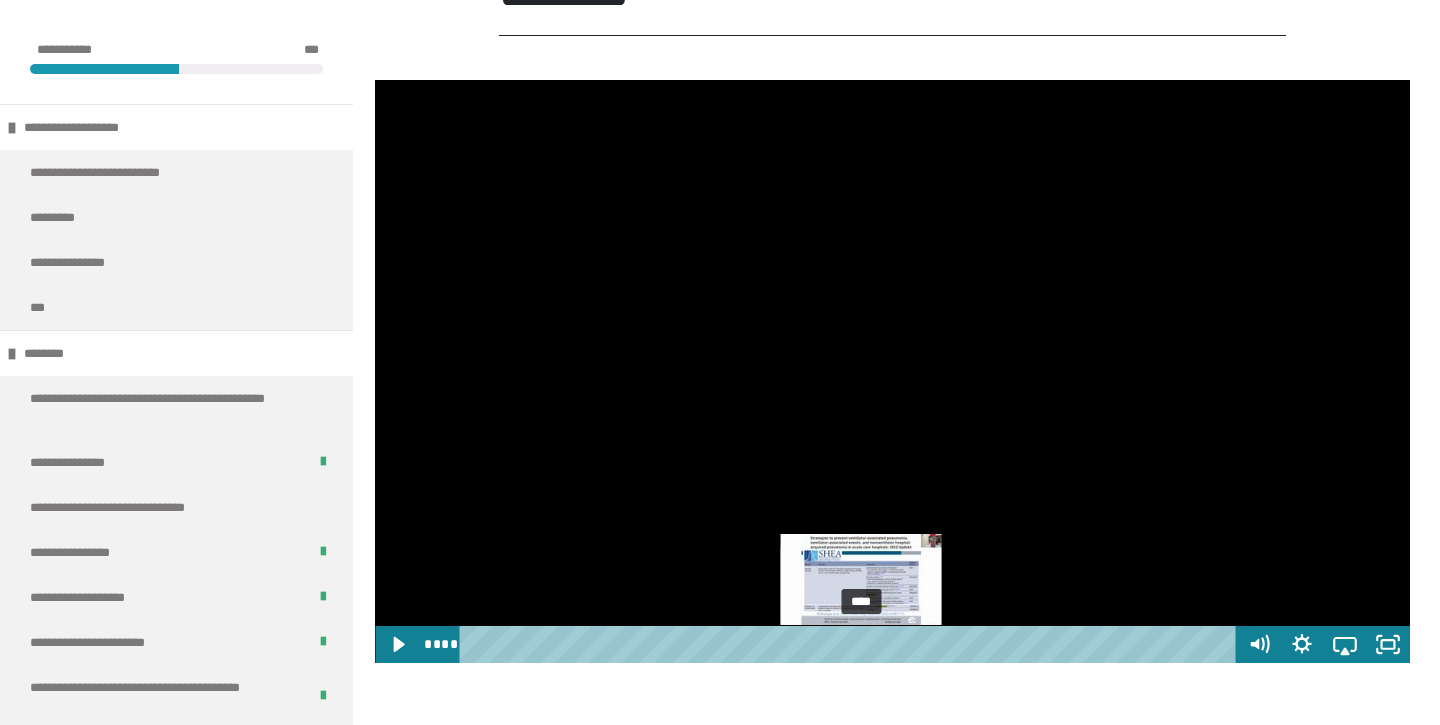 click at bounding box center (861, 644) 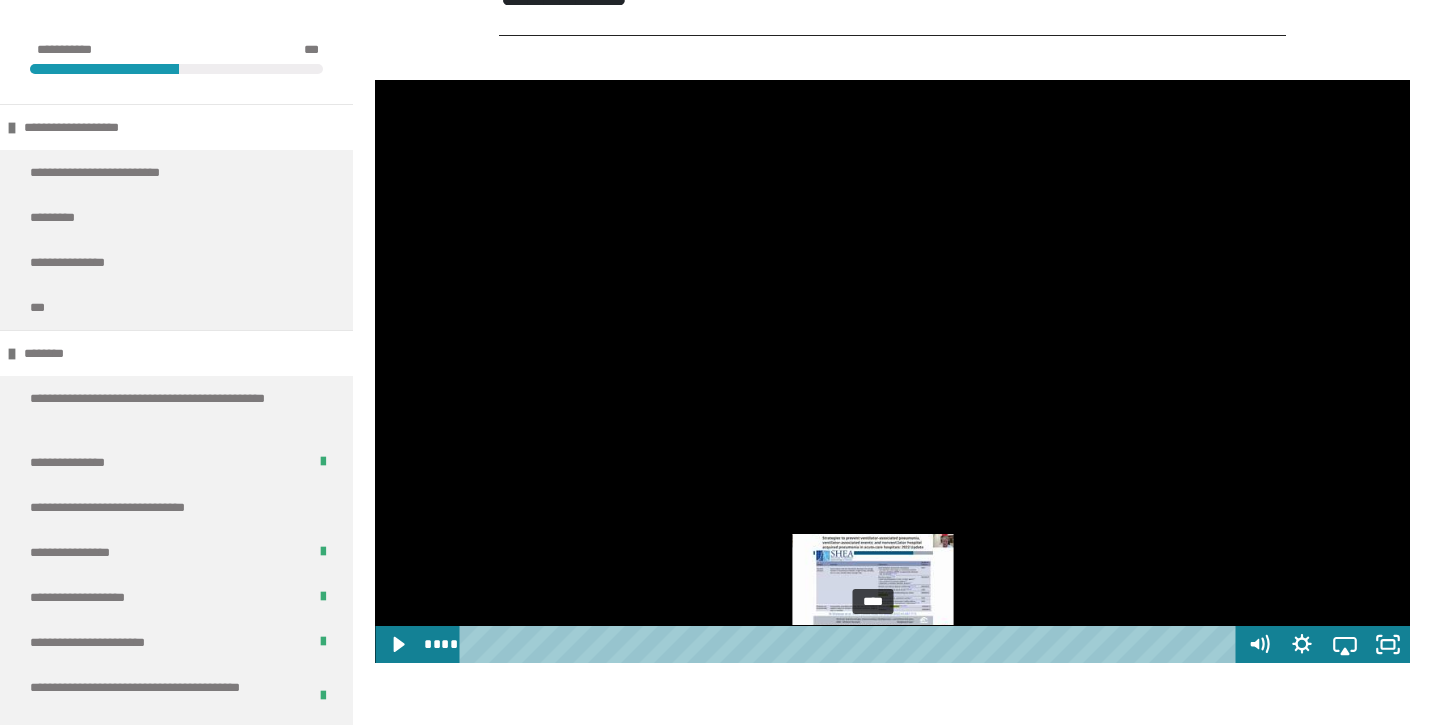 click on "****" at bounding box center (851, 644) 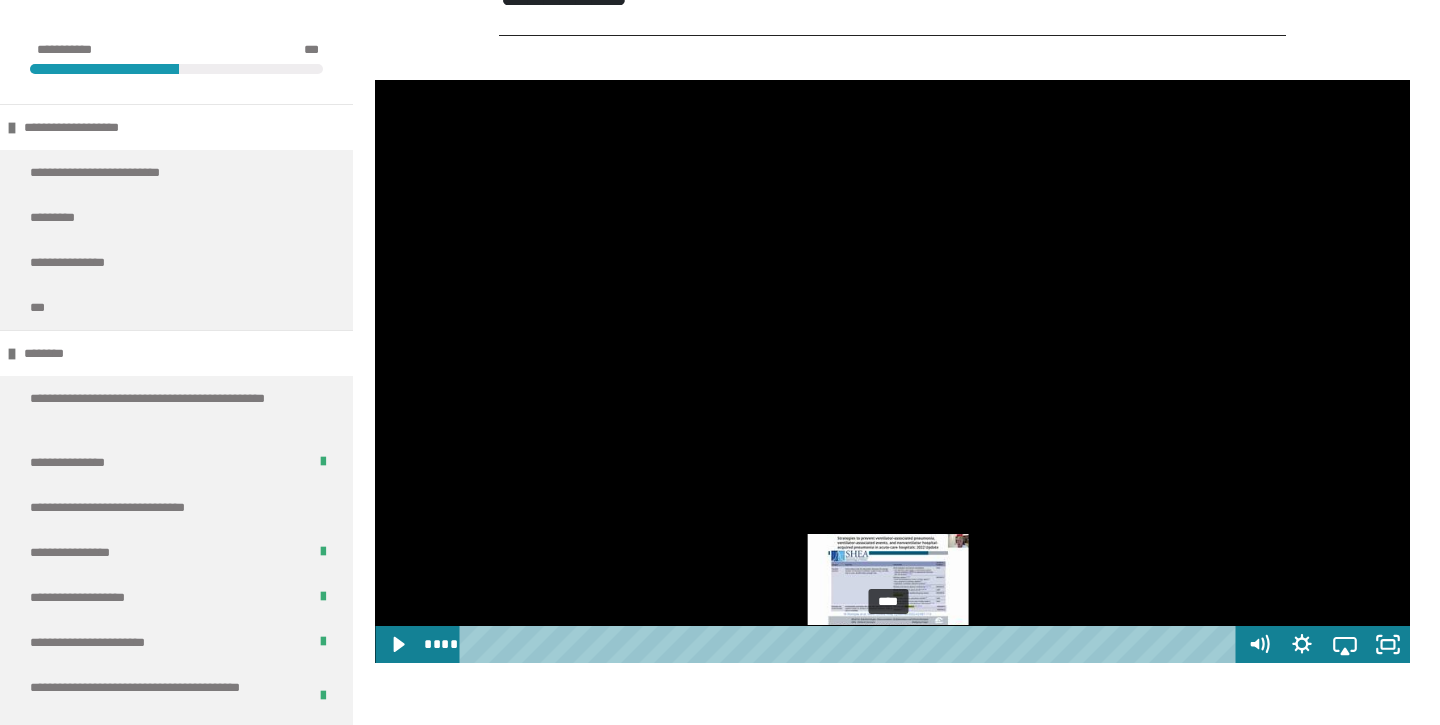 click on "****" at bounding box center [851, 644] 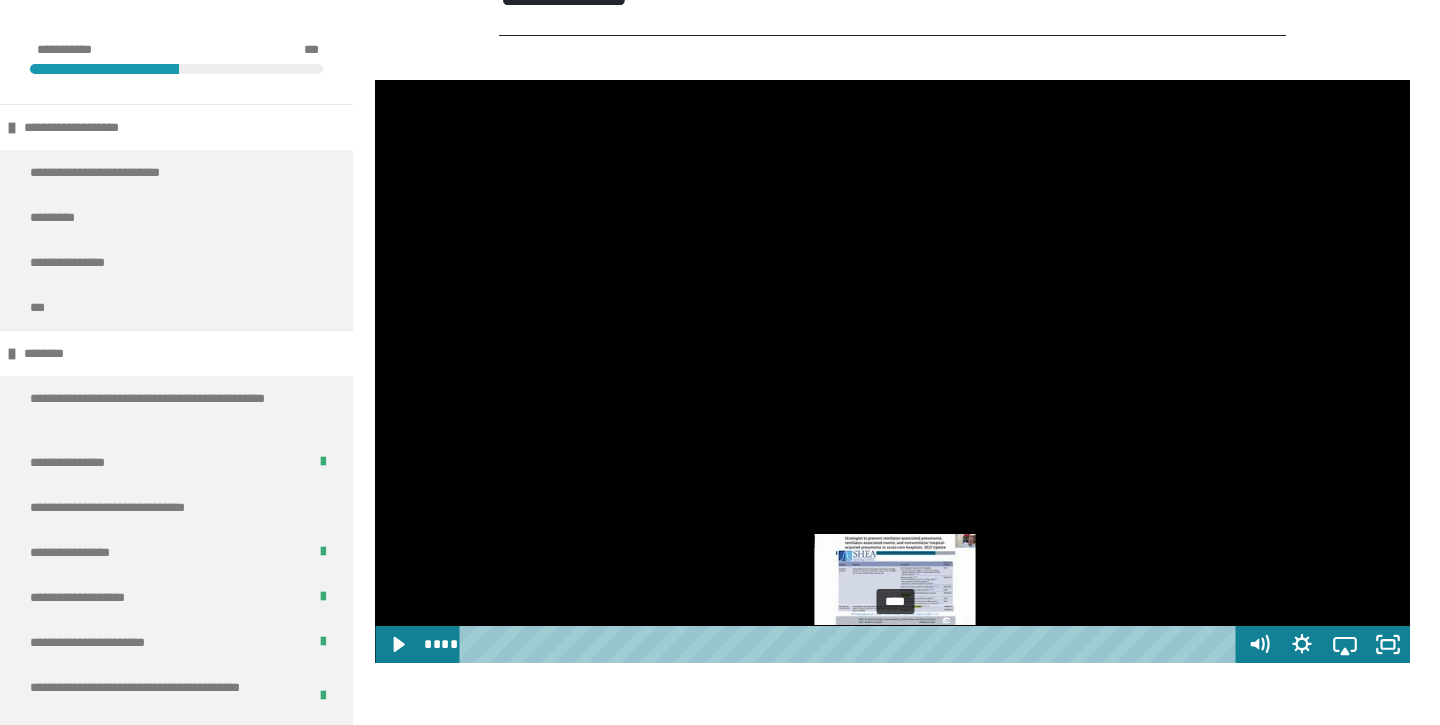click on "****" at bounding box center (851, 644) 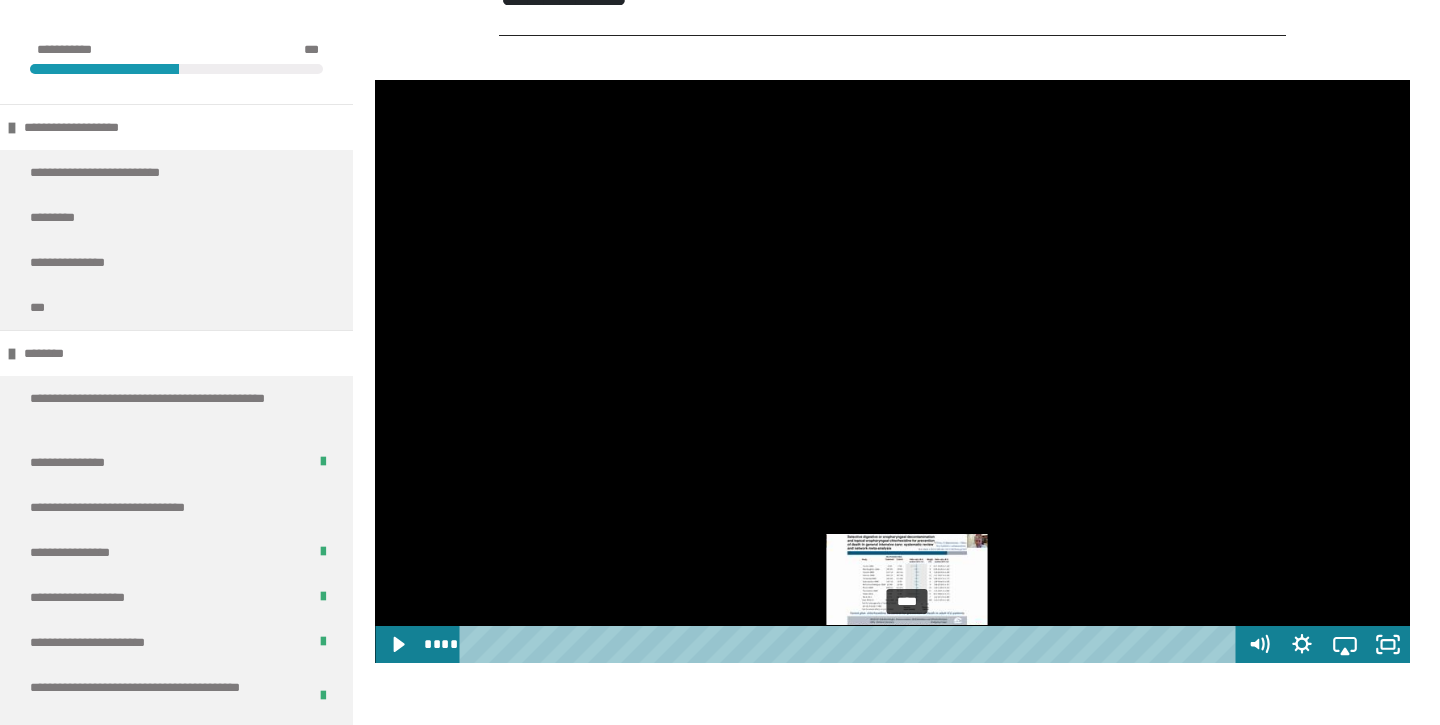 click on "****" at bounding box center [851, 644] 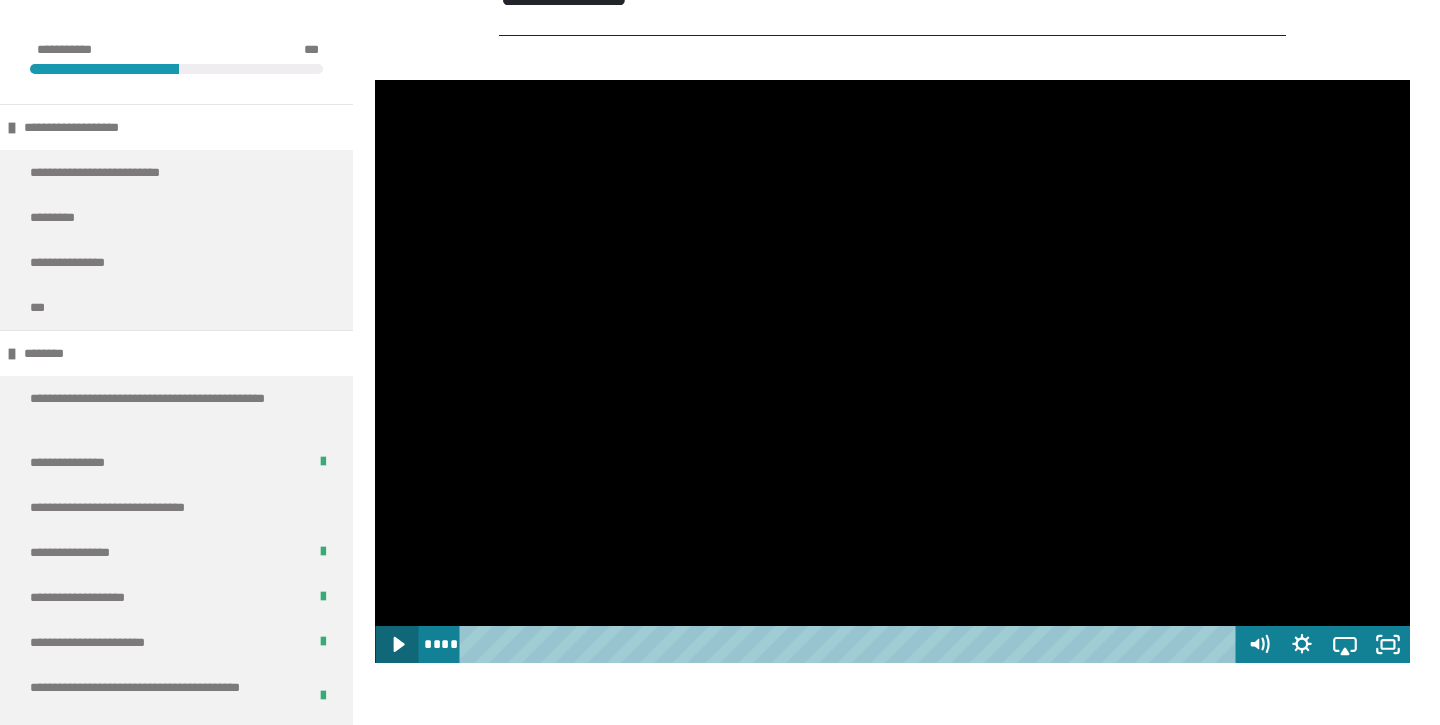 click 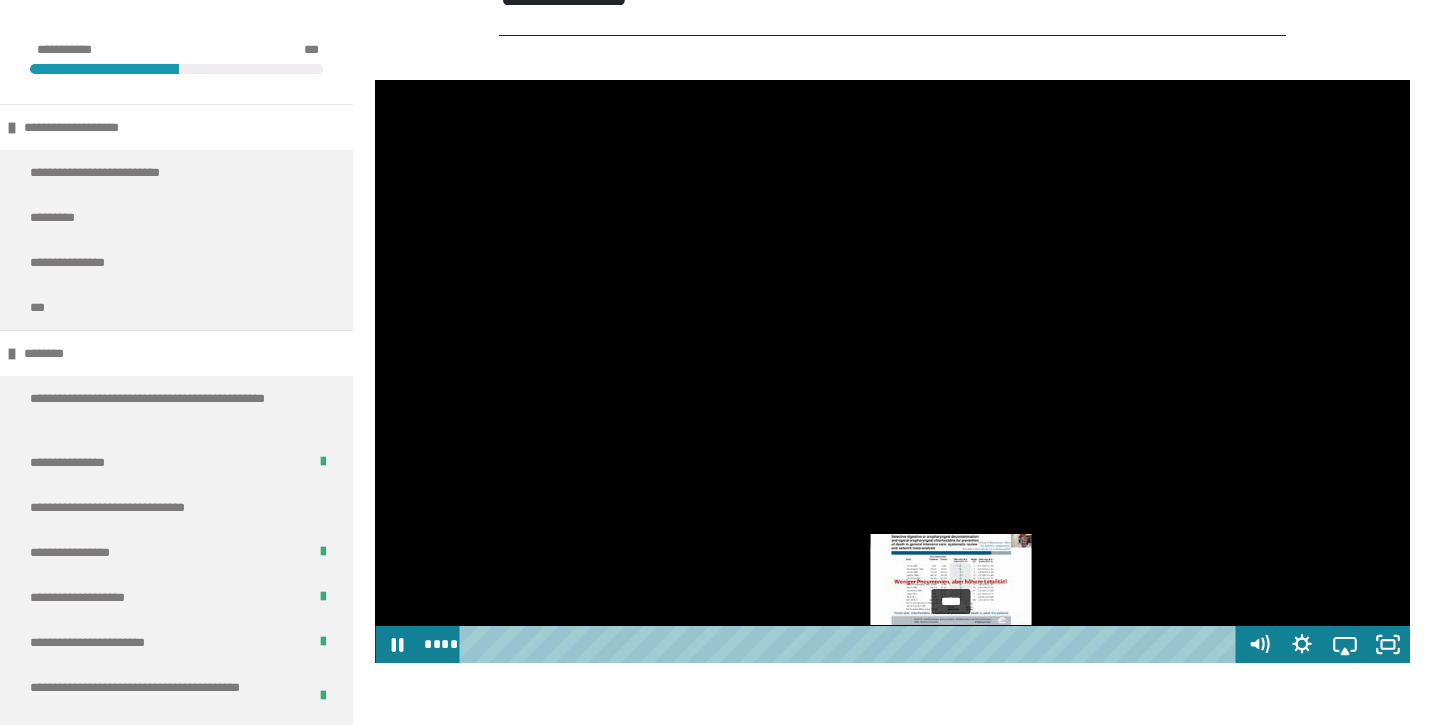 click on "****" at bounding box center (851, 644) 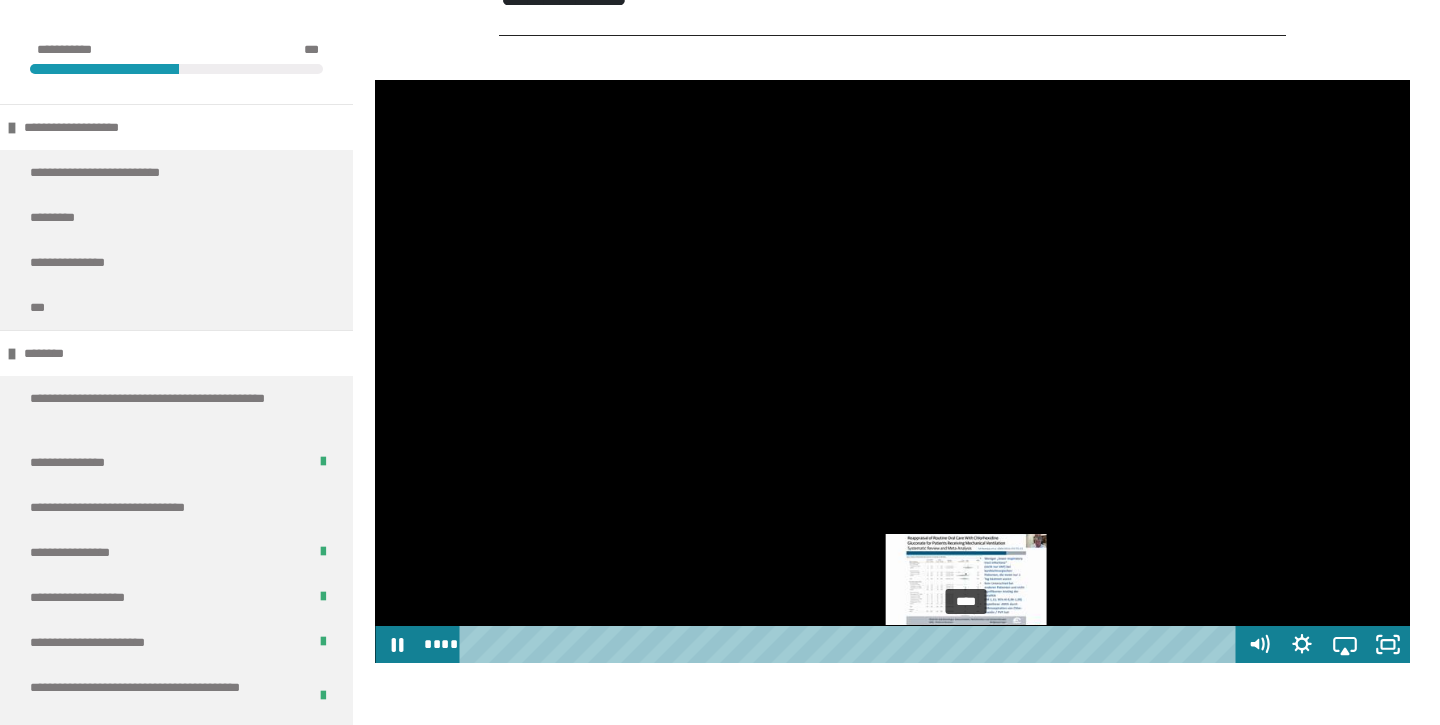 click on "****" at bounding box center (851, 644) 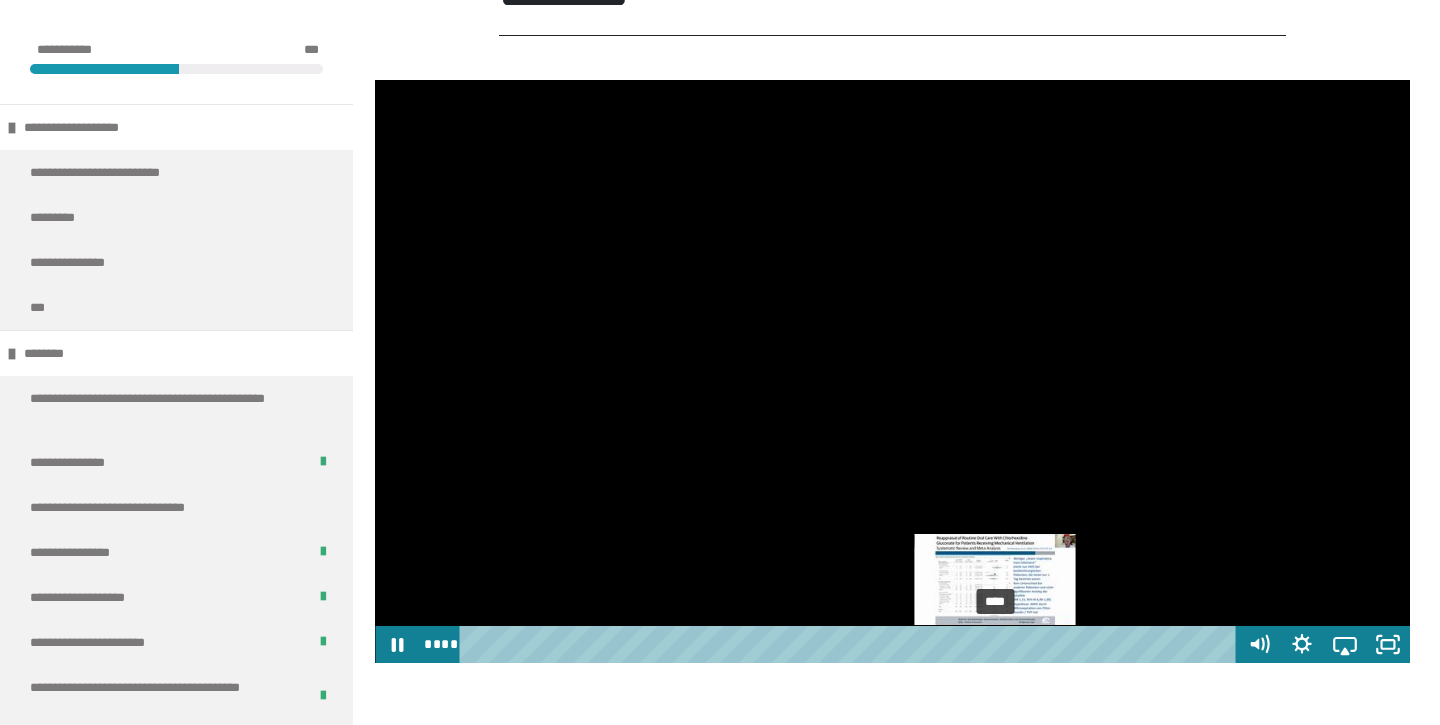 click on "****" at bounding box center (851, 644) 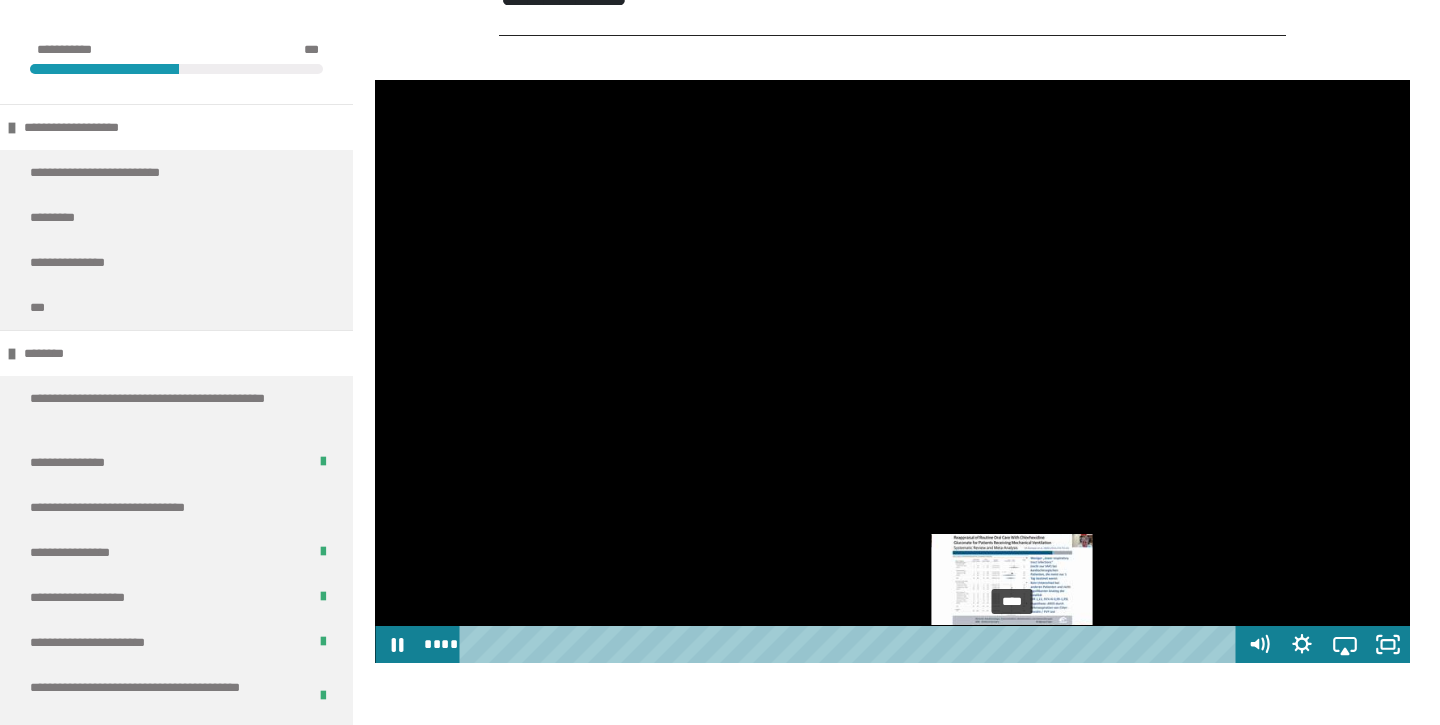 click on "****" at bounding box center [851, 644] 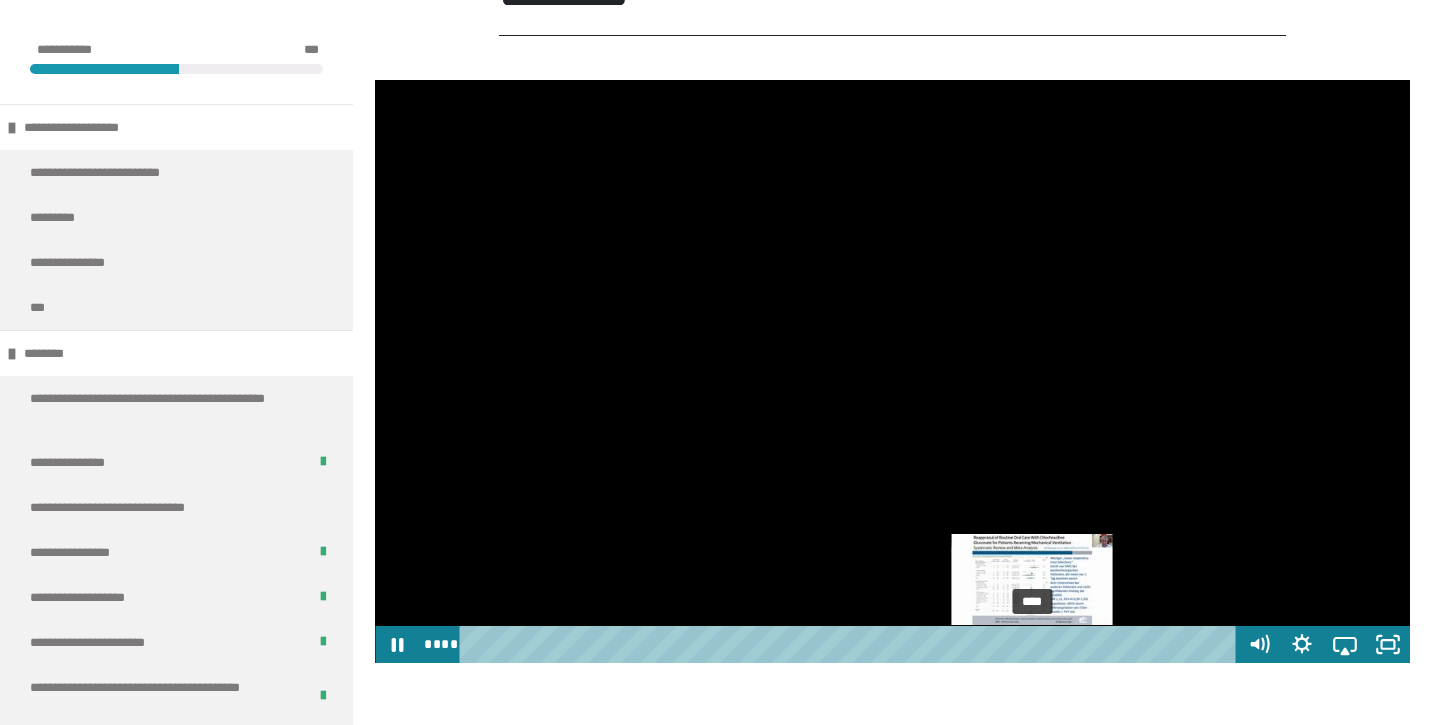click on "****" at bounding box center (851, 644) 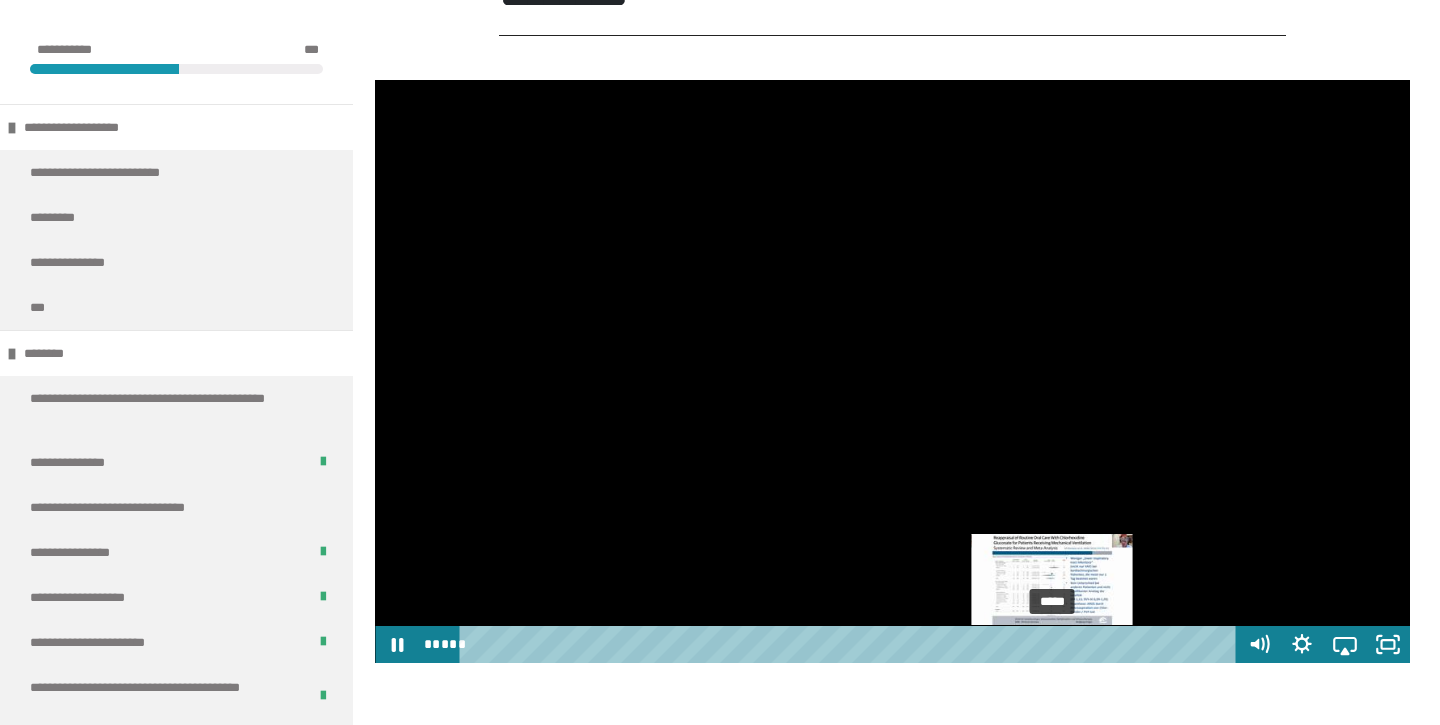 click on "*****" at bounding box center (851, 644) 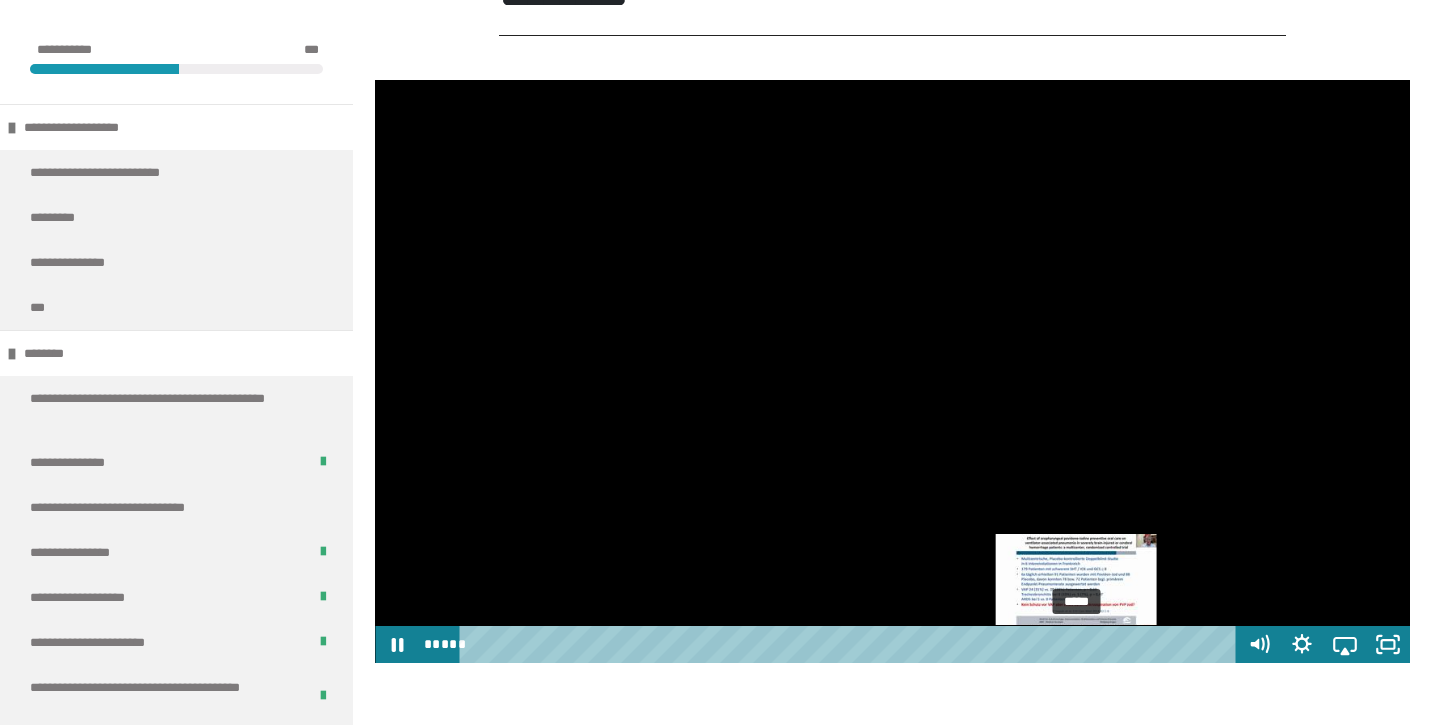 click on "*****" at bounding box center [851, 644] 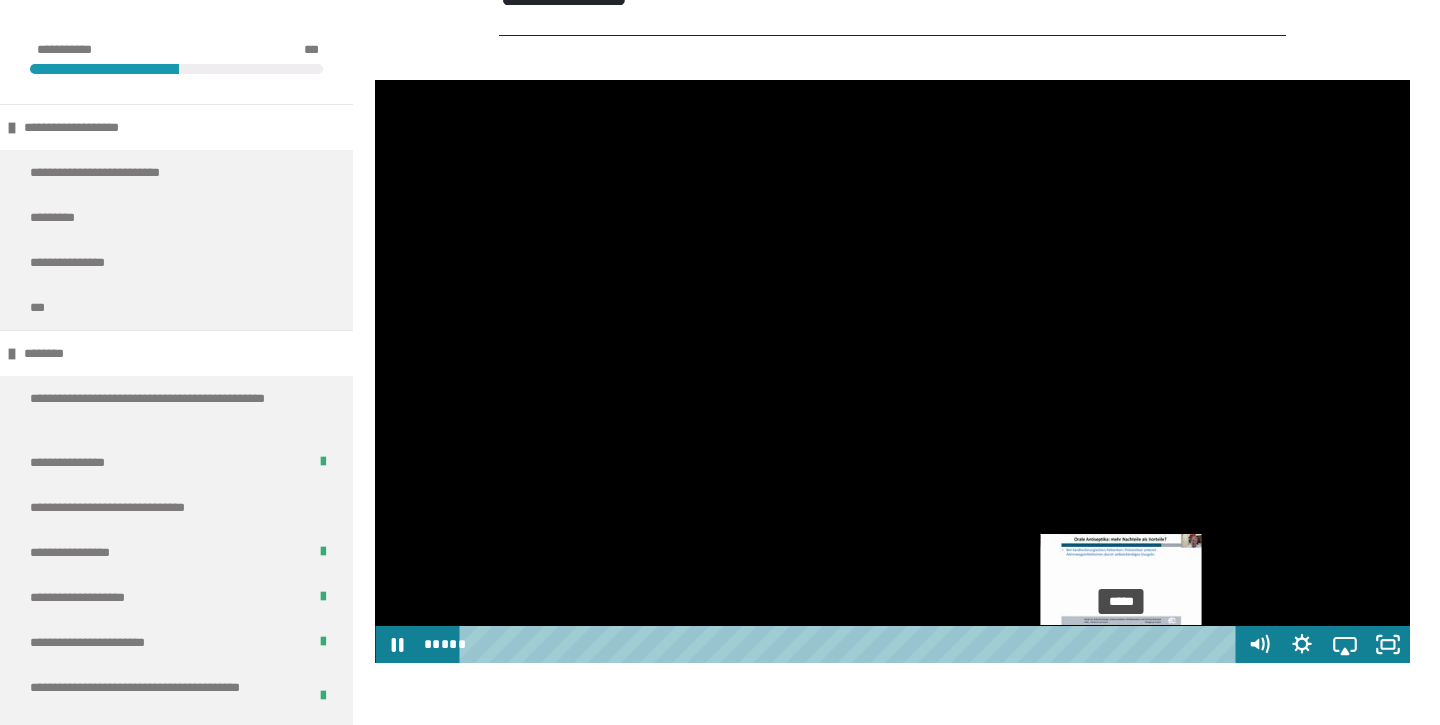 click on "*****" at bounding box center (851, 644) 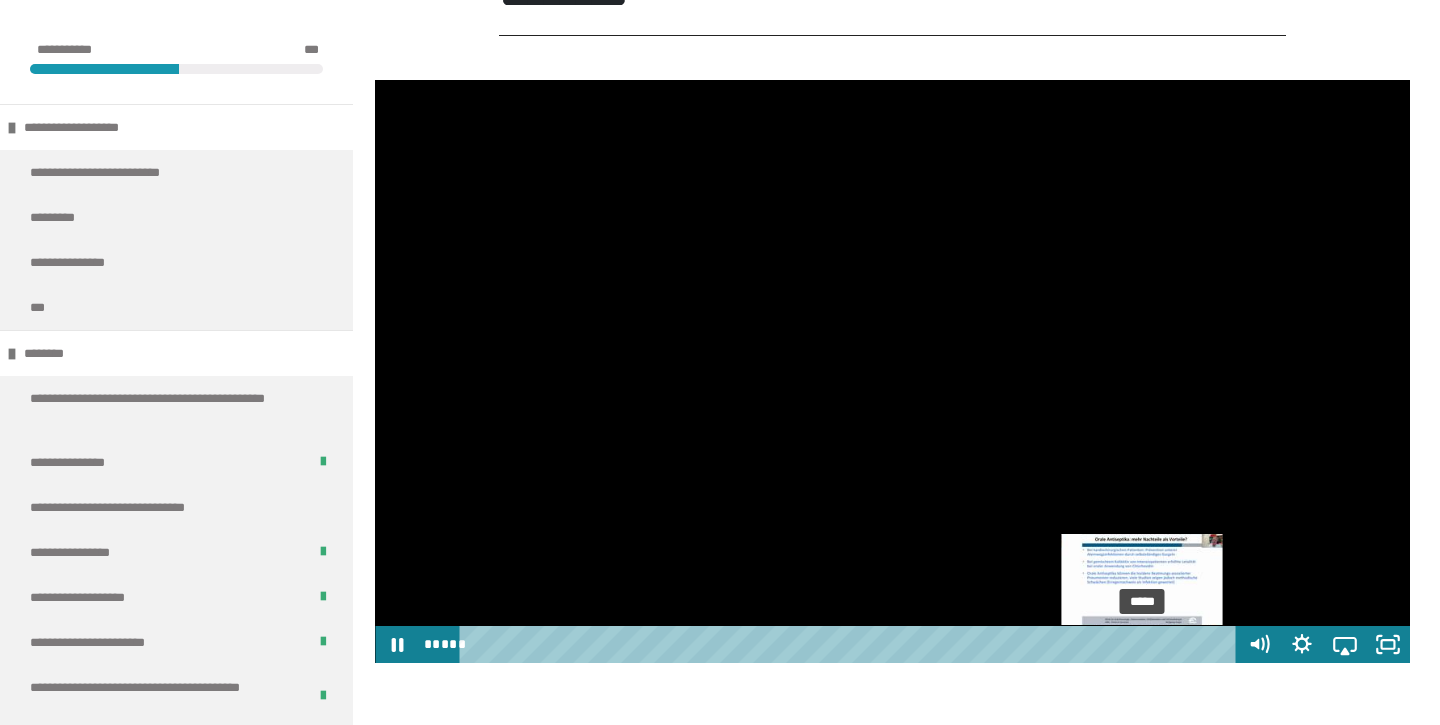 click on "*****" at bounding box center (851, 644) 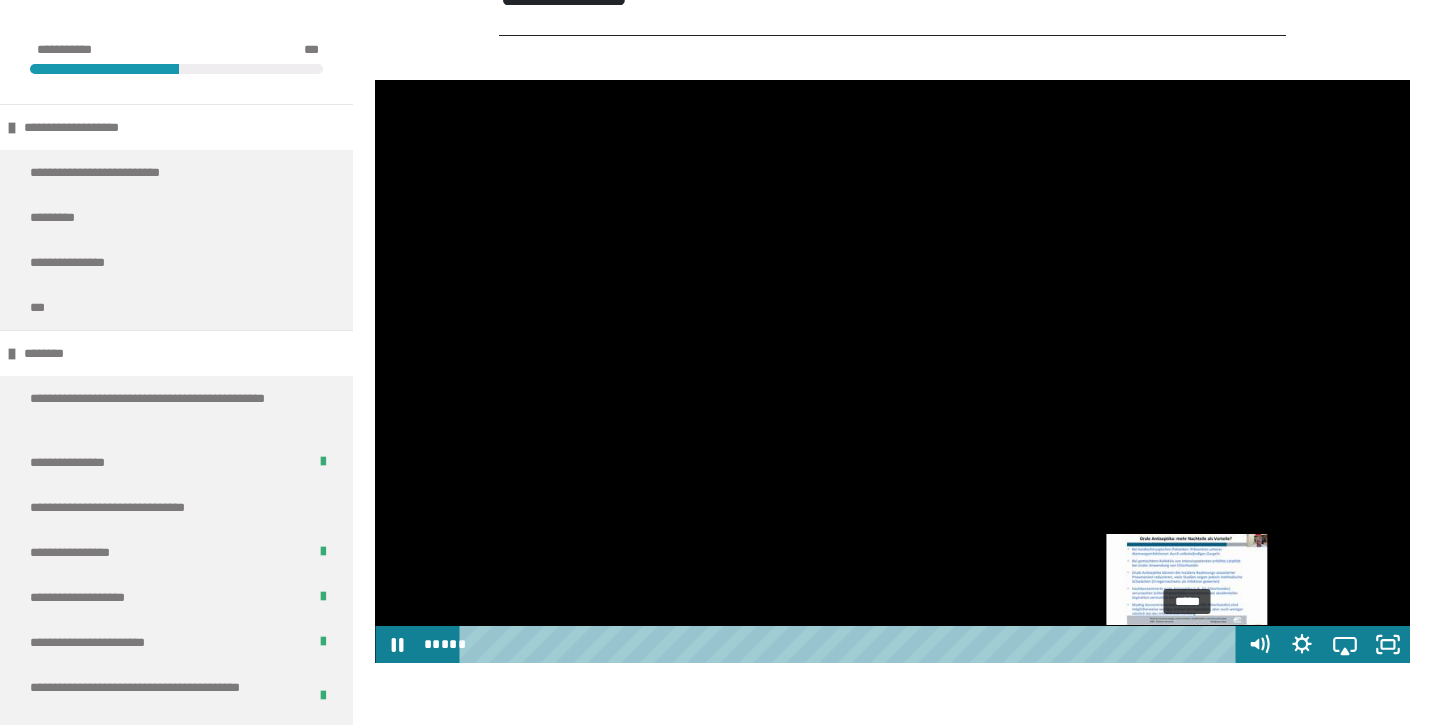 click on "*****" at bounding box center [851, 644] 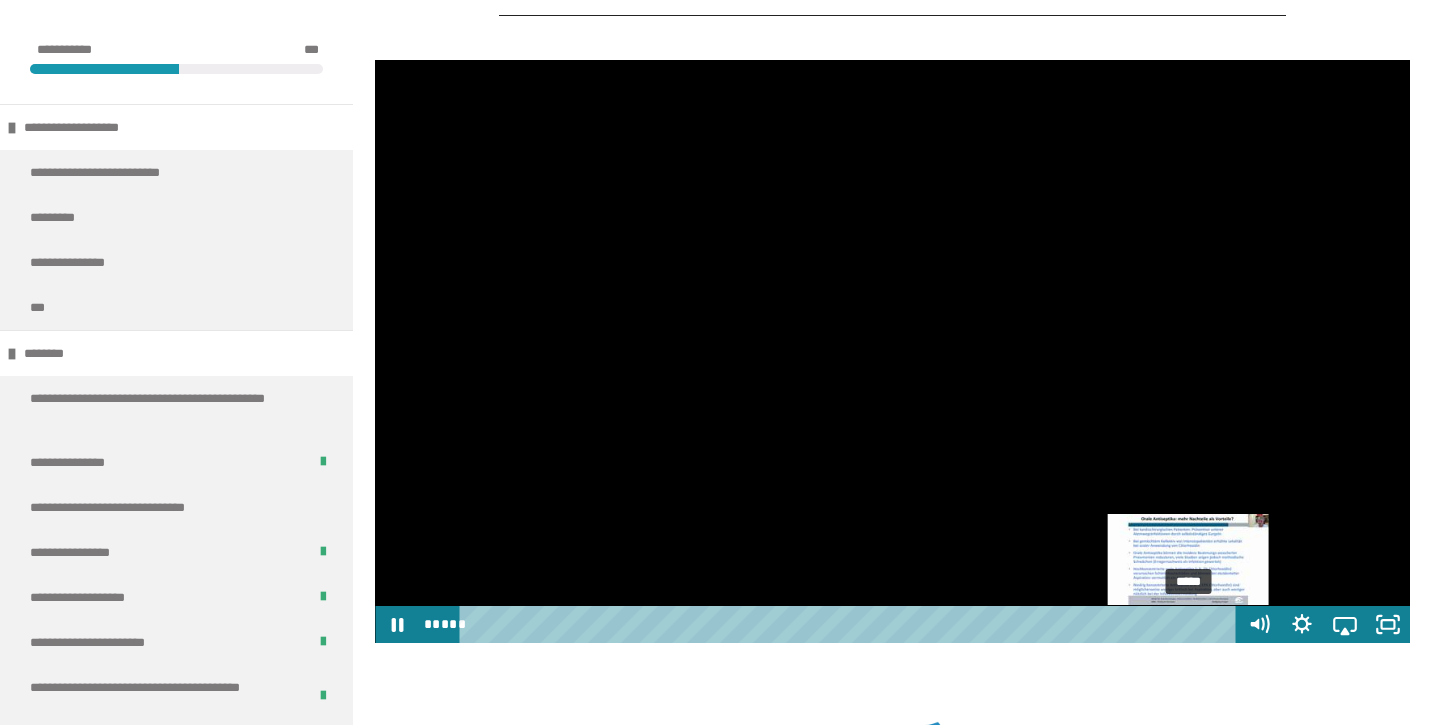 scroll, scrollTop: 3641, scrollLeft: 0, axis: vertical 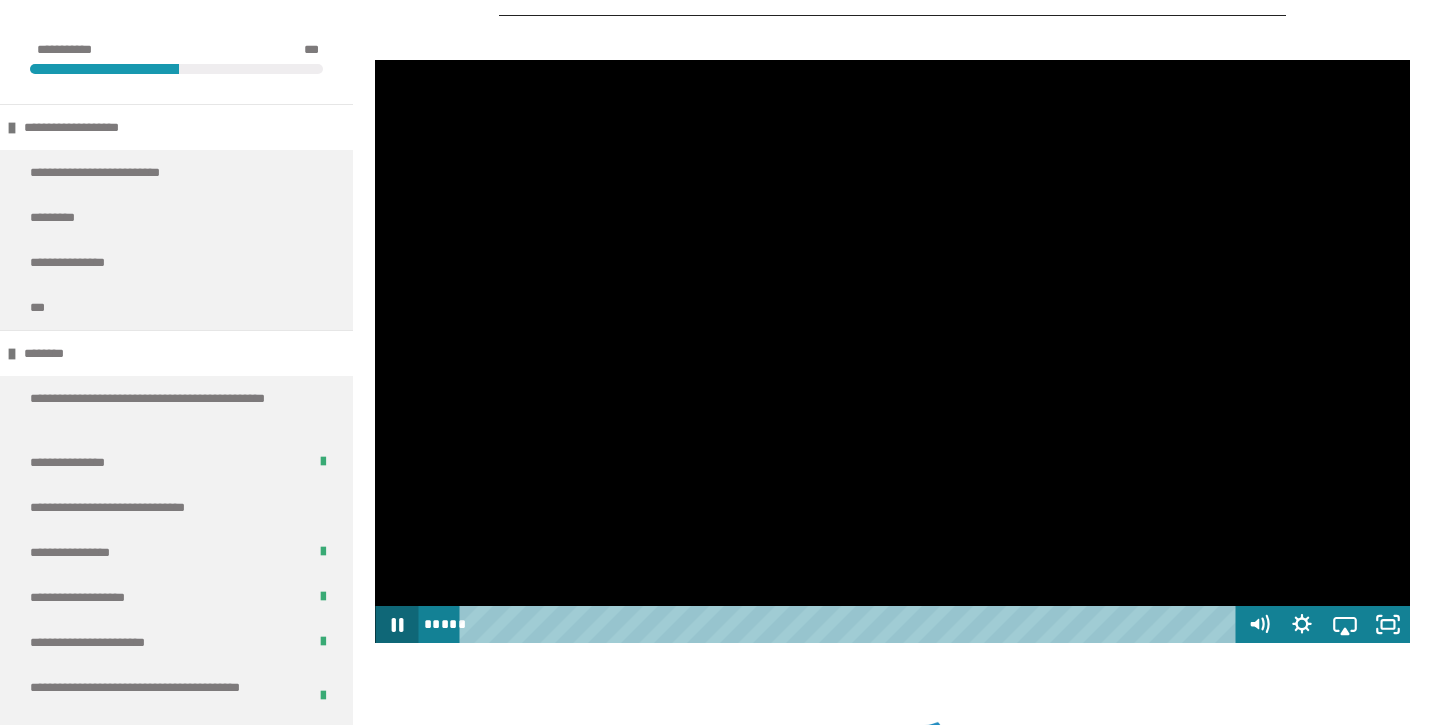 click 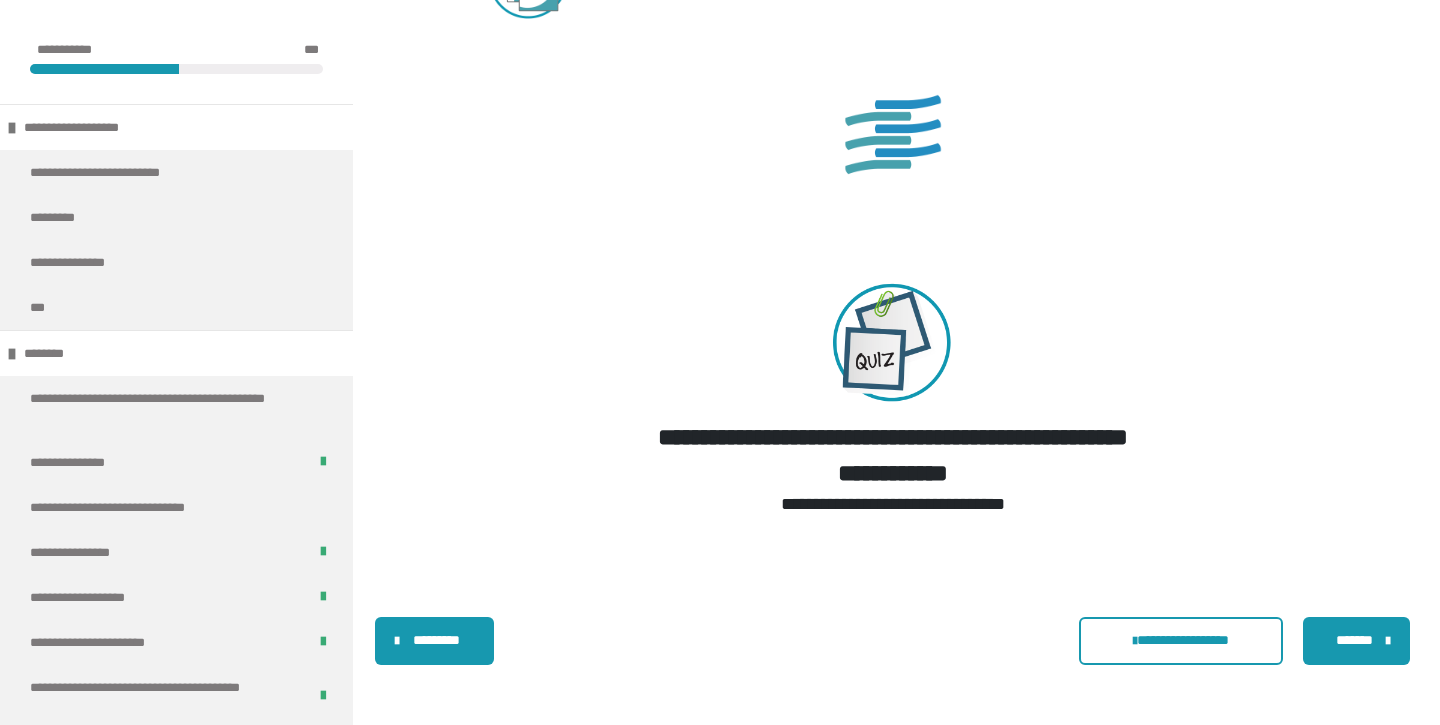 scroll, scrollTop: 5922, scrollLeft: 0, axis: vertical 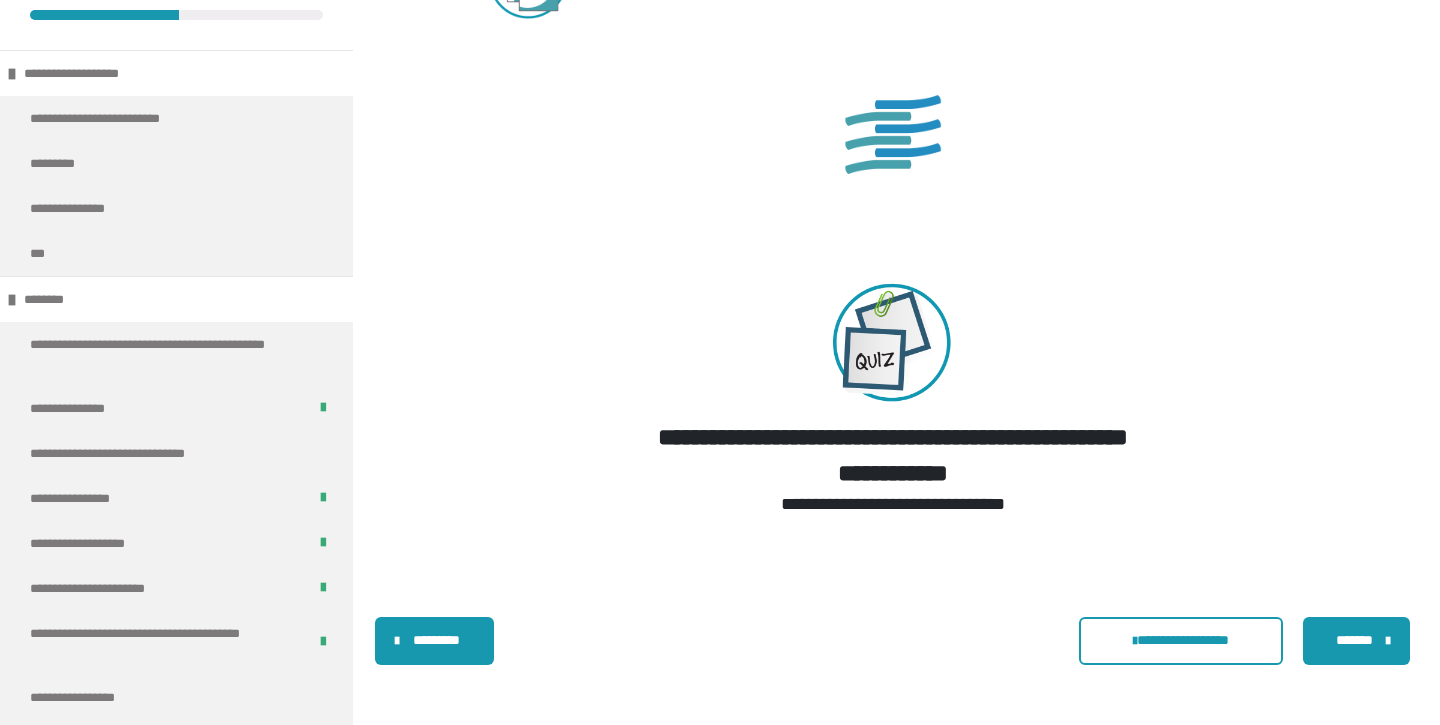 click on "**********" at bounding box center (893, 504) 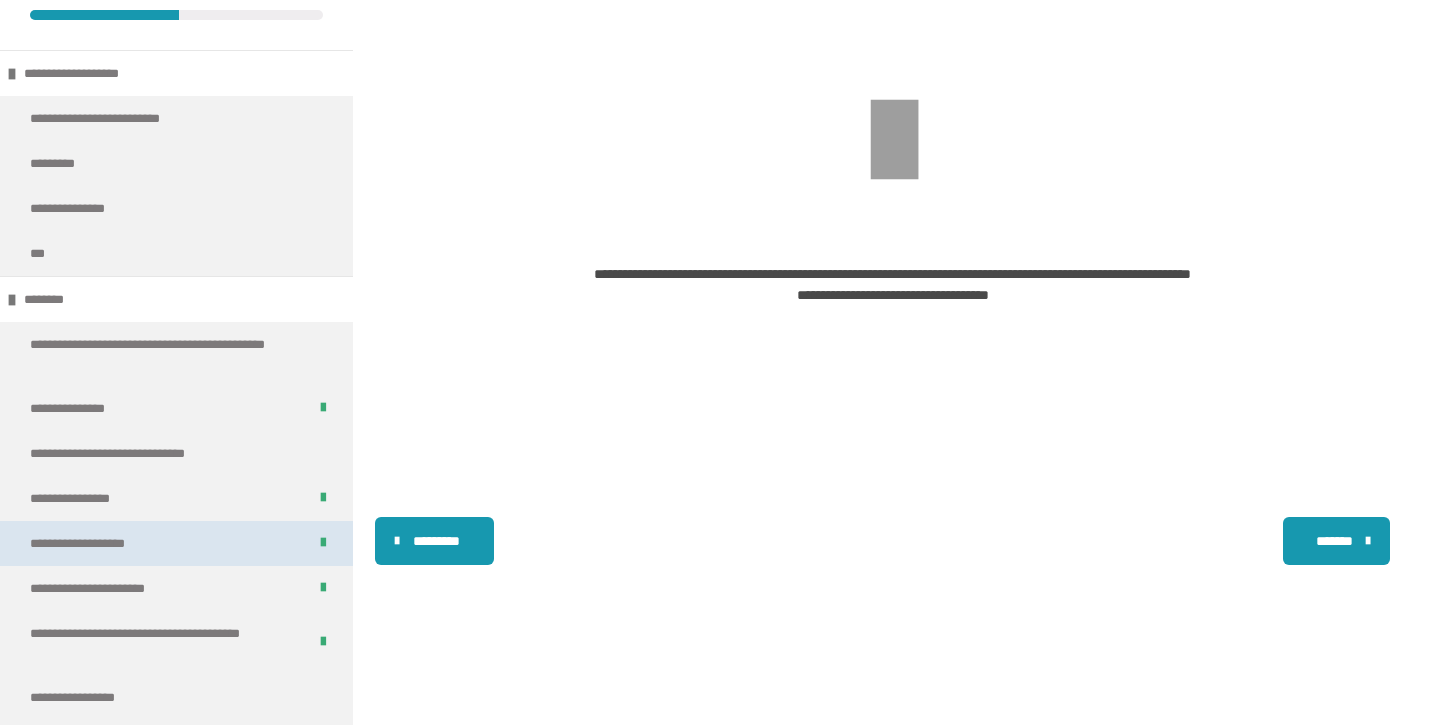 scroll, scrollTop: 508, scrollLeft: 0, axis: vertical 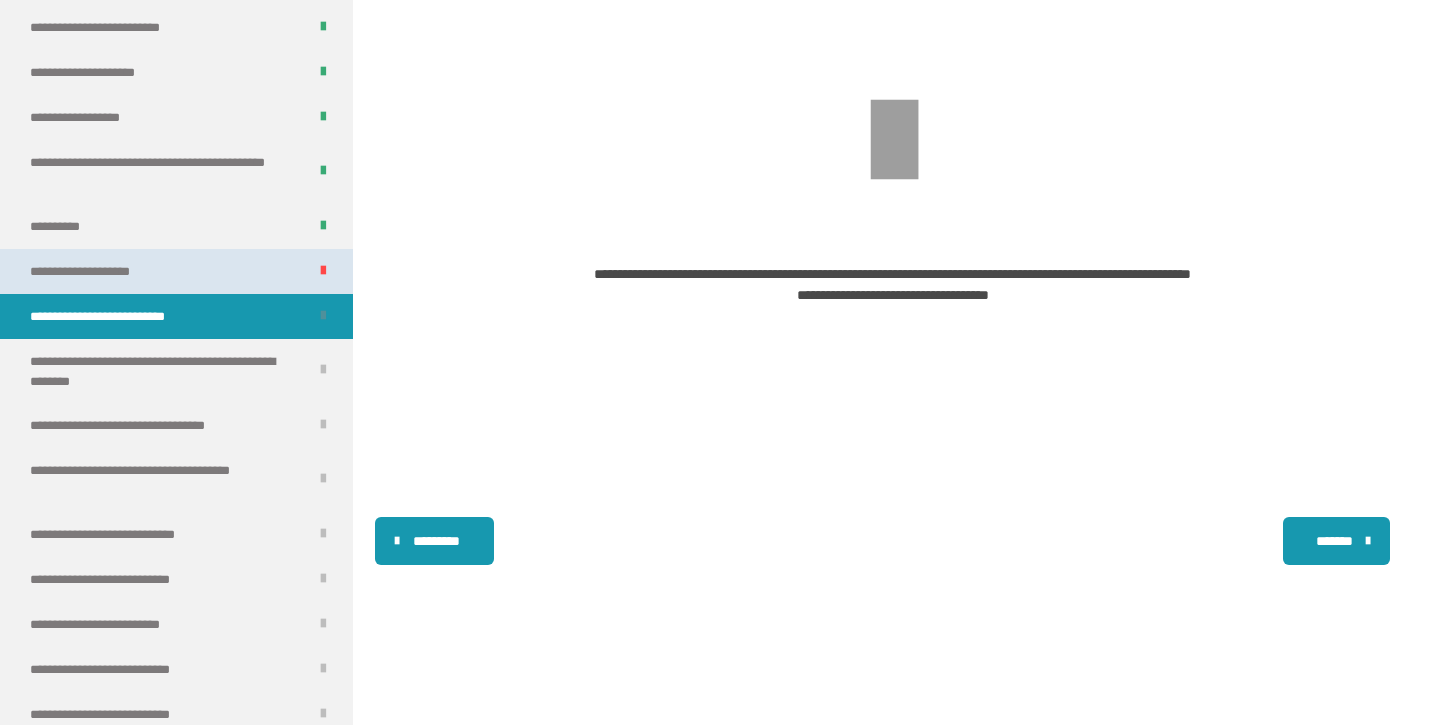 click on "**********" at bounding box center (97, 271) 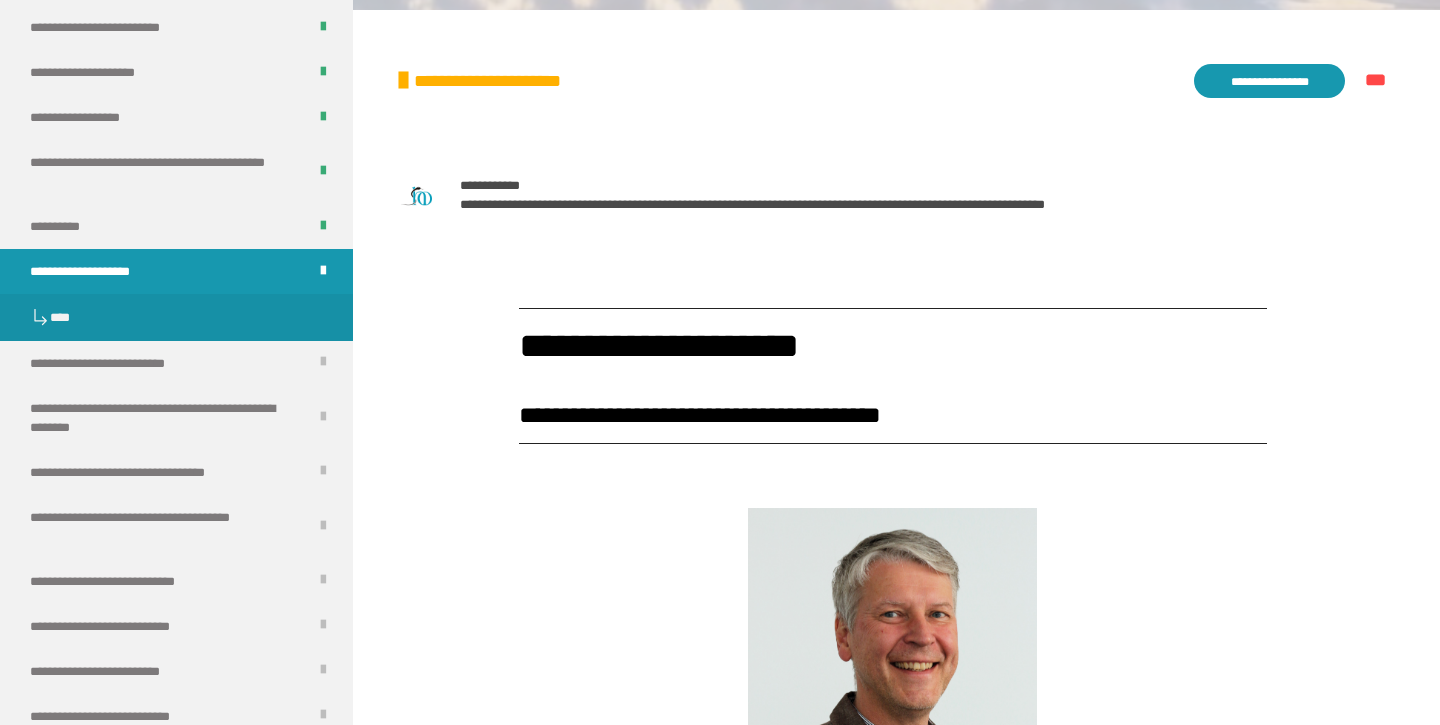 click on "**********" at bounding box center (1269, 81) 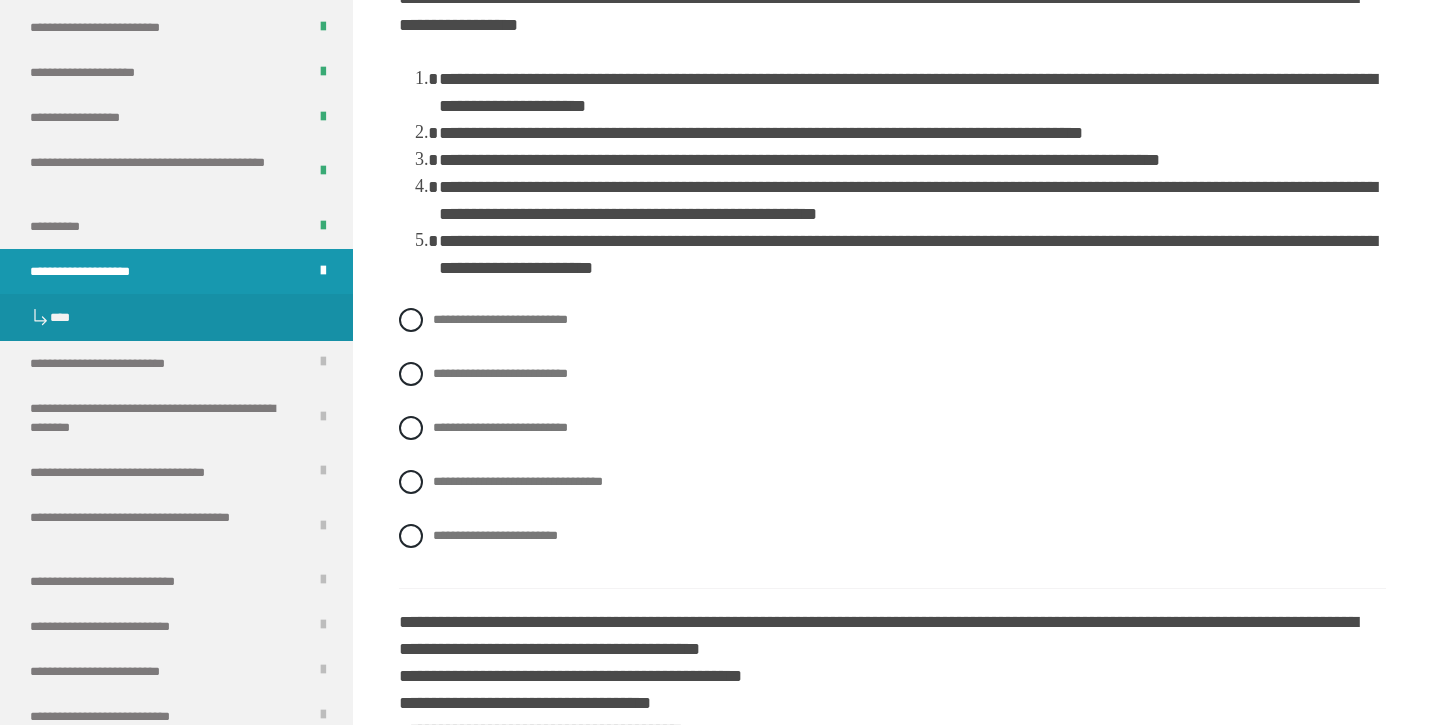 scroll, scrollTop: 617, scrollLeft: 0, axis: vertical 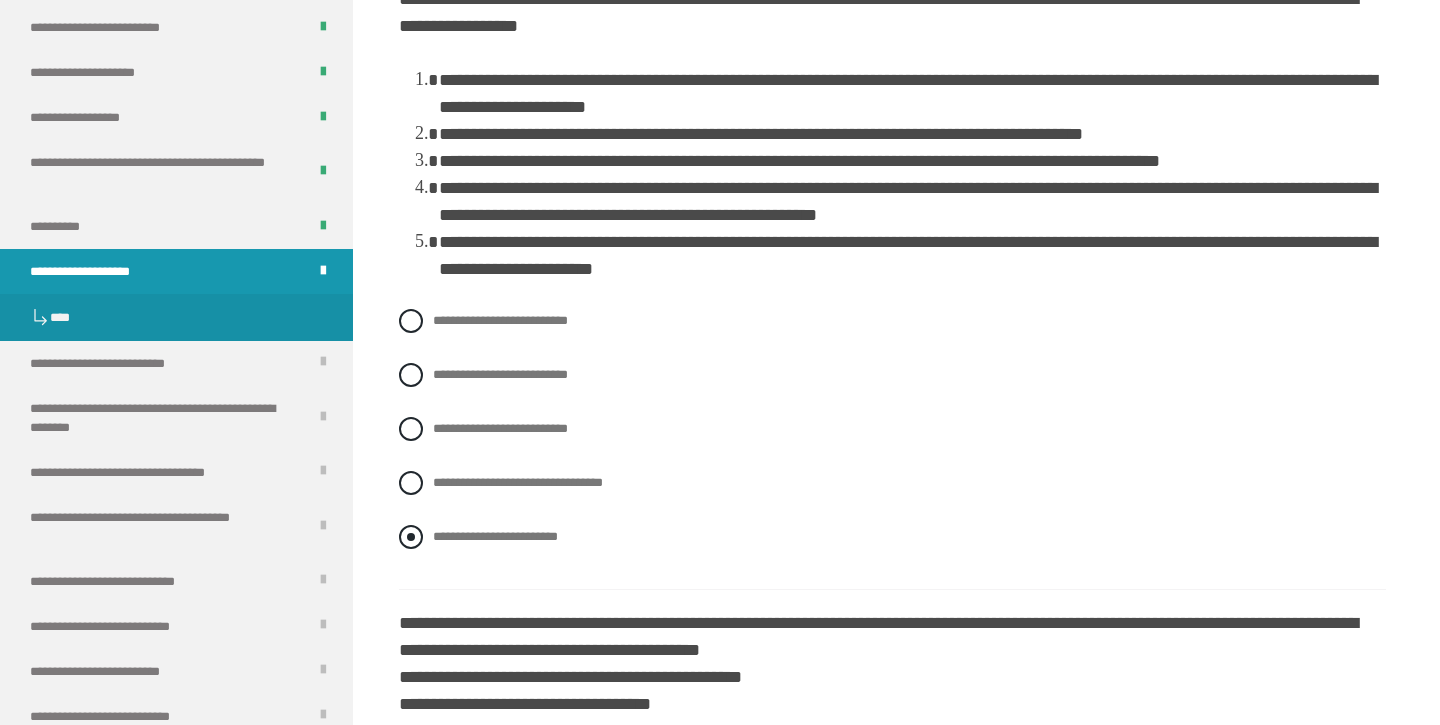 click at bounding box center [411, 537] 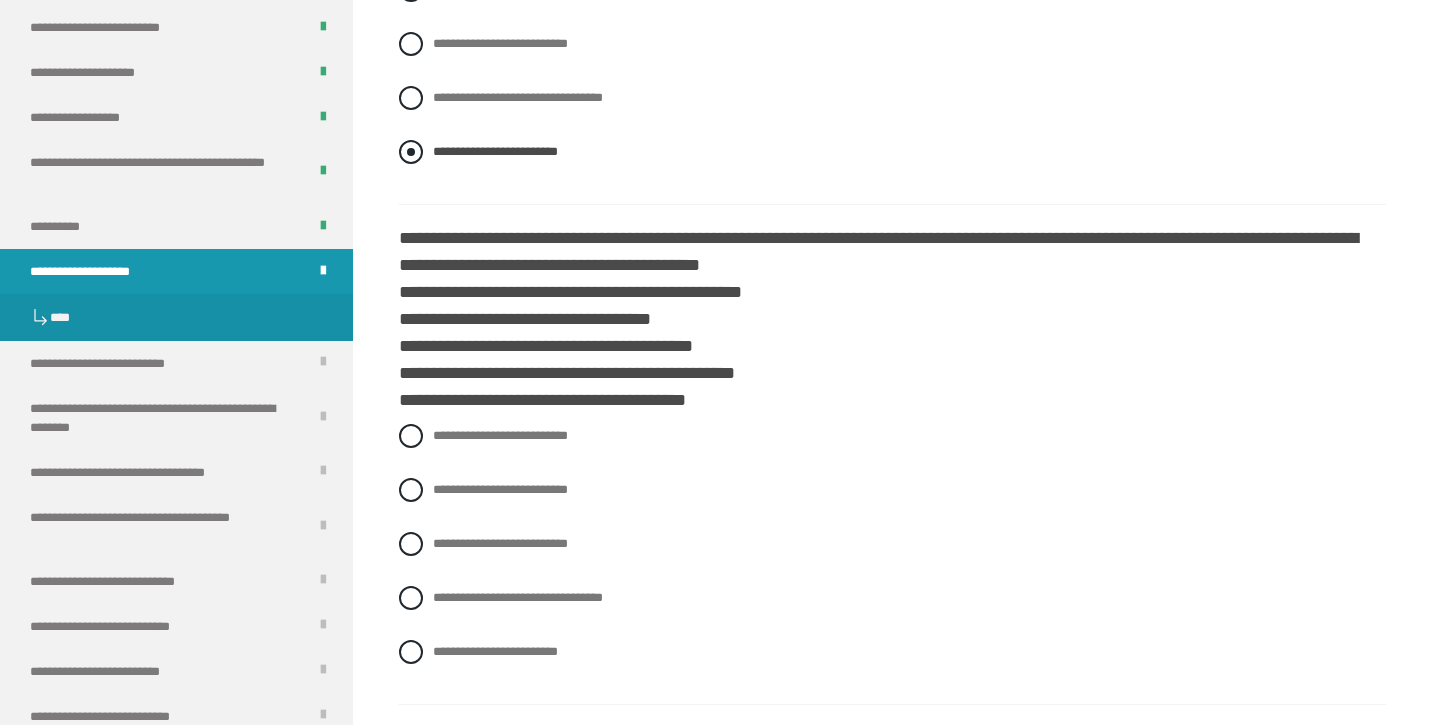 scroll, scrollTop: 1013, scrollLeft: 0, axis: vertical 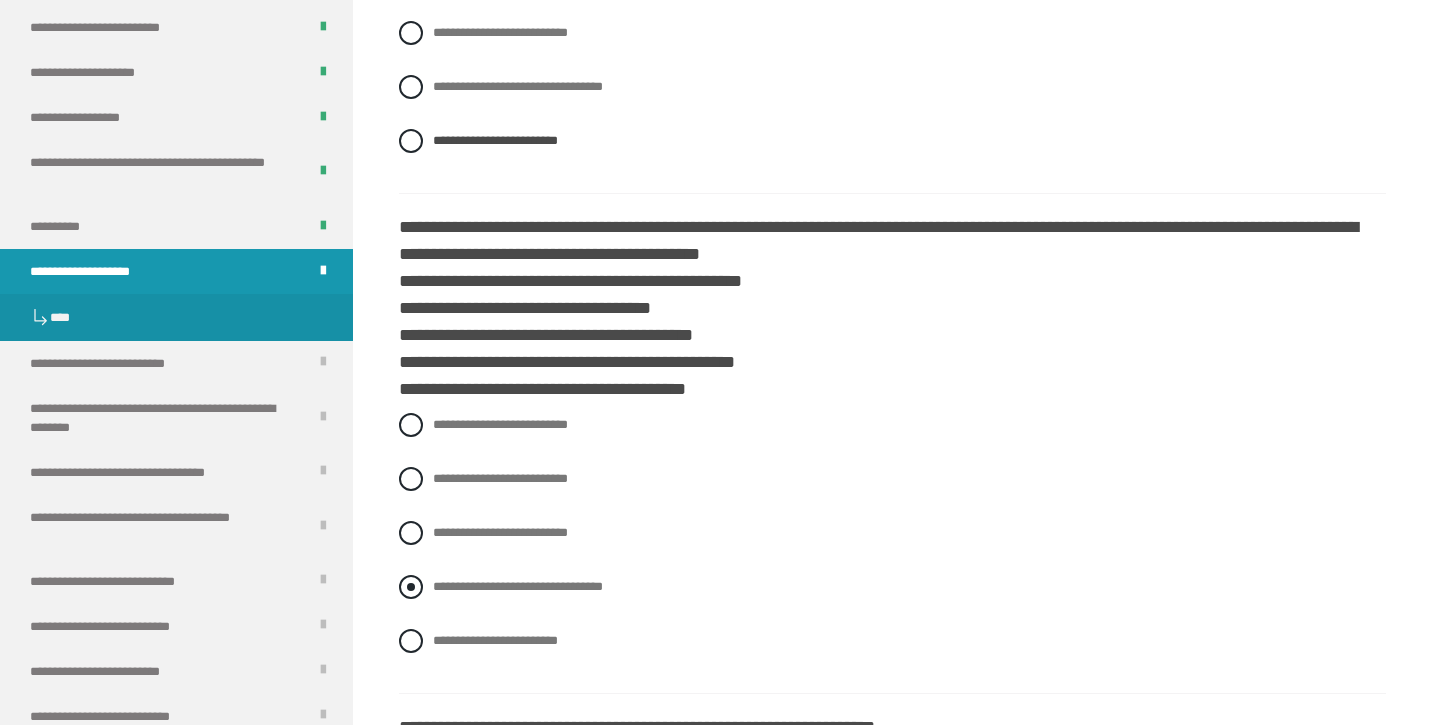click at bounding box center (411, 587) 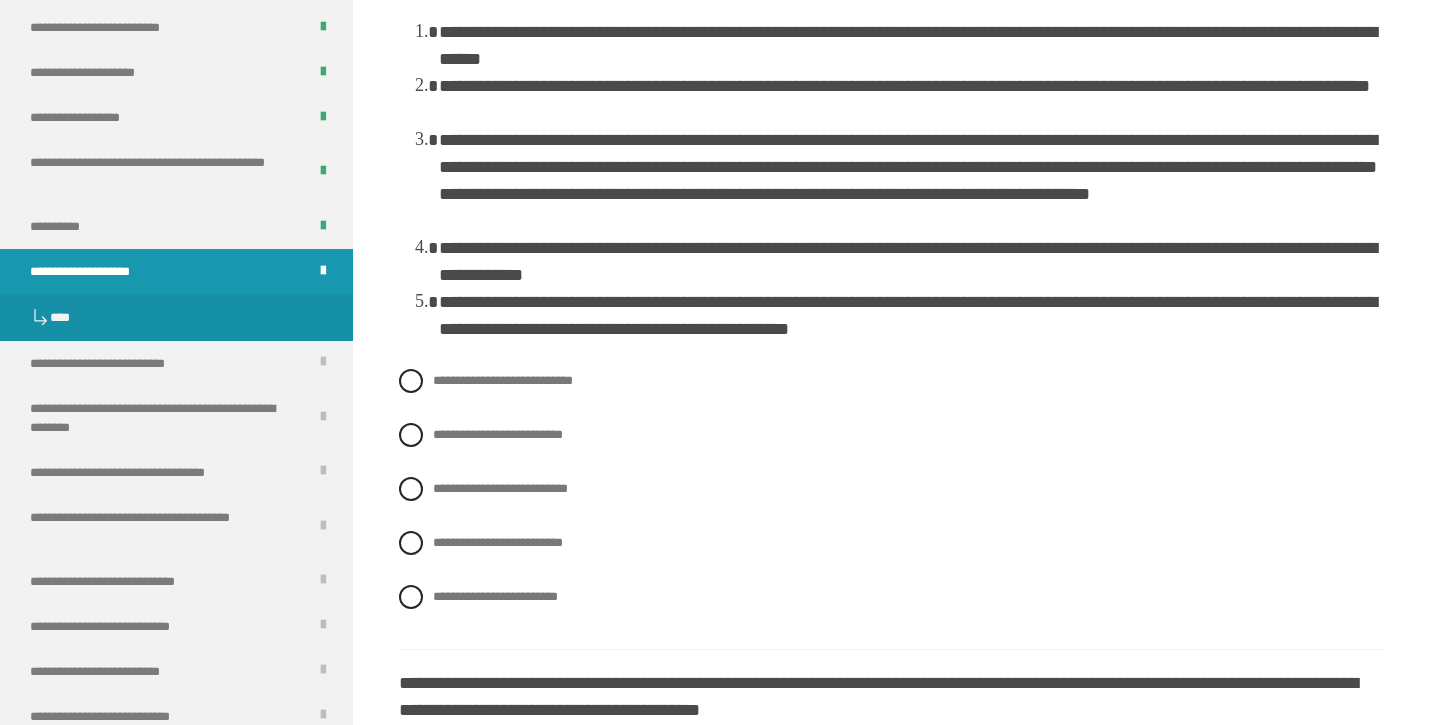 scroll, scrollTop: 1767, scrollLeft: 0, axis: vertical 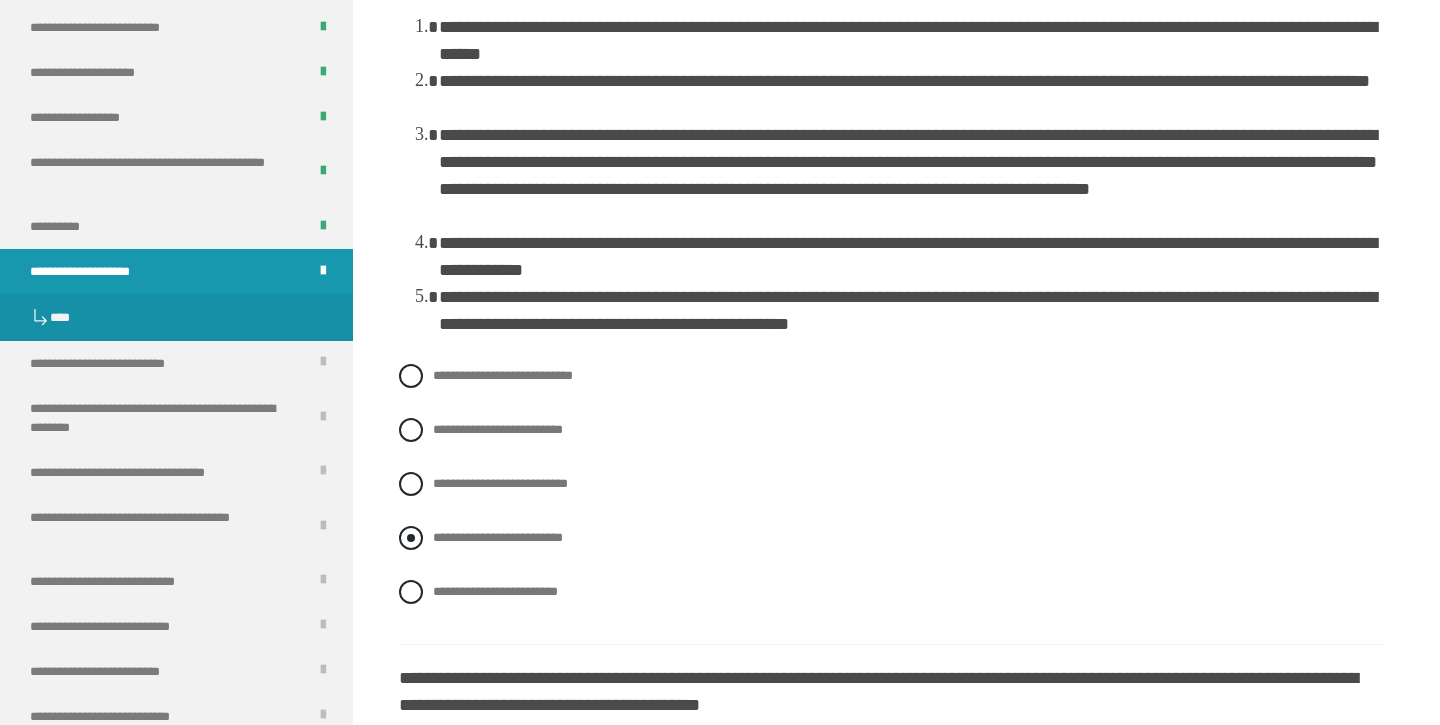 click at bounding box center [411, 538] 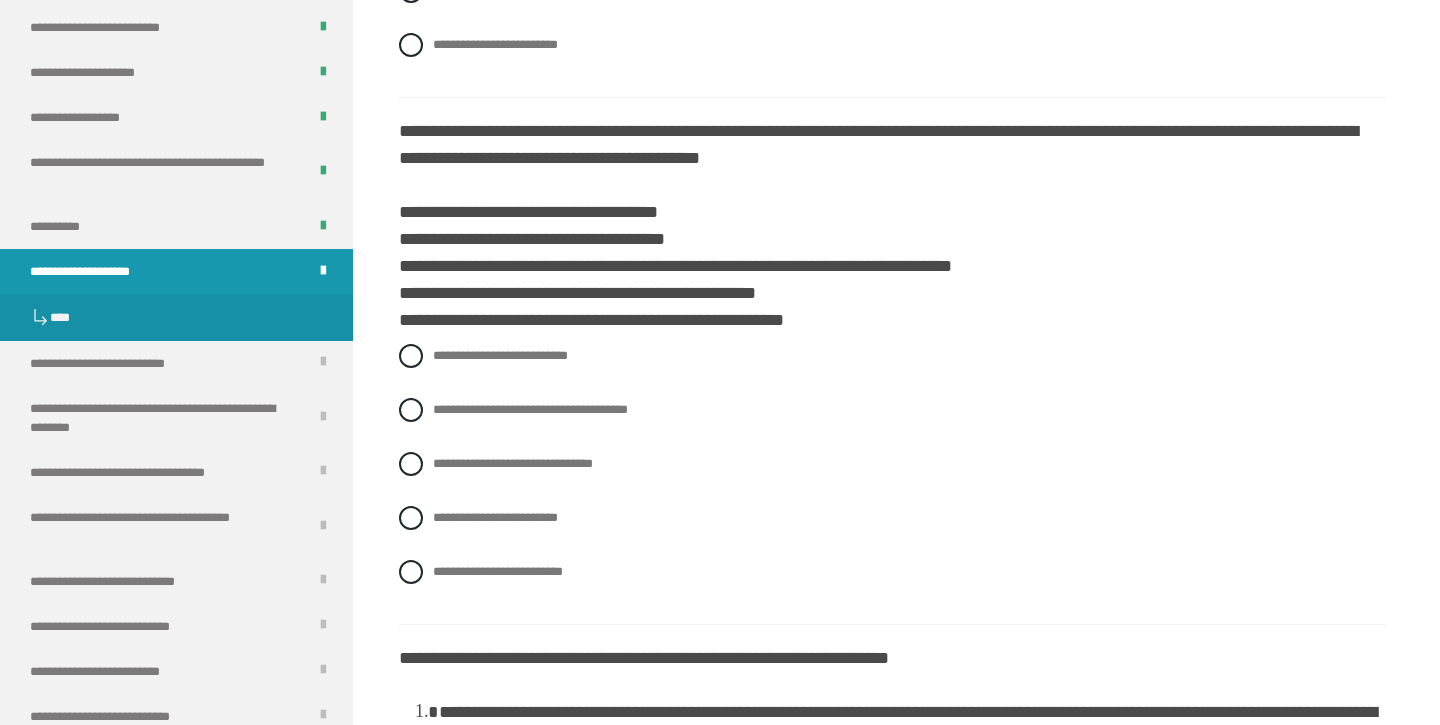 scroll, scrollTop: 2322, scrollLeft: 0, axis: vertical 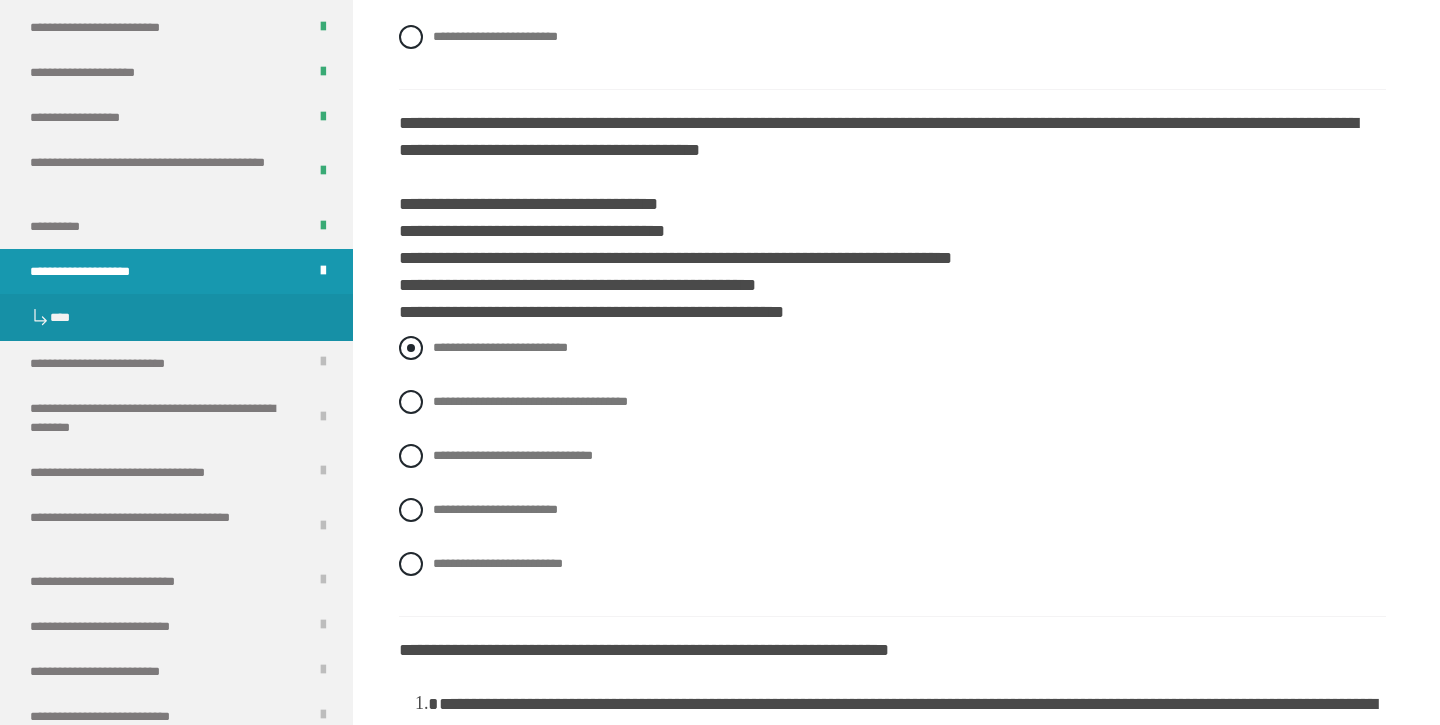 click at bounding box center (411, 348) 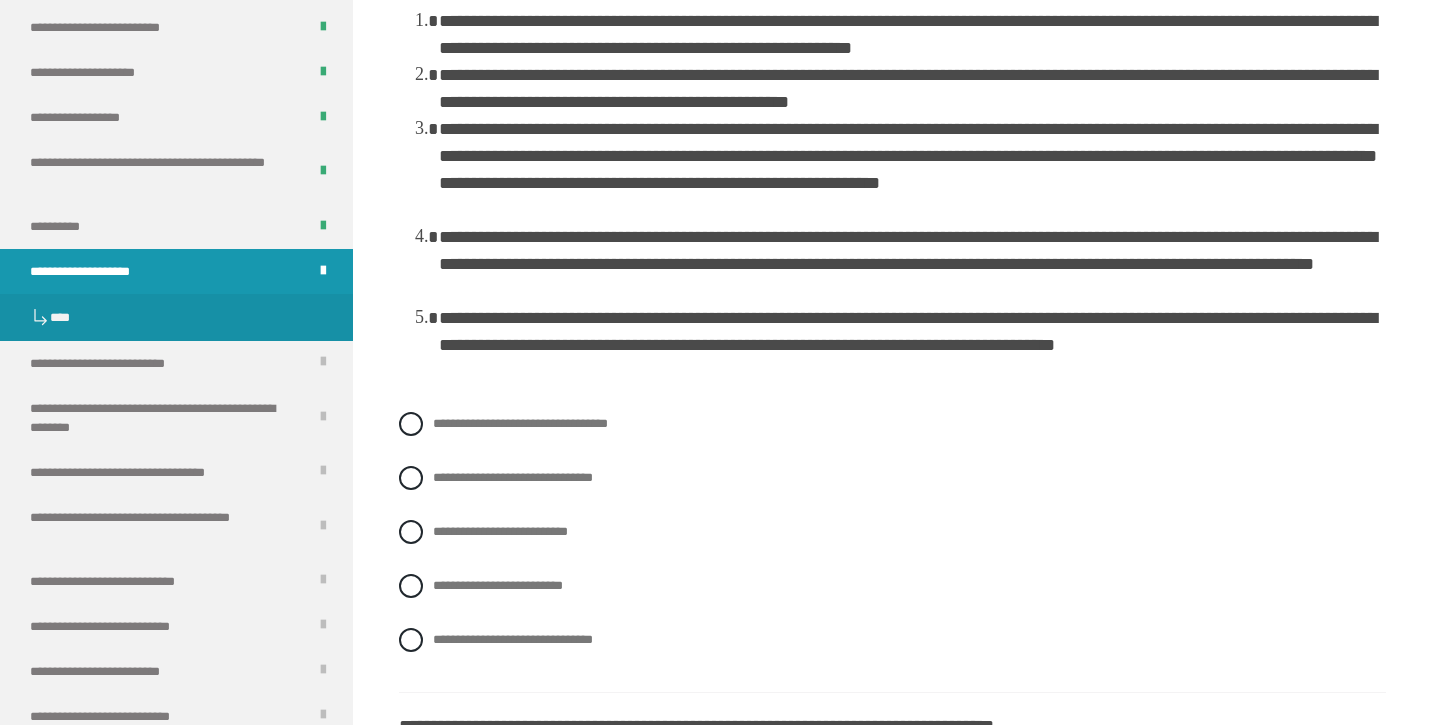 scroll, scrollTop: 3006, scrollLeft: 0, axis: vertical 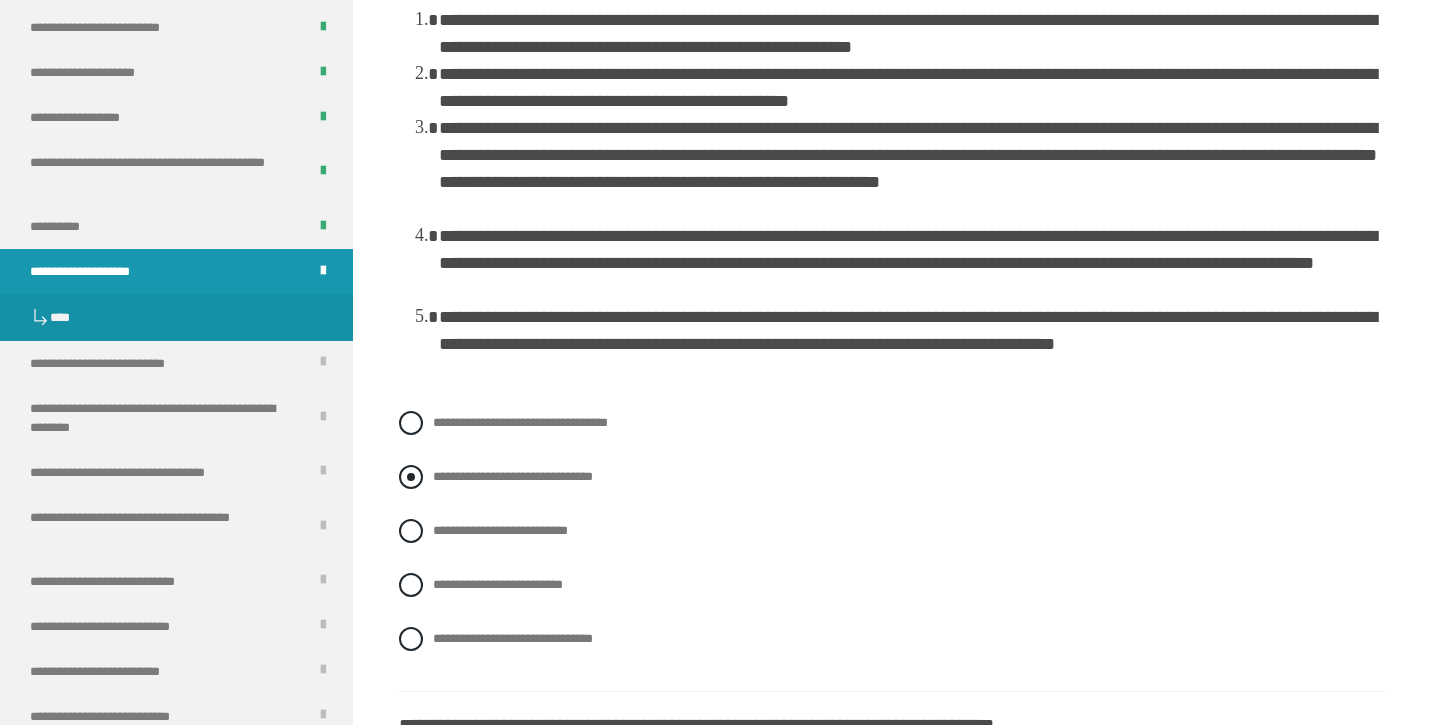 click at bounding box center (411, 477) 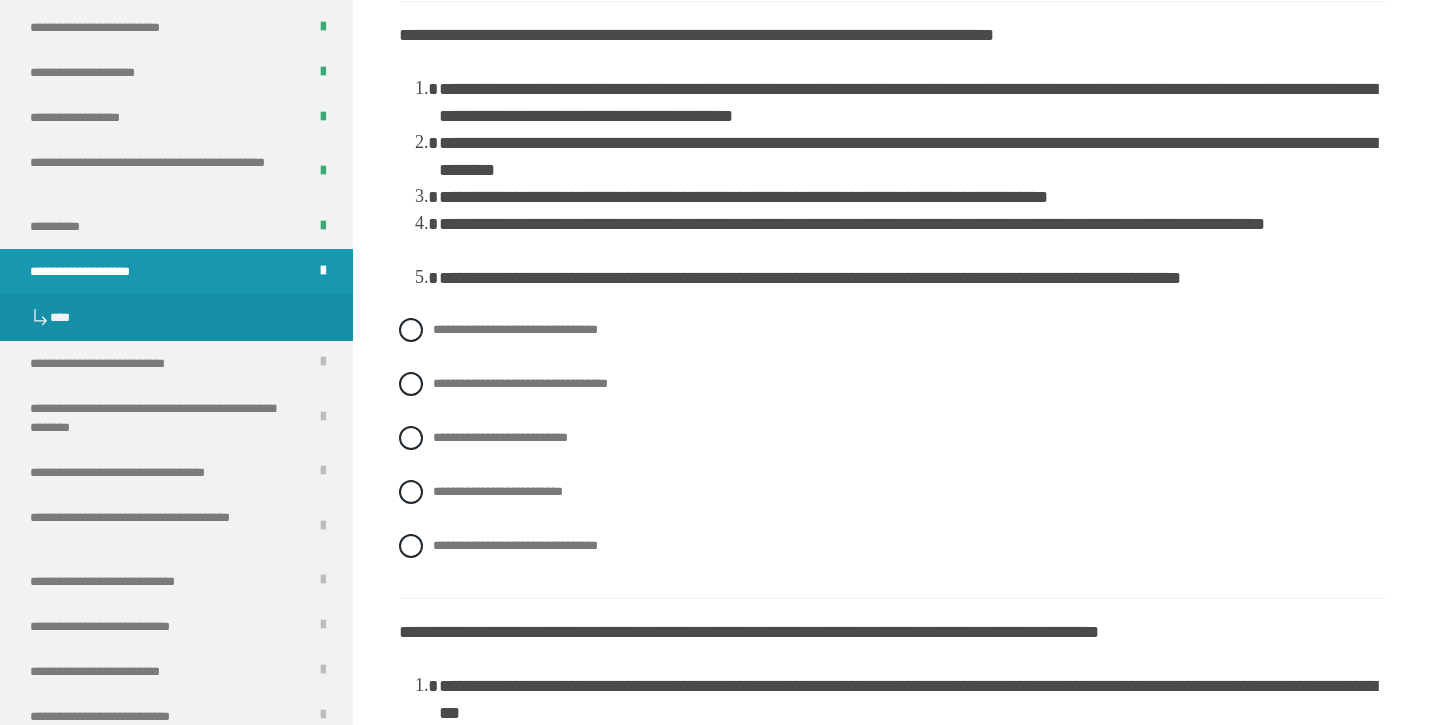scroll, scrollTop: 3716, scrollLeft: 0, axis: vertical 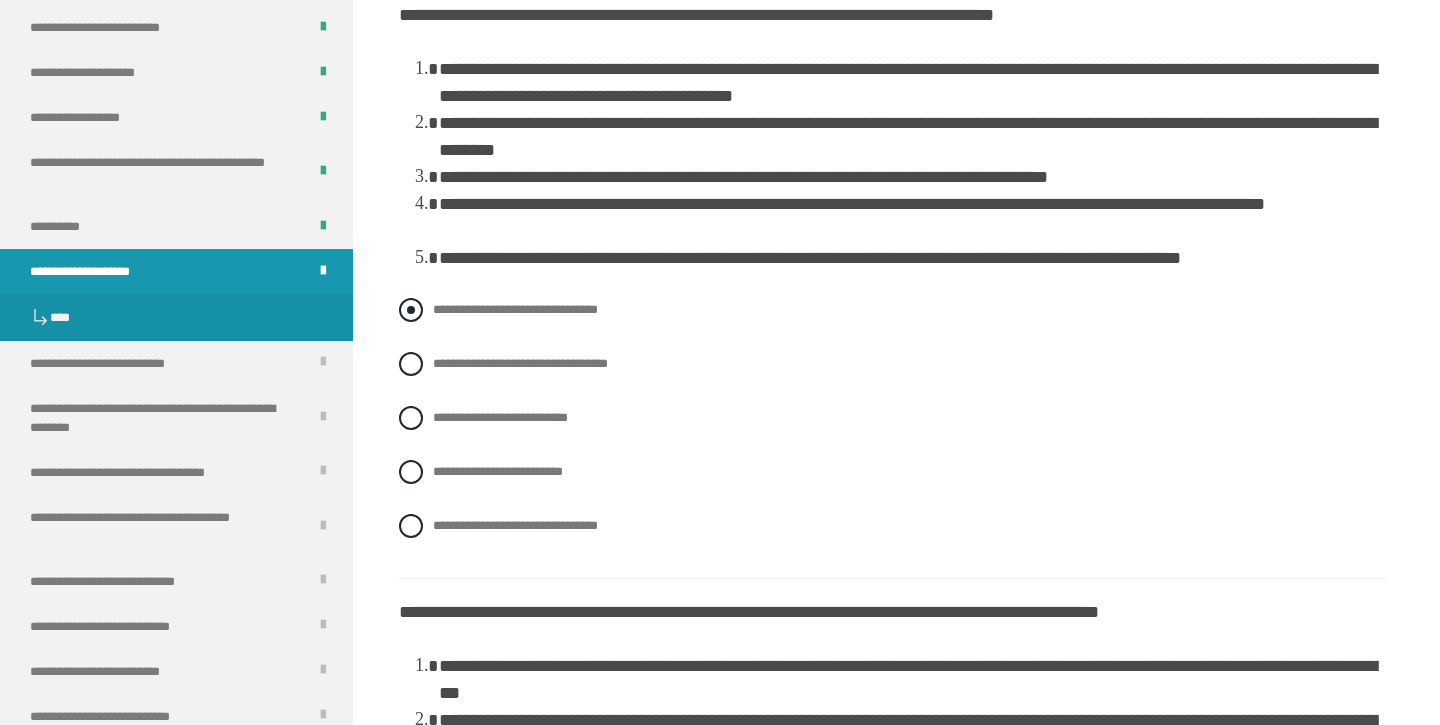 click at bounding box center (411, 310) 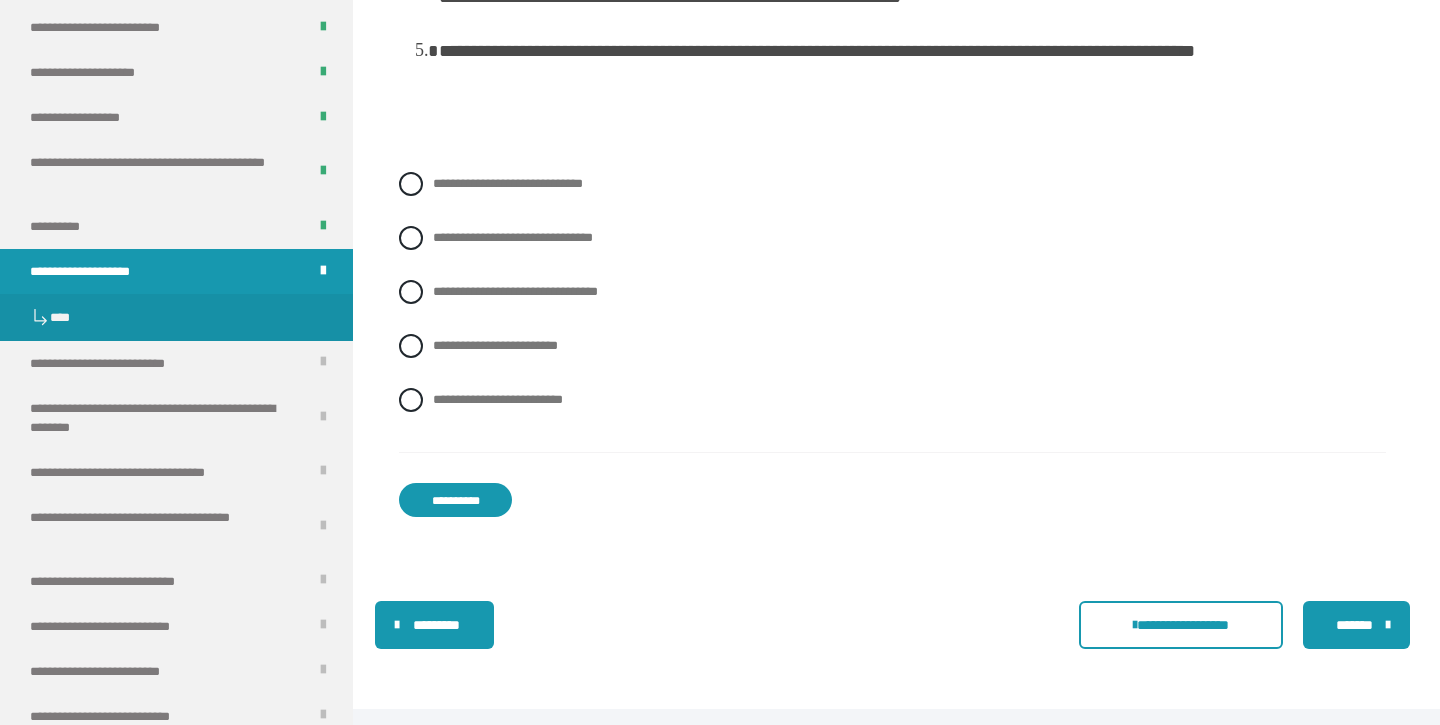 scroll, scrollTop: 6808, scrollLeft: 0, axis: vertical 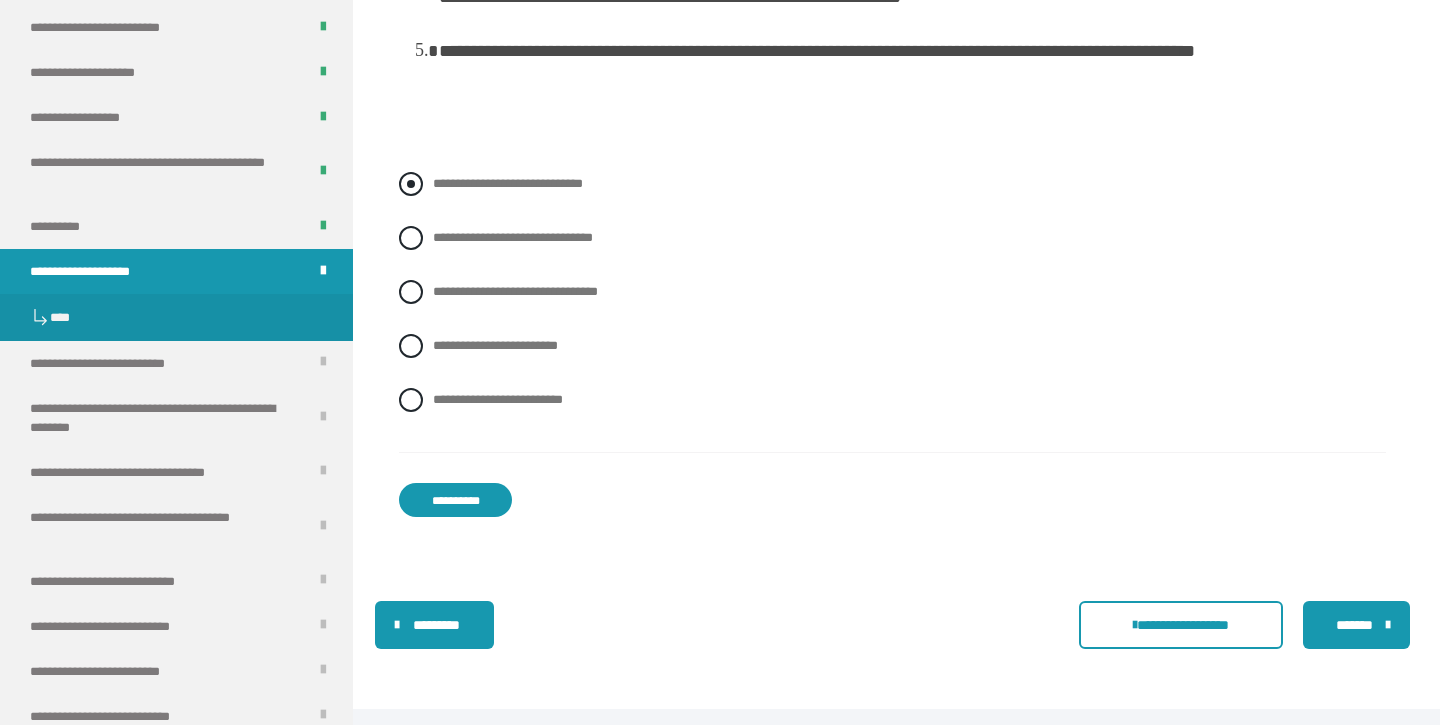click at bounding box center (411, 184) 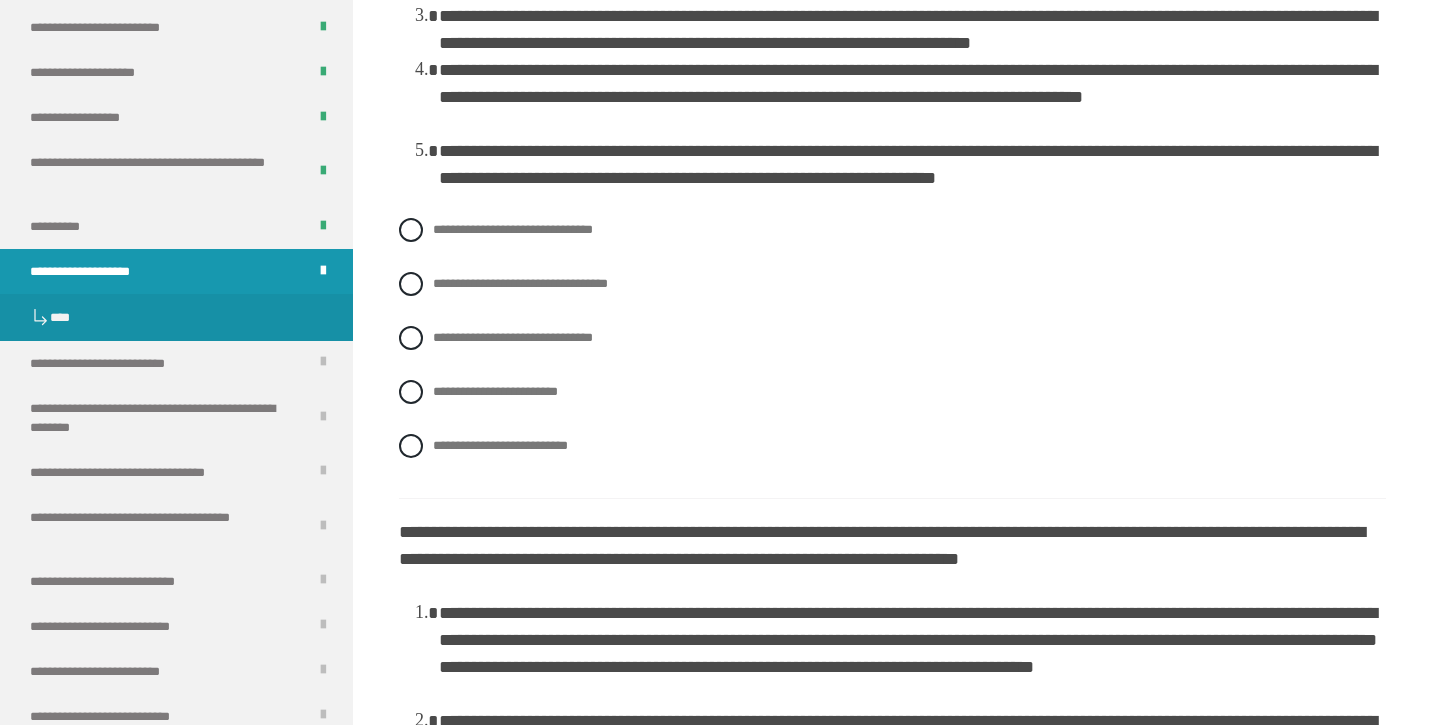scroll, scrollTop: 5893, scrollLeft: 0, axis: vertical 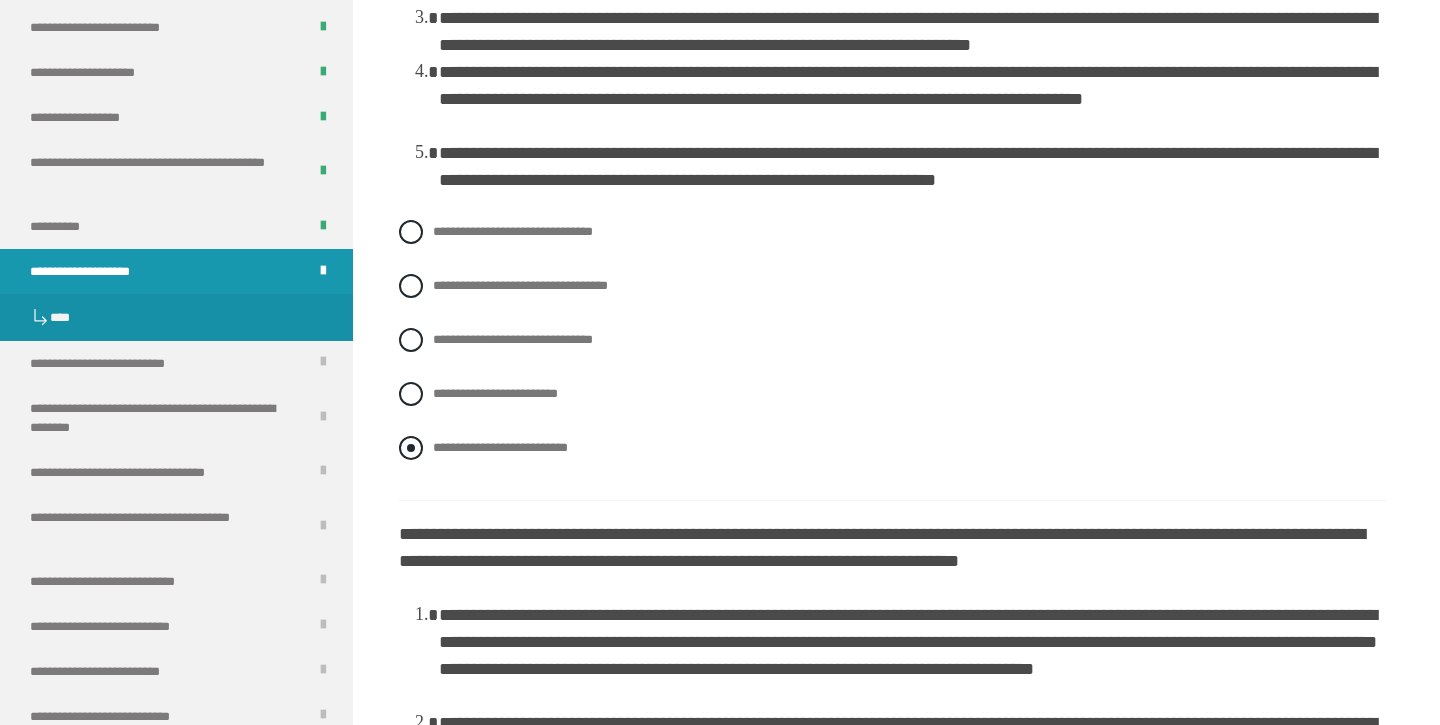 click at bounding box center (411, 448) 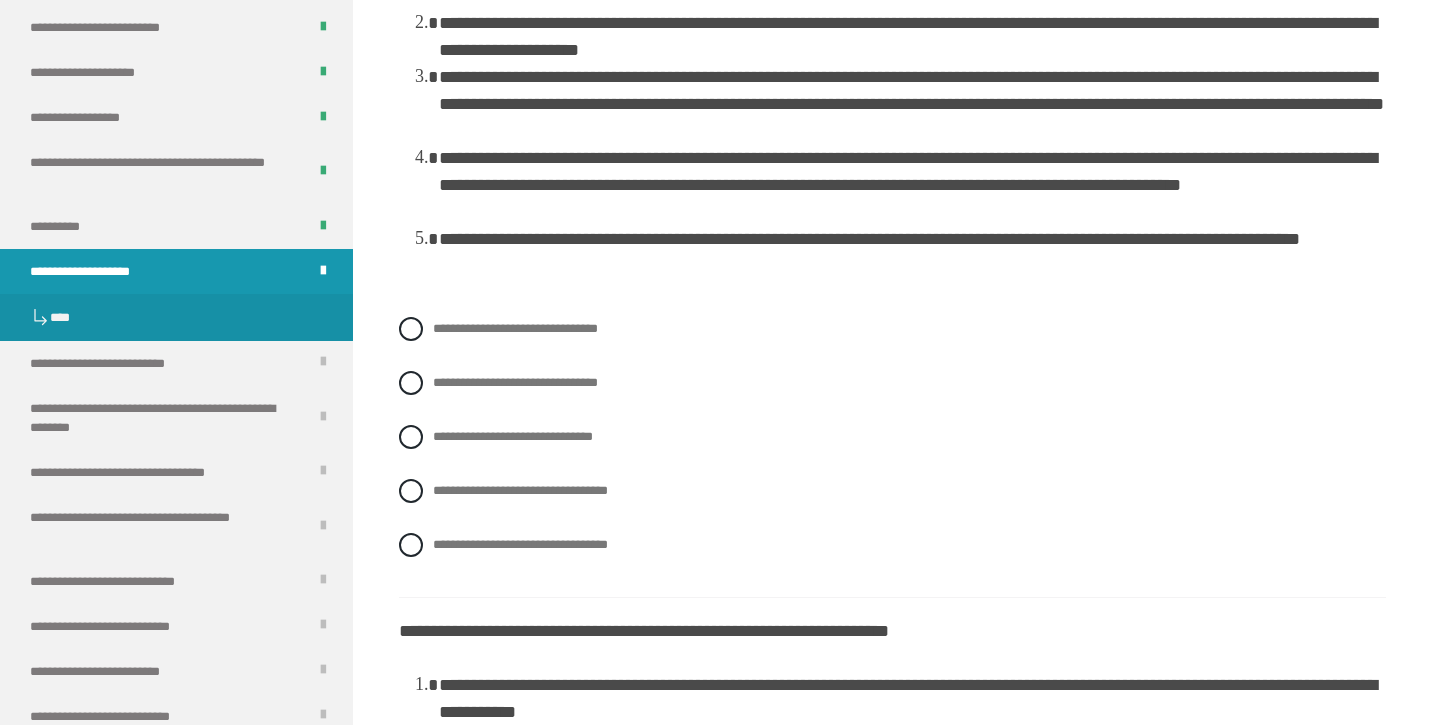 scroll, scrollTop: 5119, scrollLeft: 0, axis: vertical 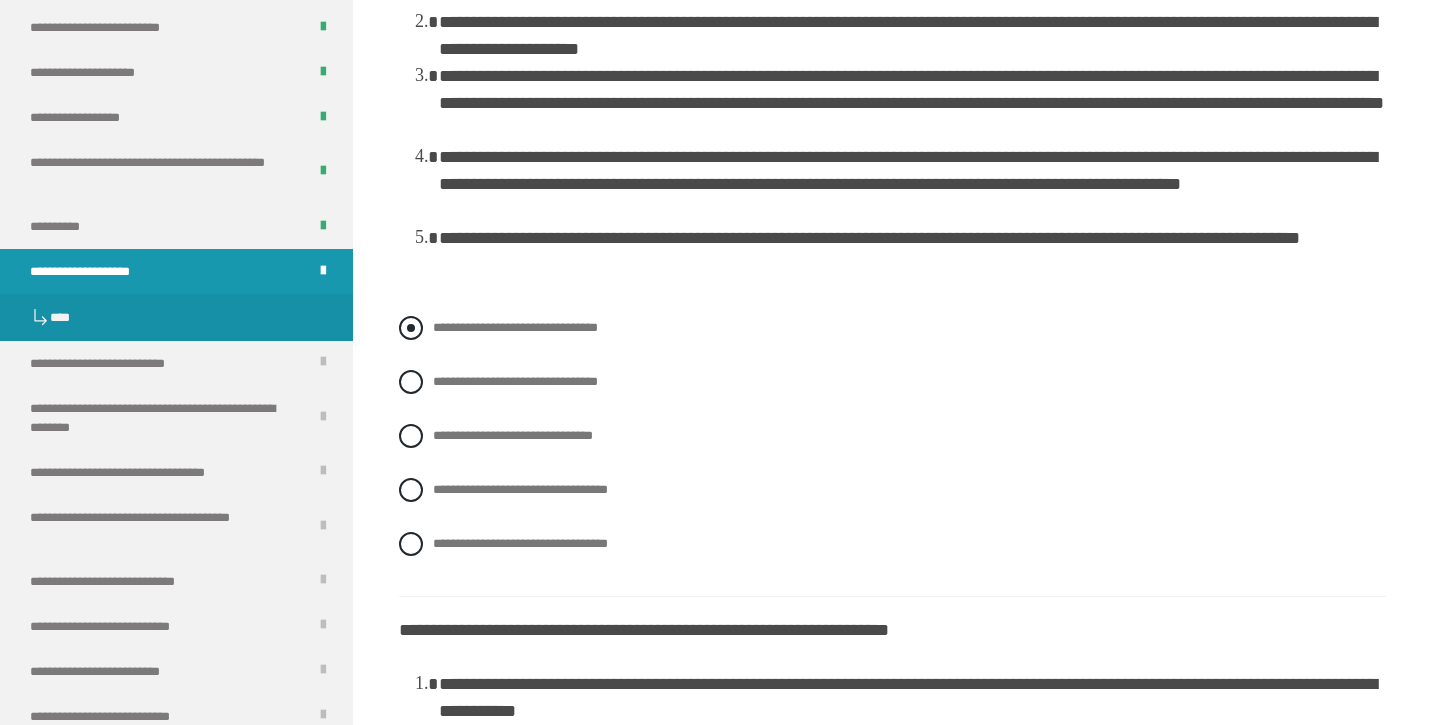 click at bounding box center [411, 328] 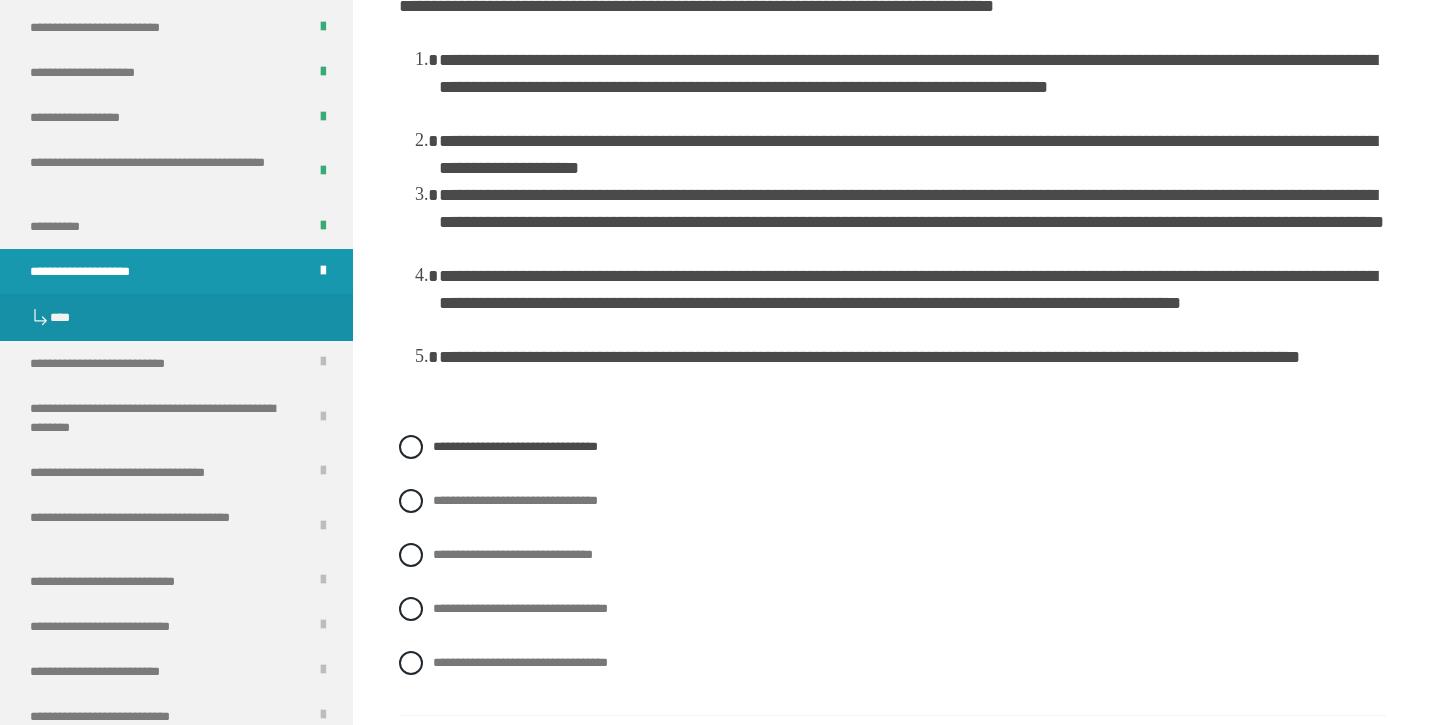 scroll, scrollTop: 5002, scrollLeft: 0, axis: vertical 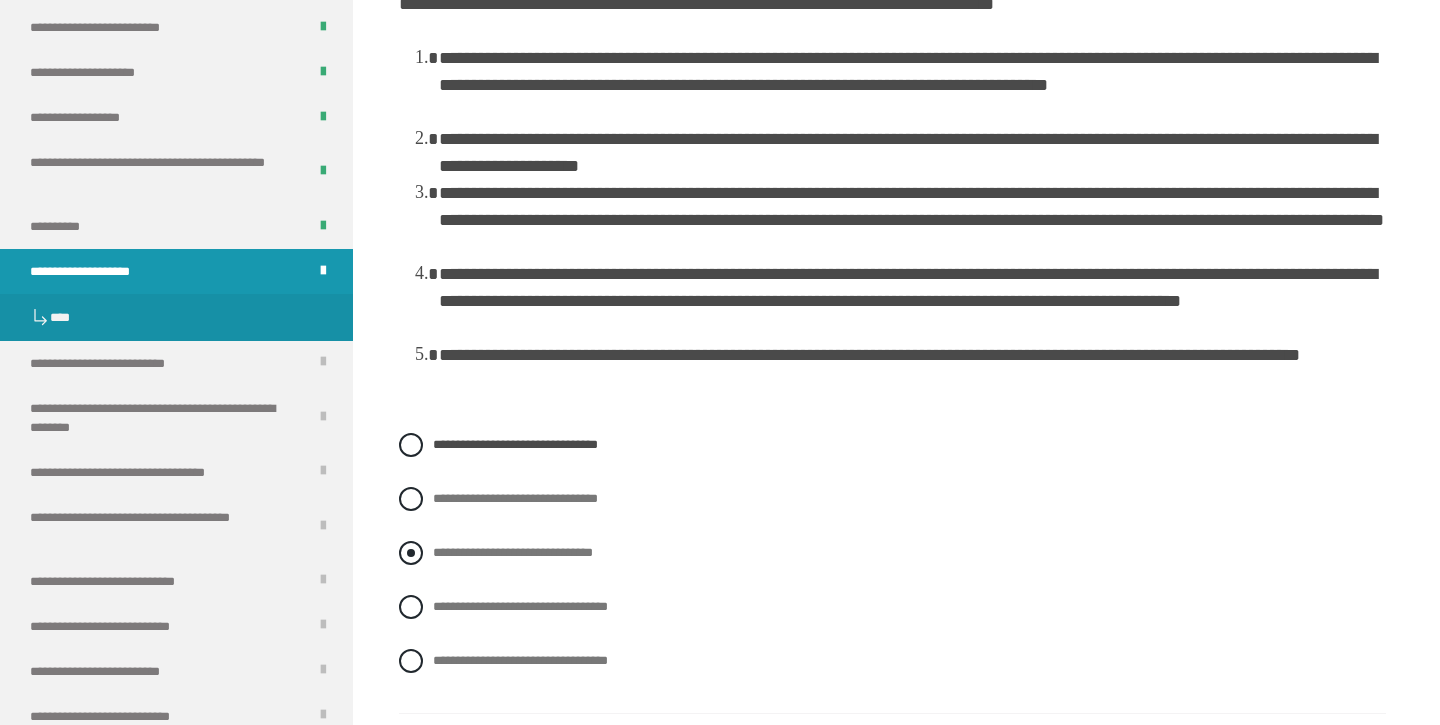 click at bounding box center [411, 553] 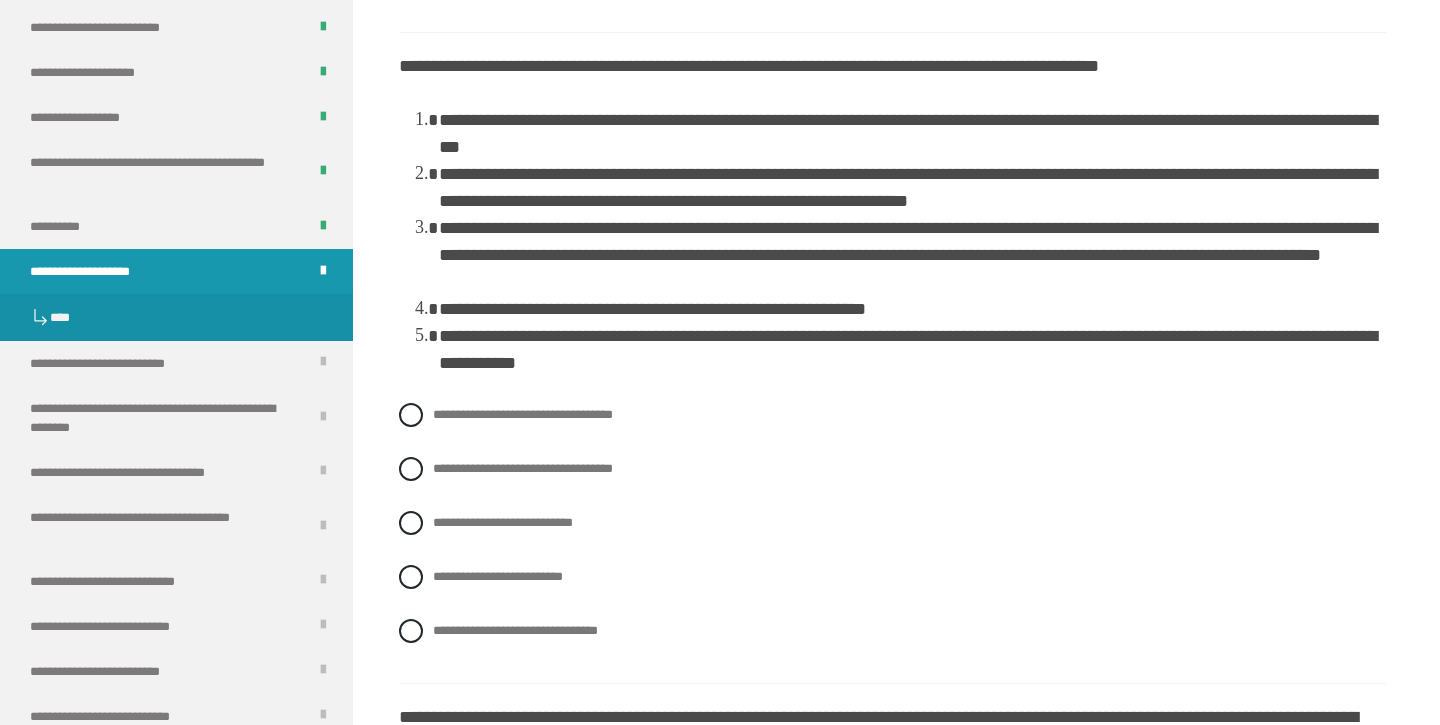 scroll, scrollTop: 4263, scrollLeft: 0, axis: vertical 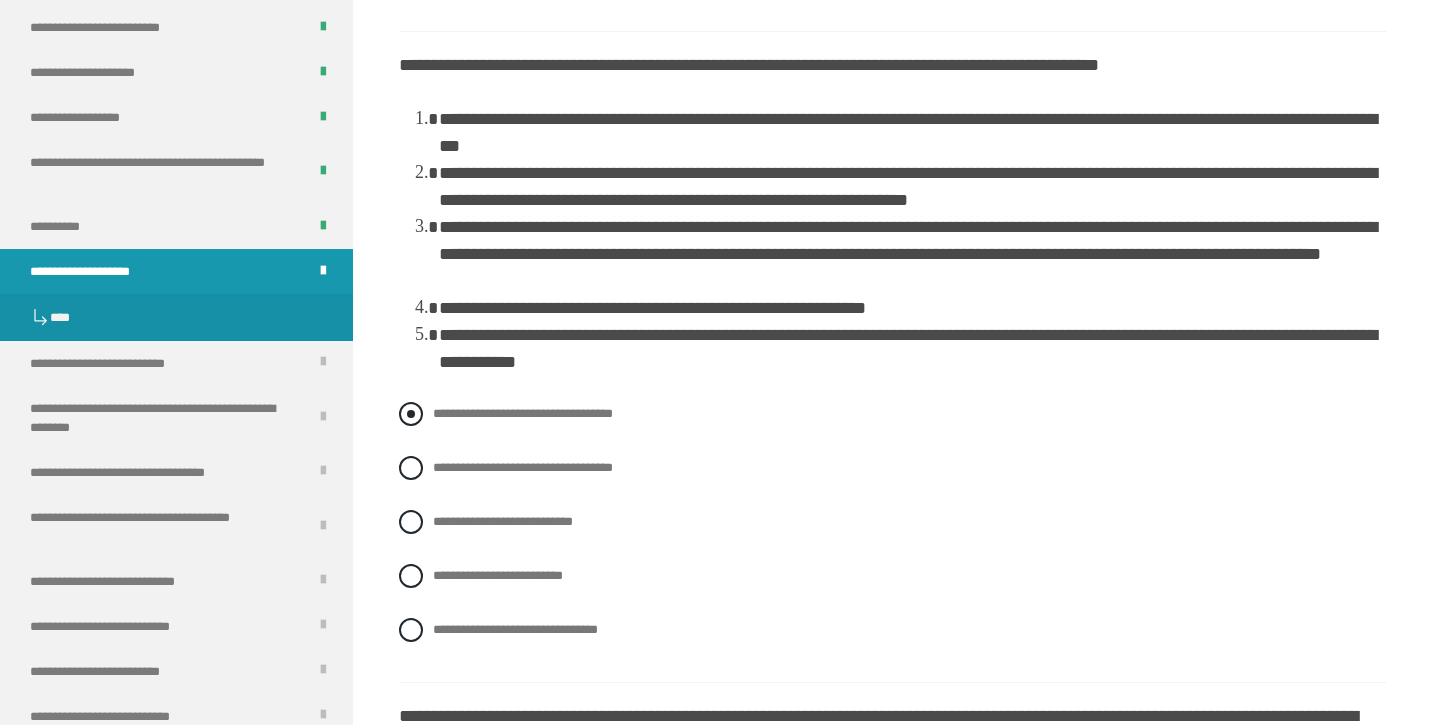 click at bounding box center (411, 414) 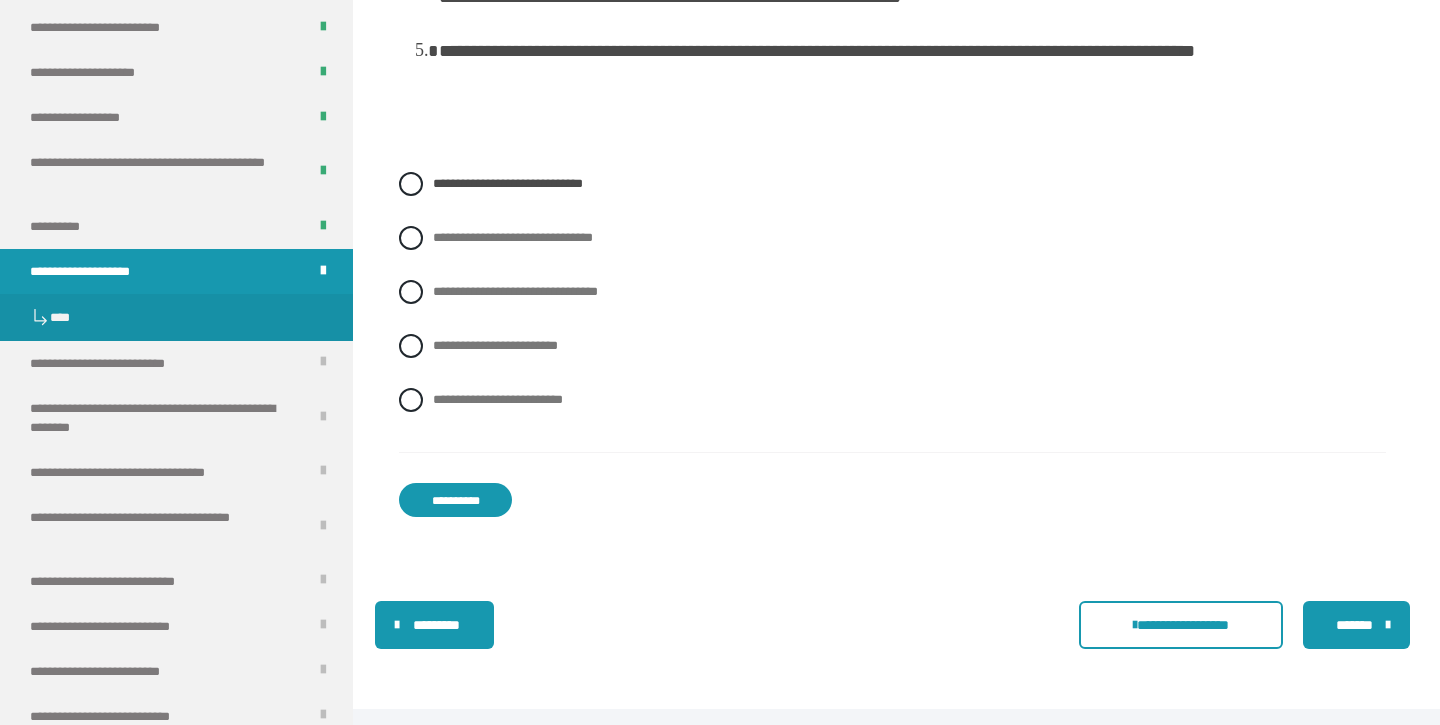 scroll, scrollTop: 6808, scrollLeft: 0, axis: vertical 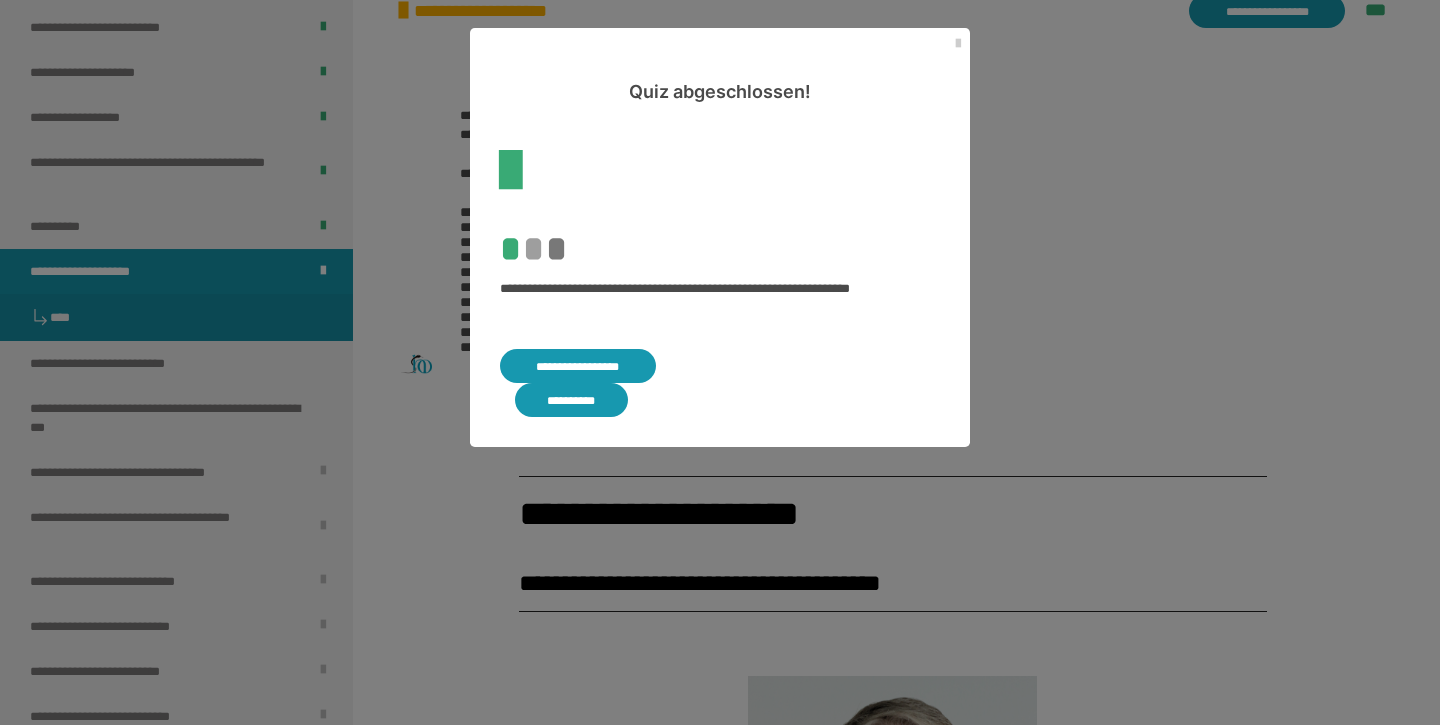 click on "**********" at bounding box center (578, 366) 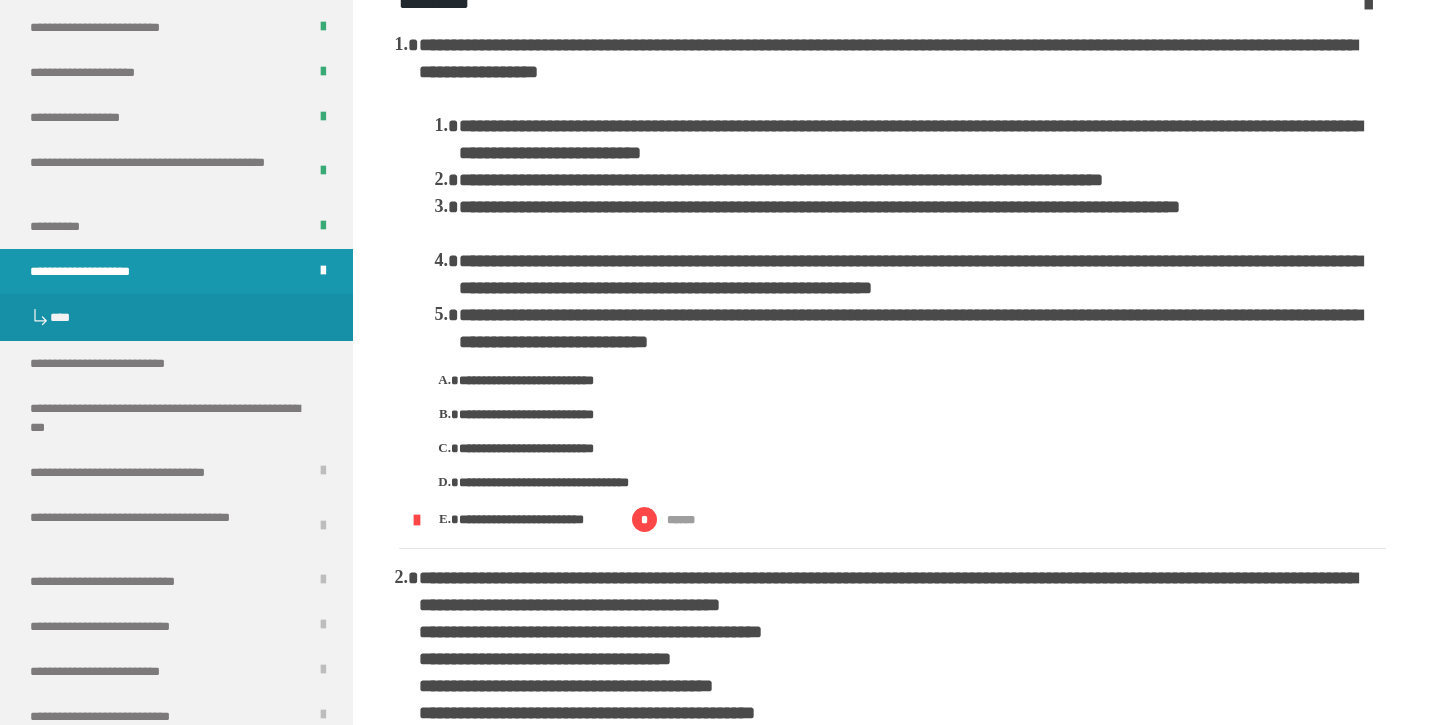 scroll, scrollTop: -92, scrollLeft: 0, axis: vertical 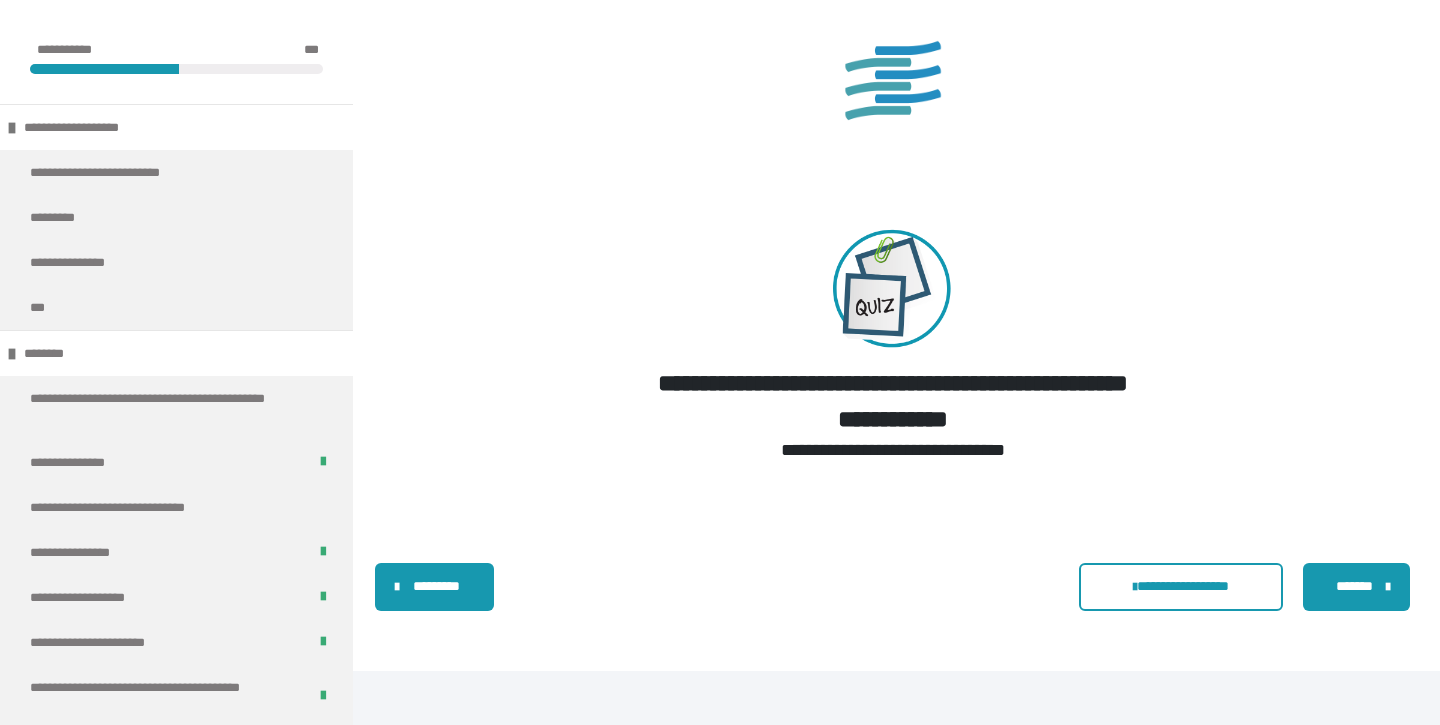 click on "*******" at bounding box center (1354, 586) 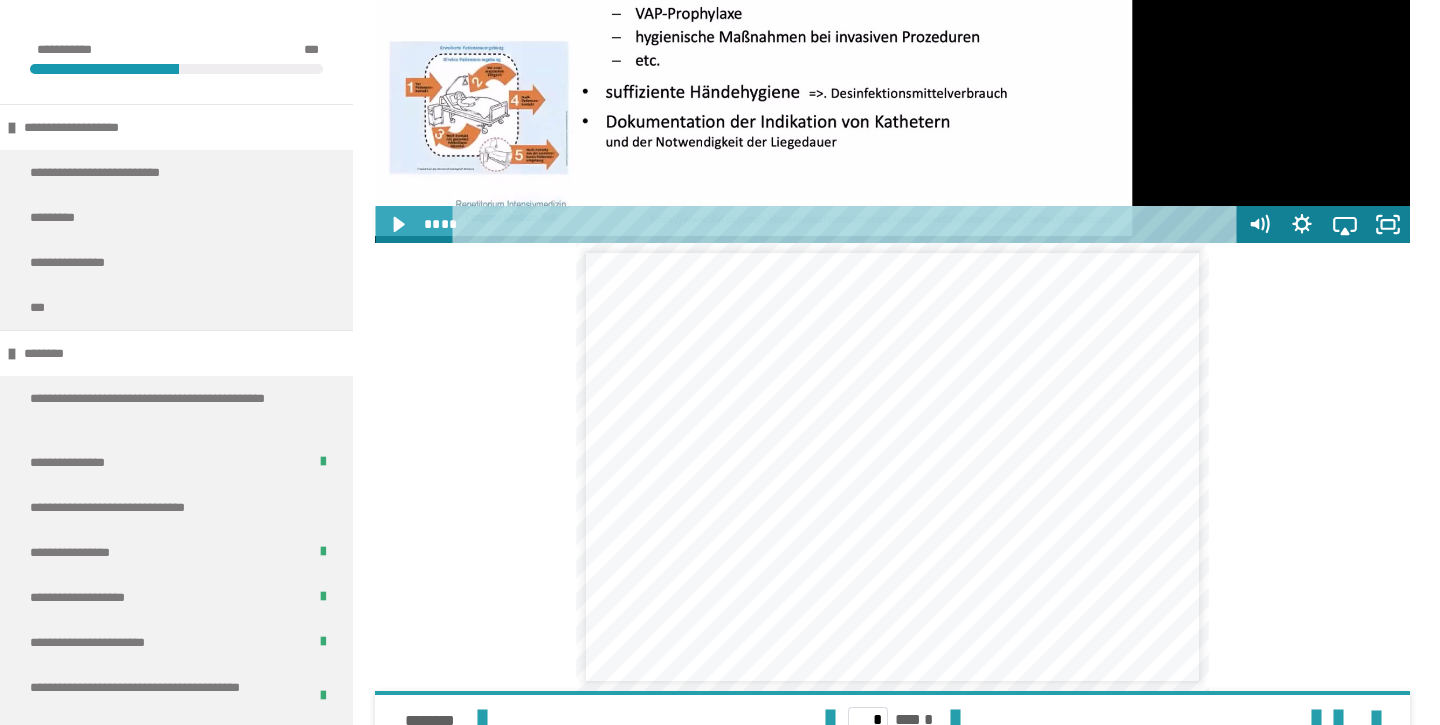 scroll, scrollTop: 1014, scrollLeft: 0, axis: vertical 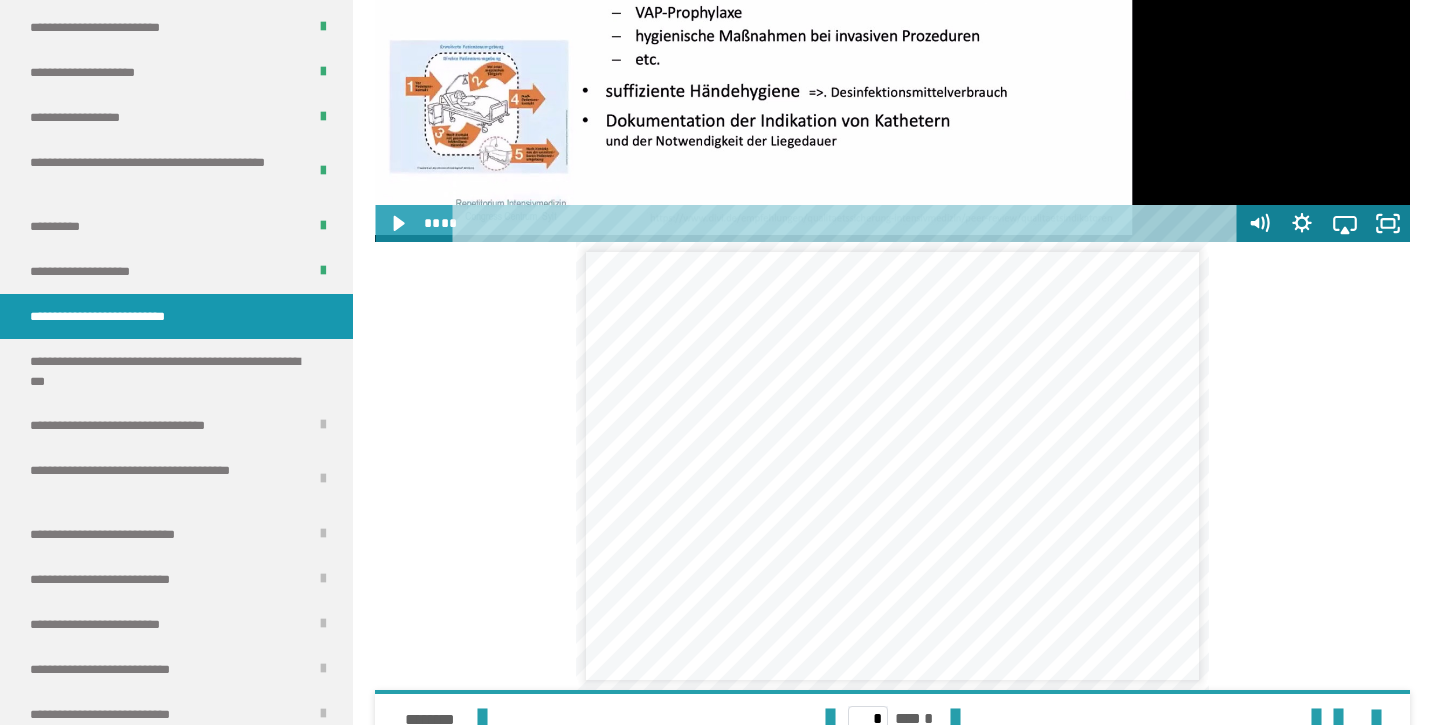 click on "**********" at bounding box center [950, 405] 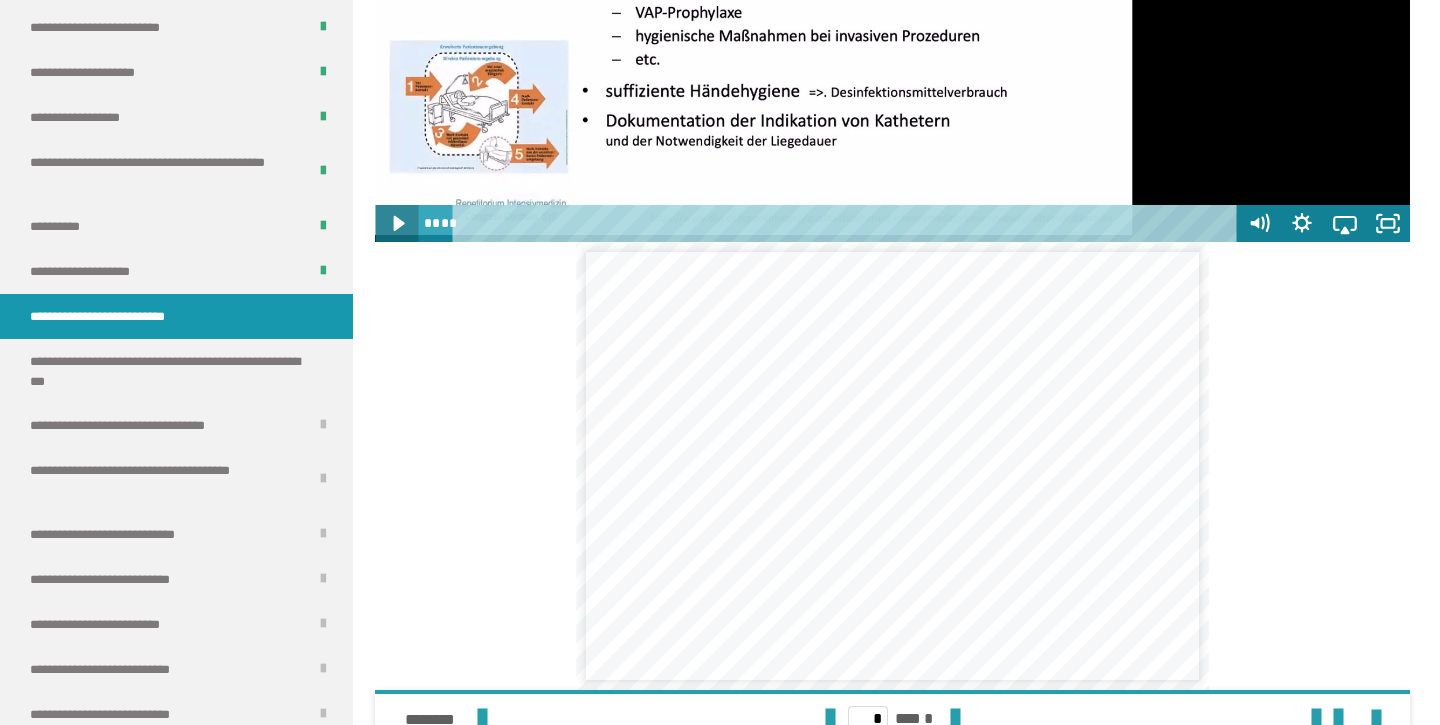 click 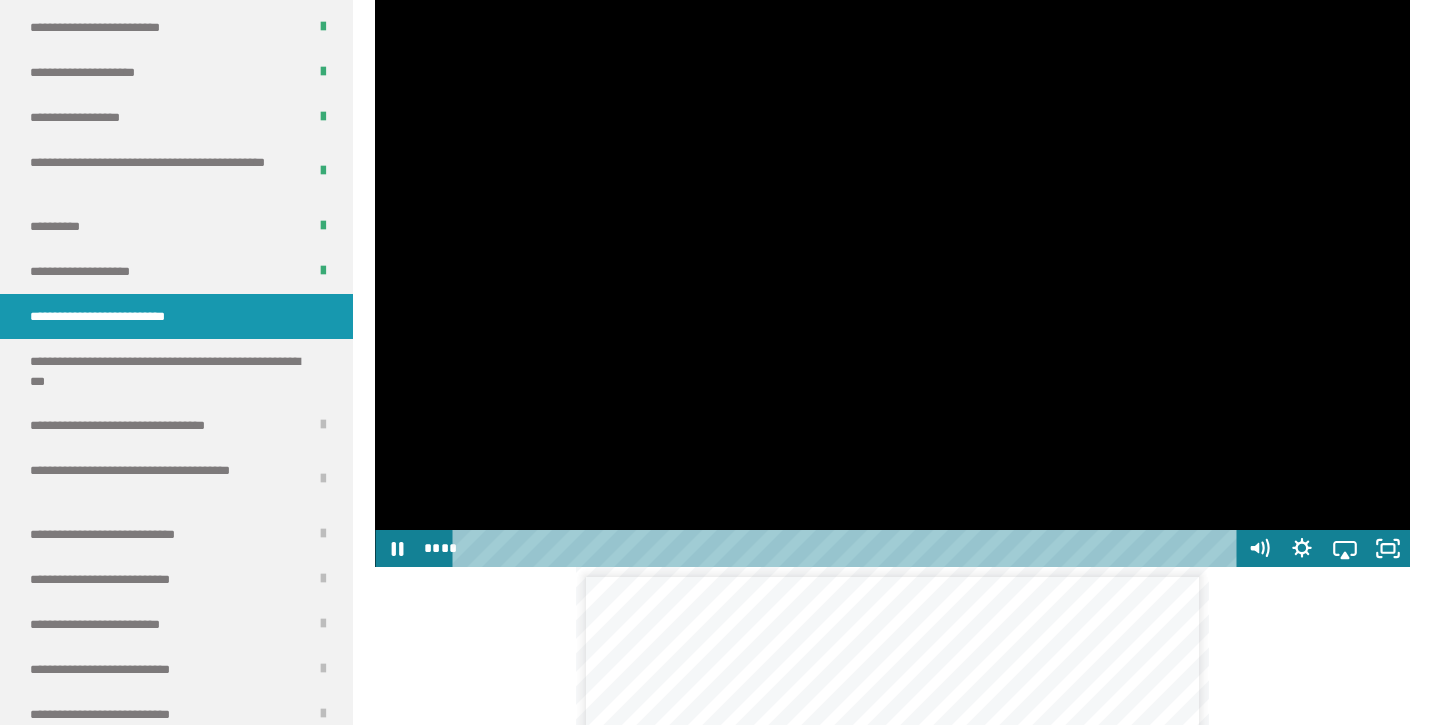 scroll, scrollTop: 690, scrollLeft: 0, axis: vertical 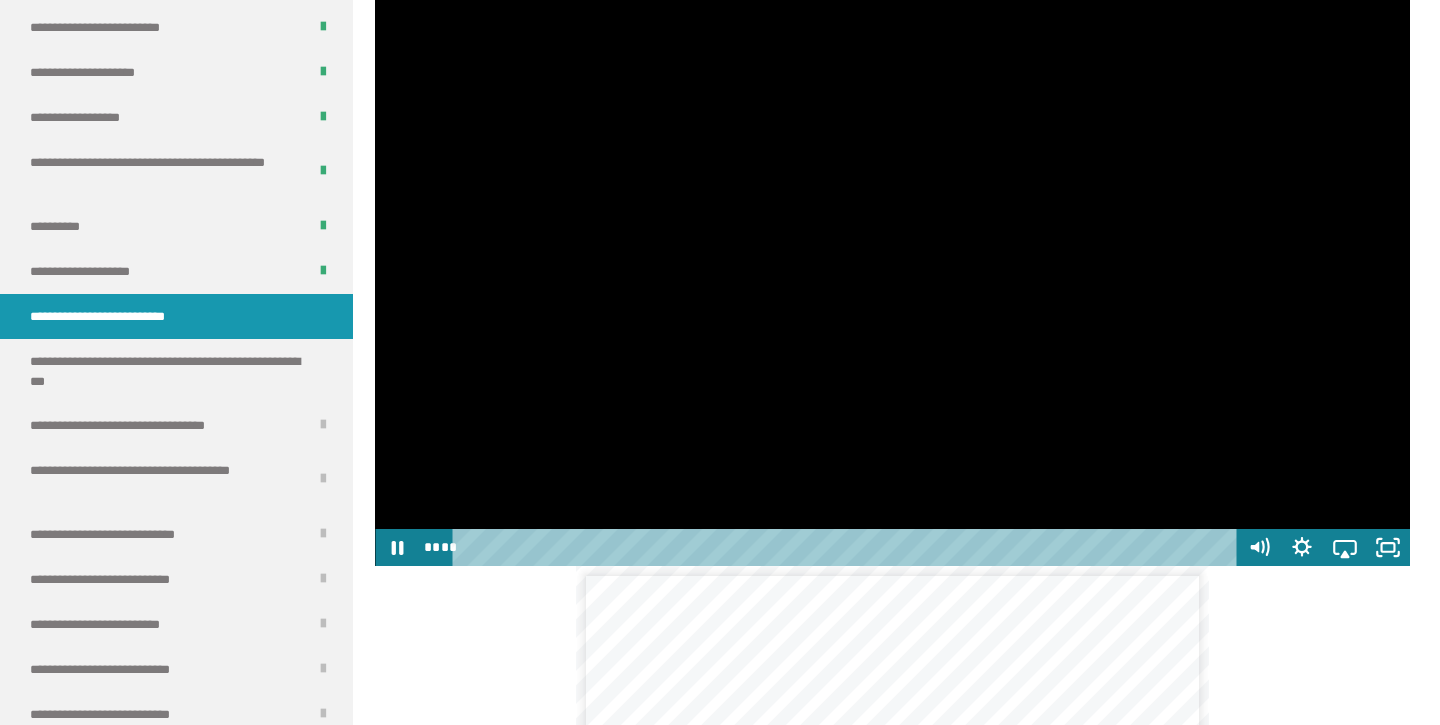 click at bounding box center (892, 274) 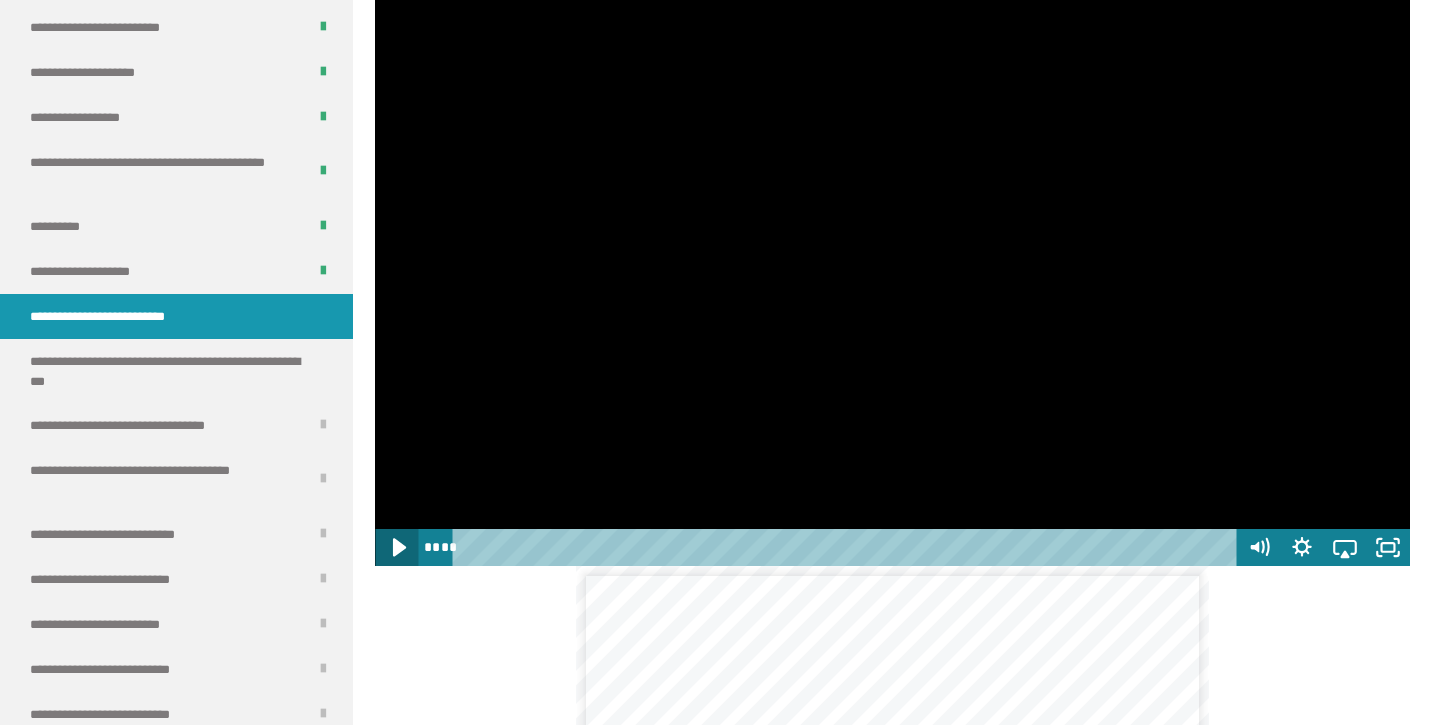 click 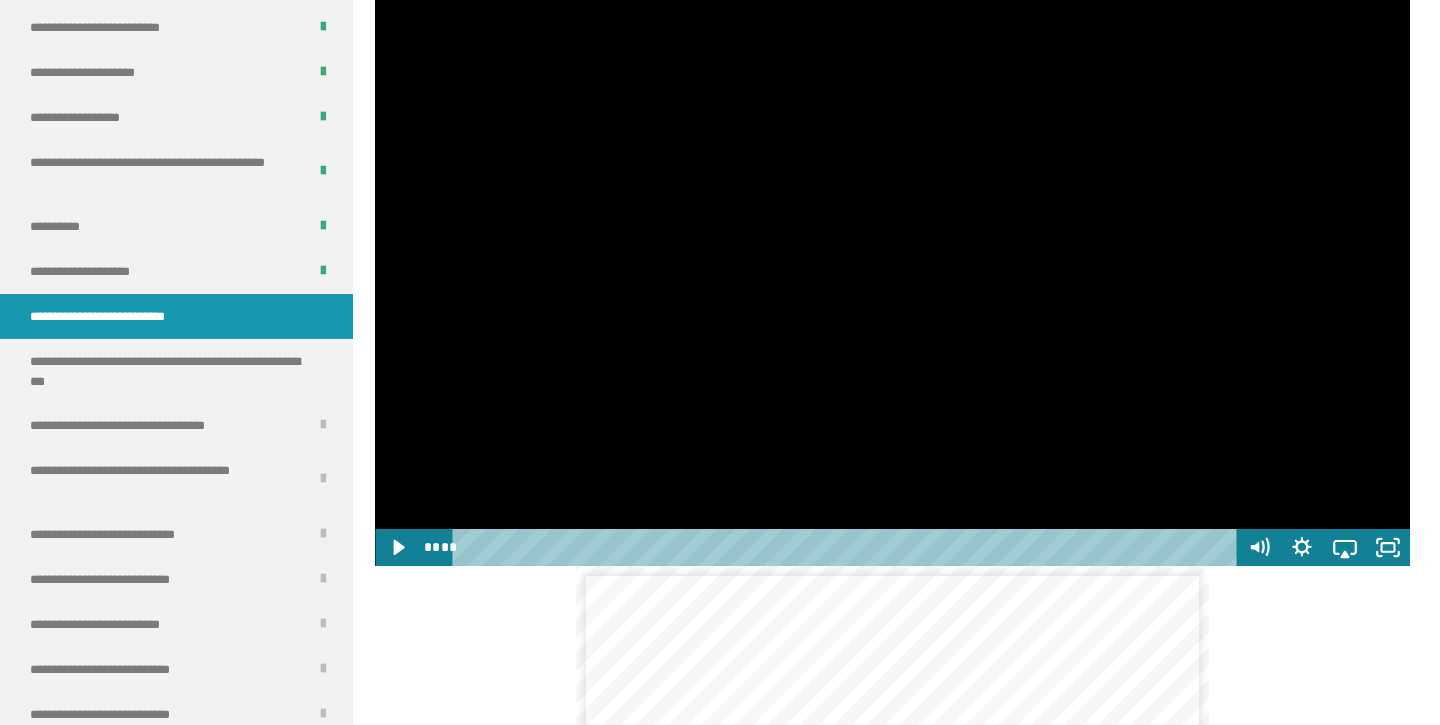 click at bounding box center (892, 274) 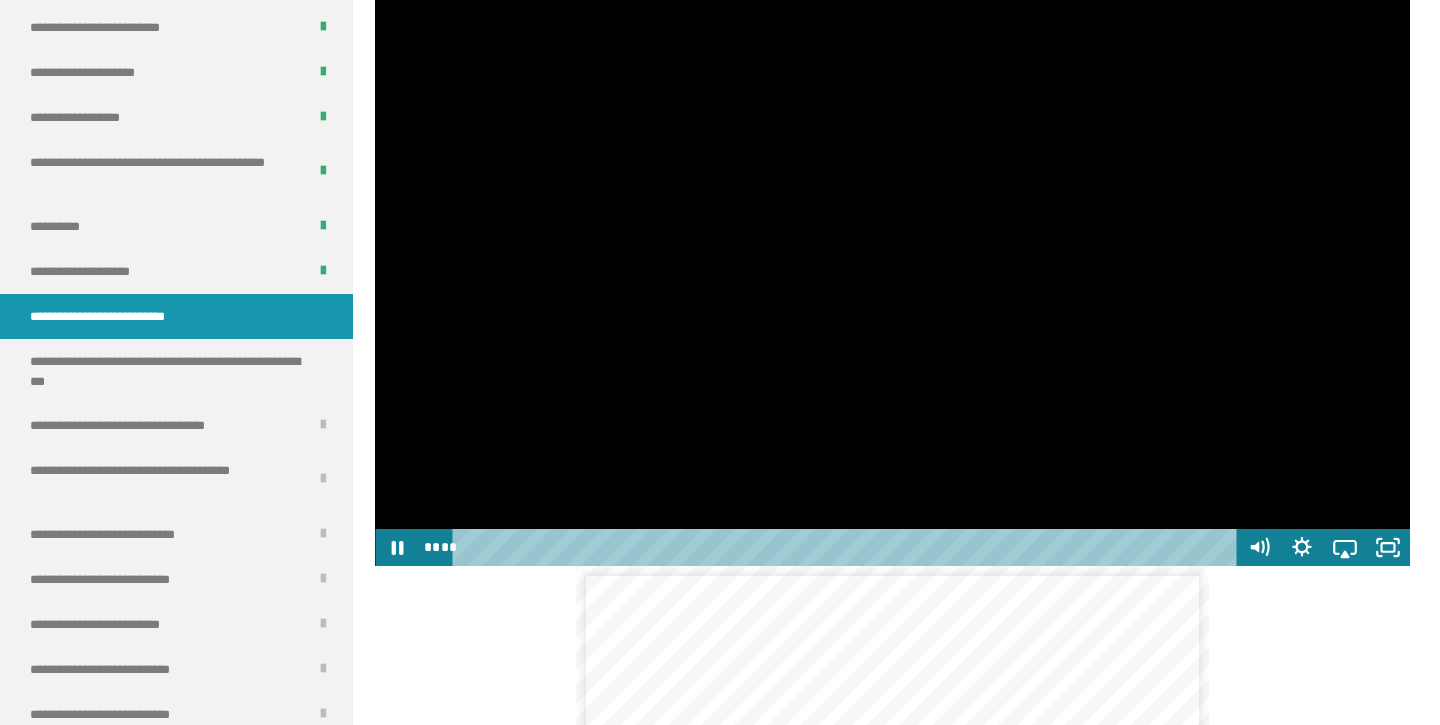 click at bounding box center [892, 274] 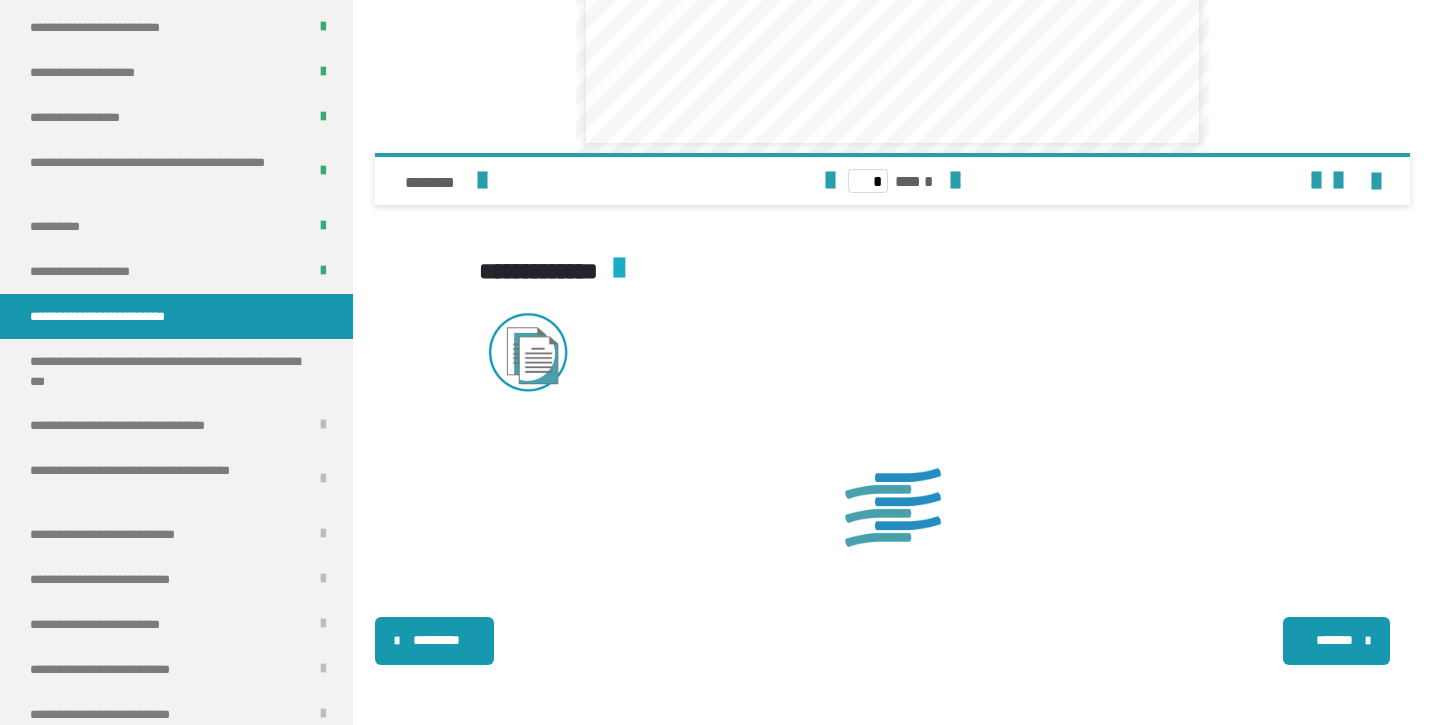scroll, scrollTop: 1551, scrollLeft: 0, axis: vertical 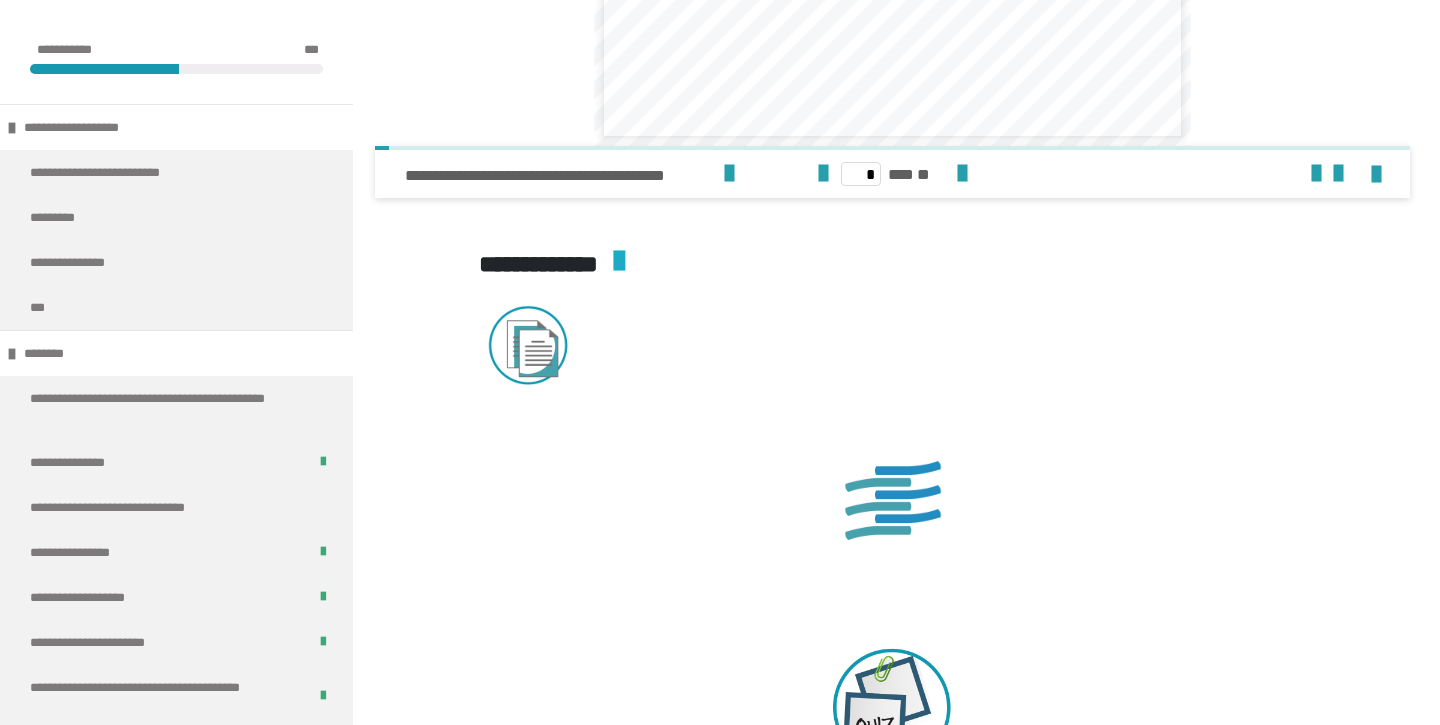 click 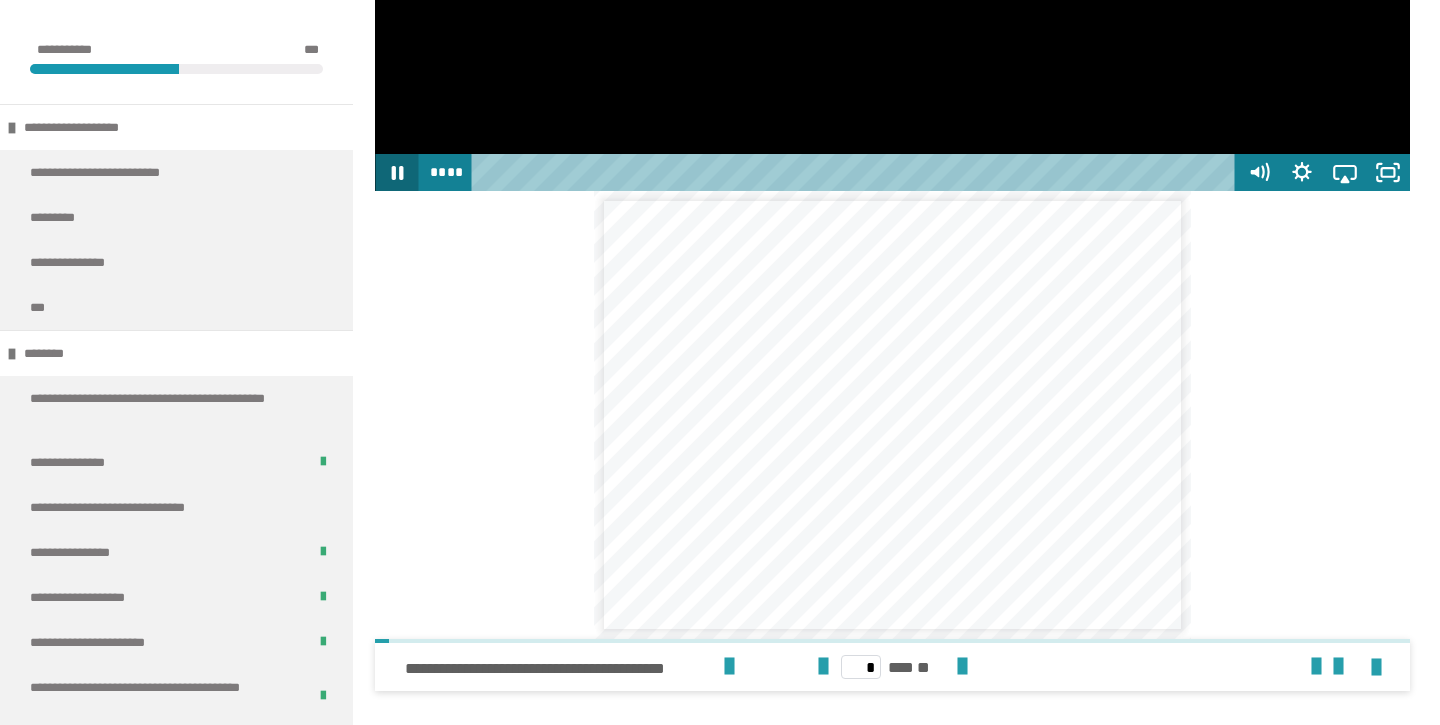 scroll, scrollTop: 1451, scrollLeft: 0, axis: vertical 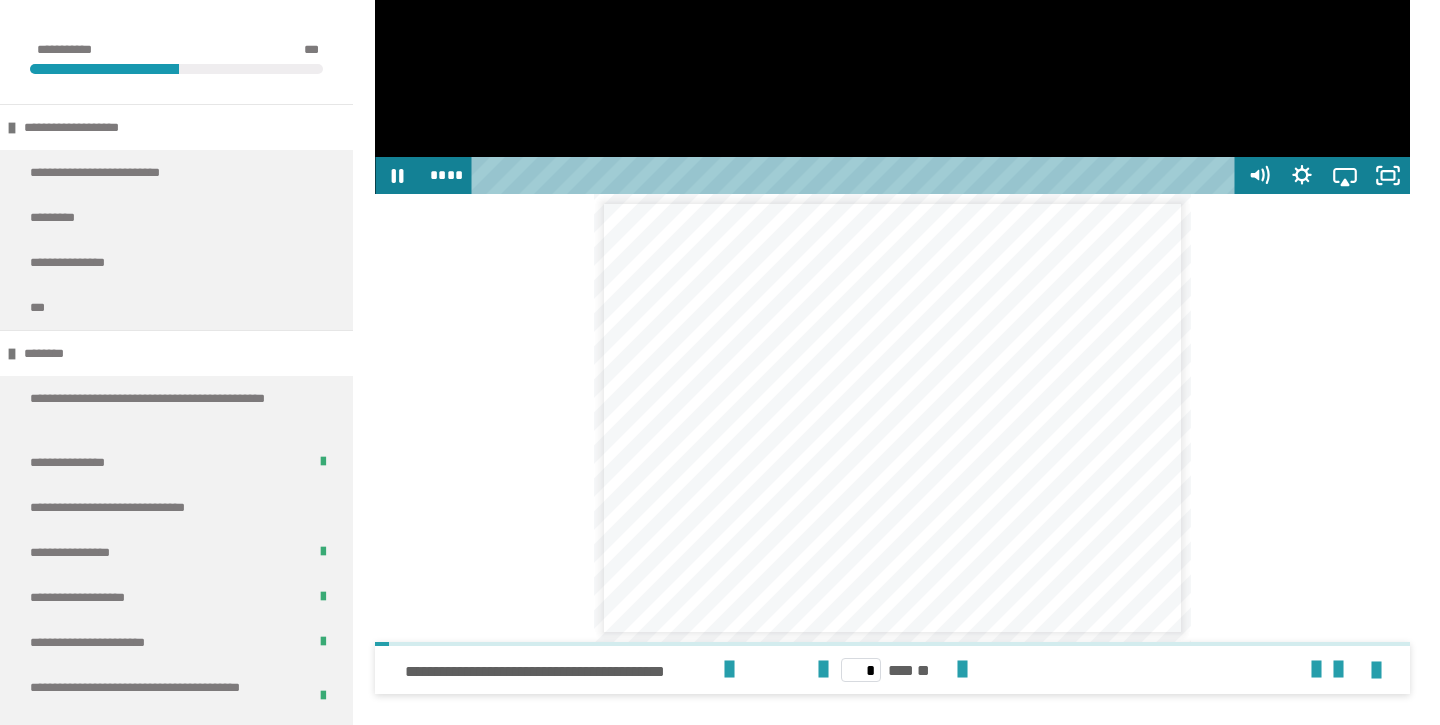 click at bounding box center (892, -98) 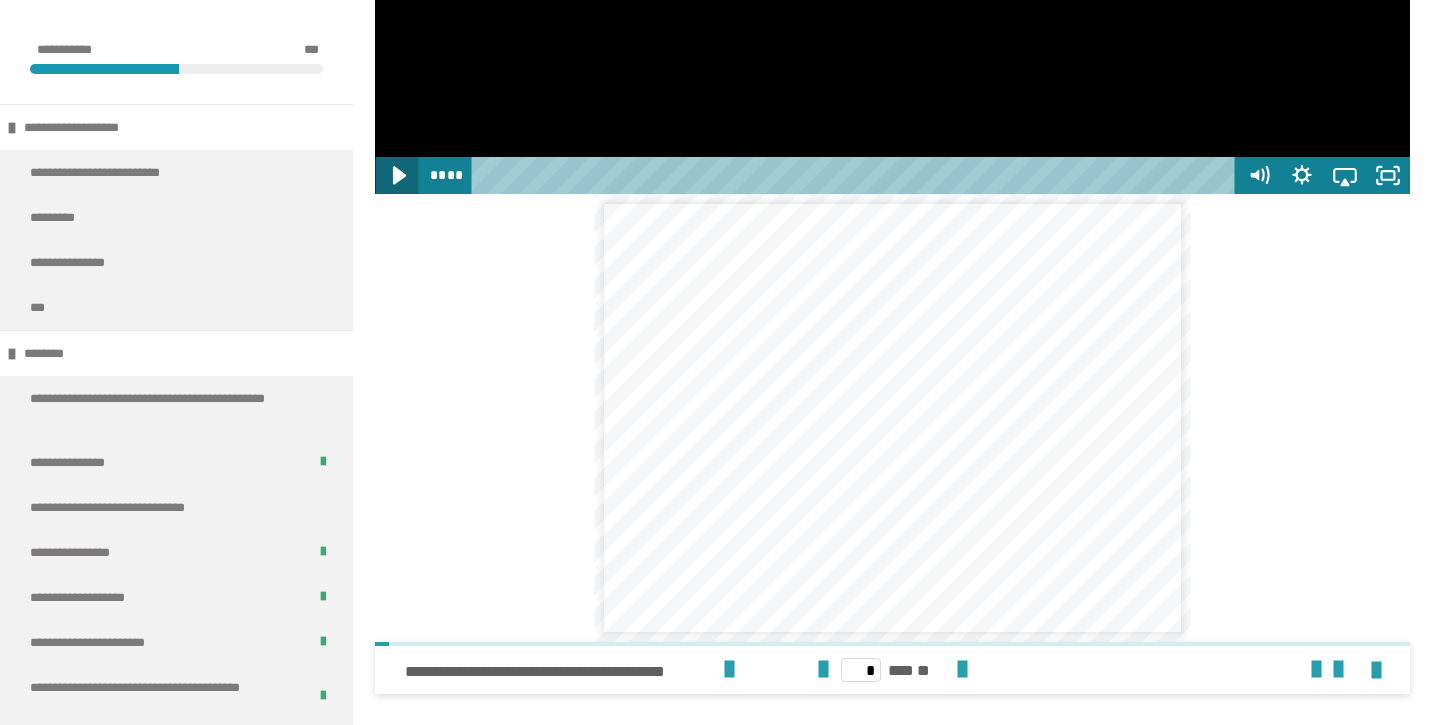 click 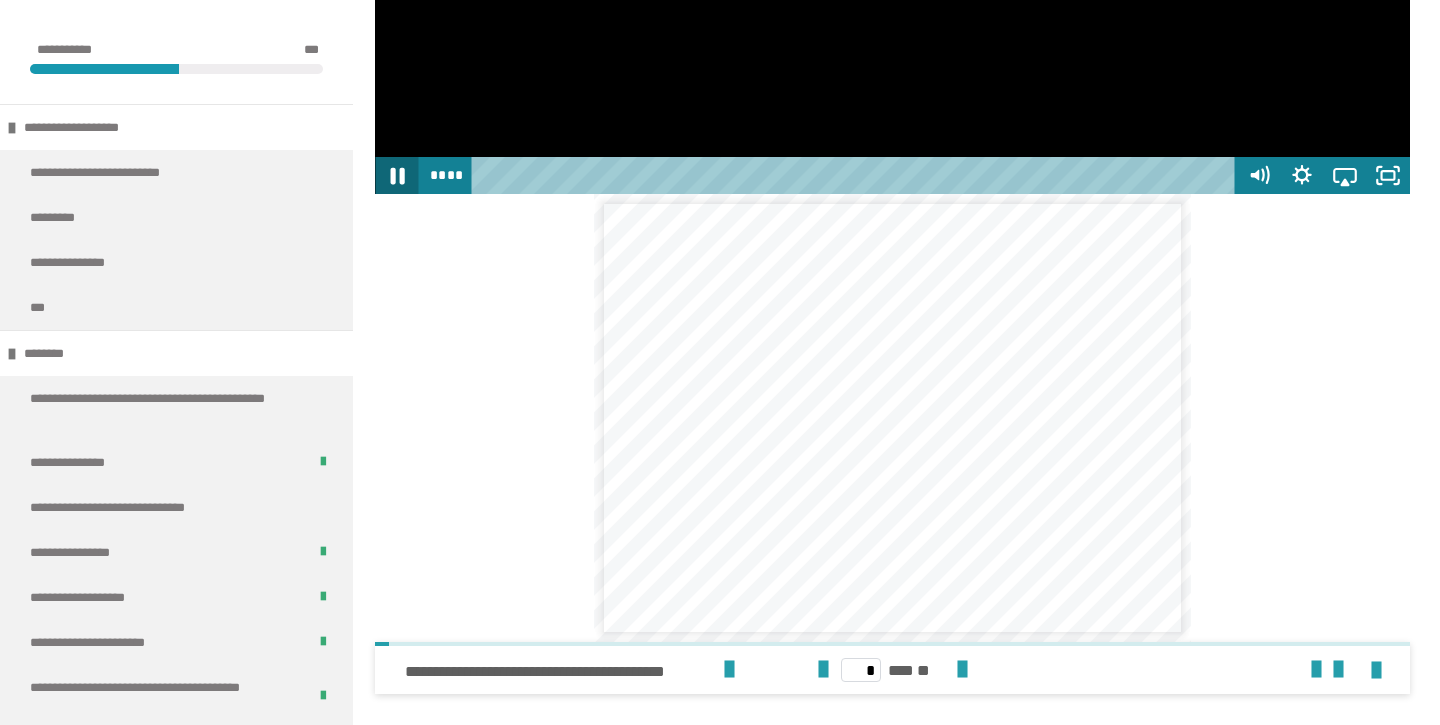 click 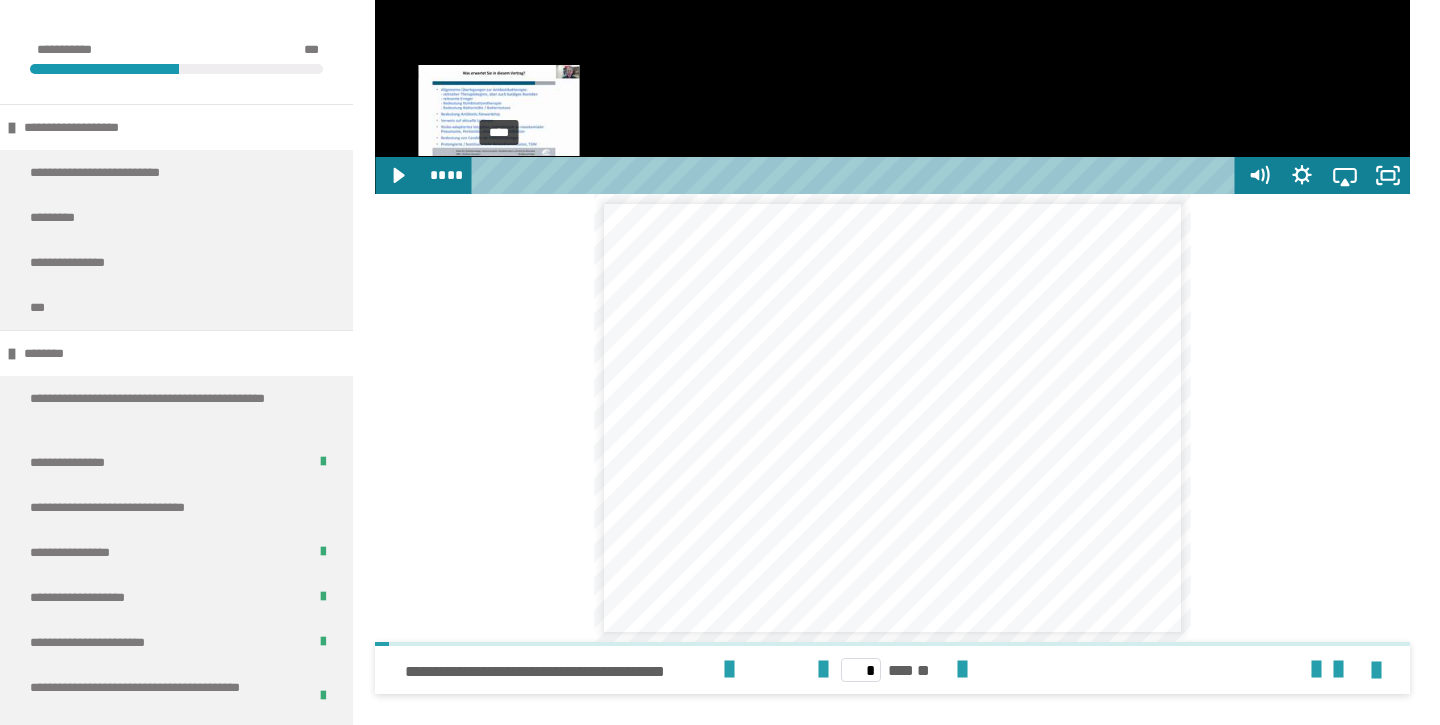 click on "****" at bounding box center (856, 175) 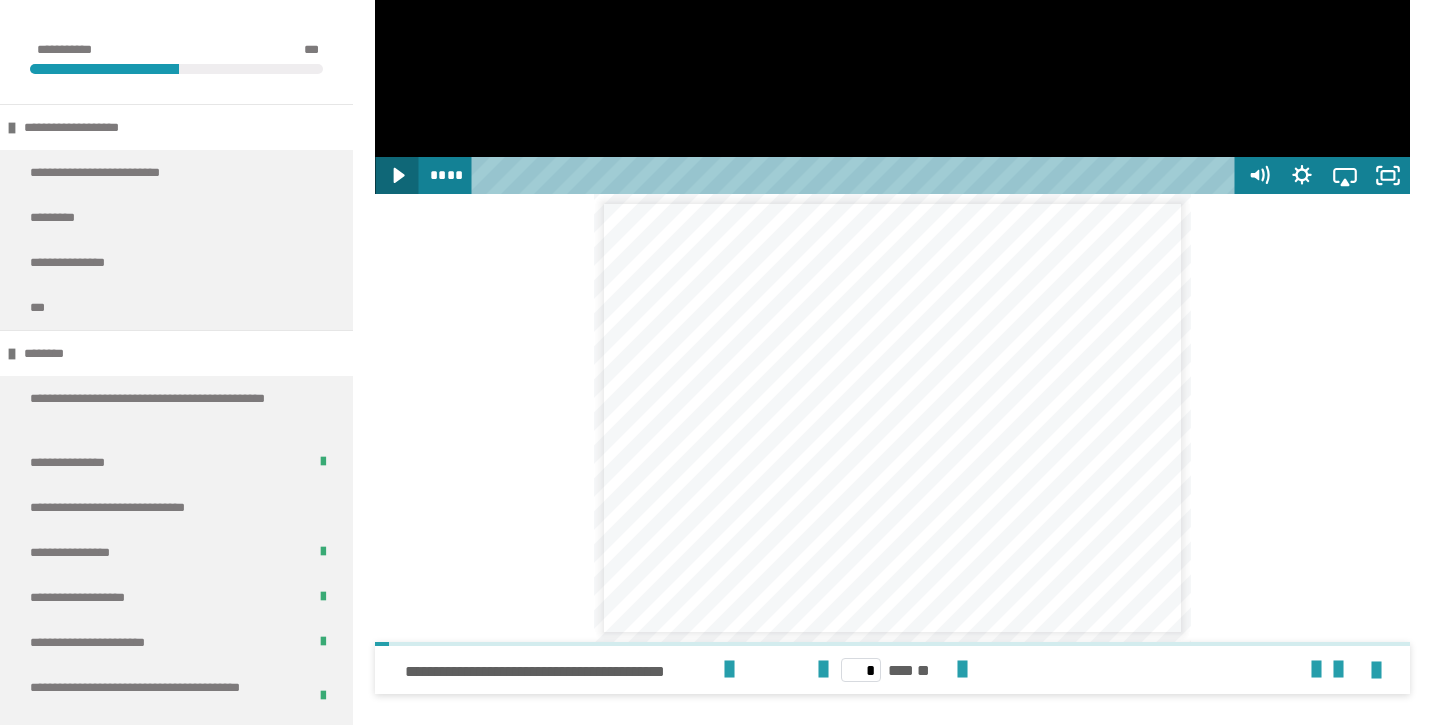 click 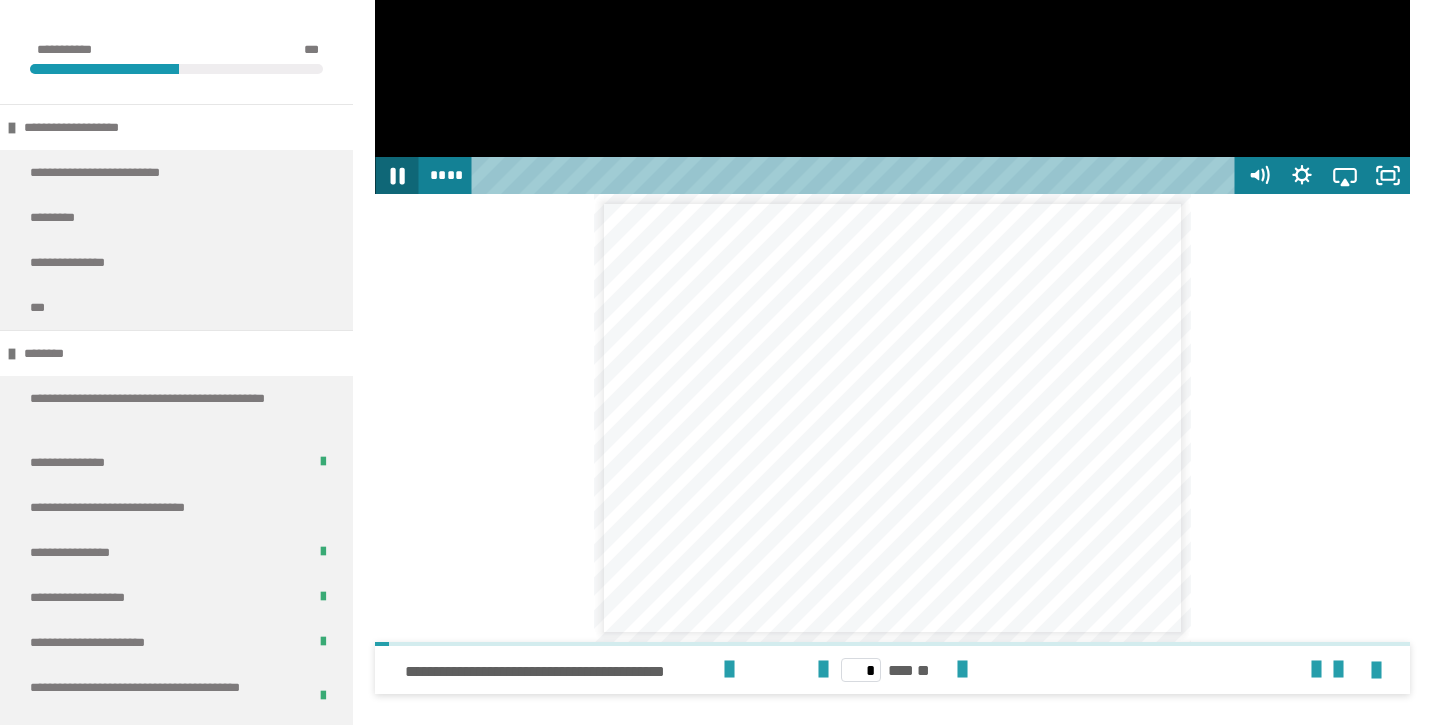 click 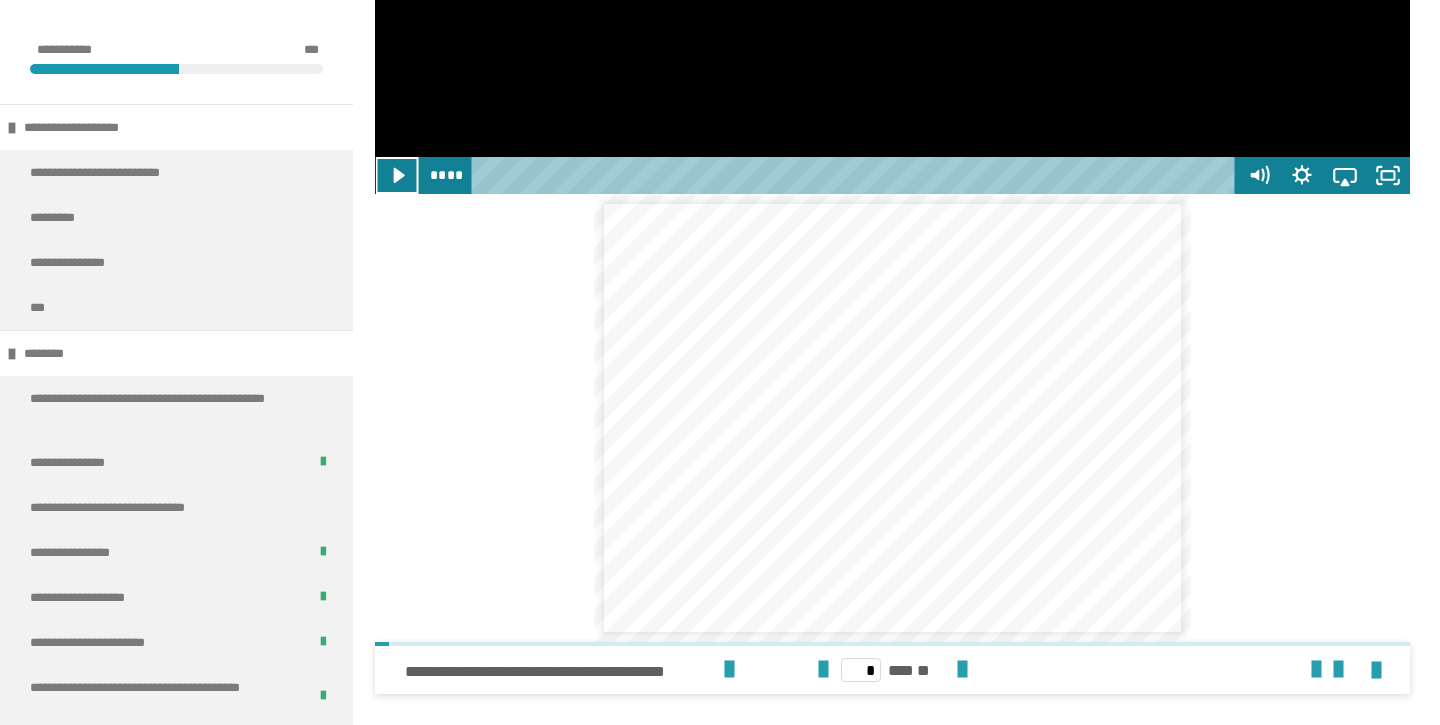 click at bounding box center (892, -98) 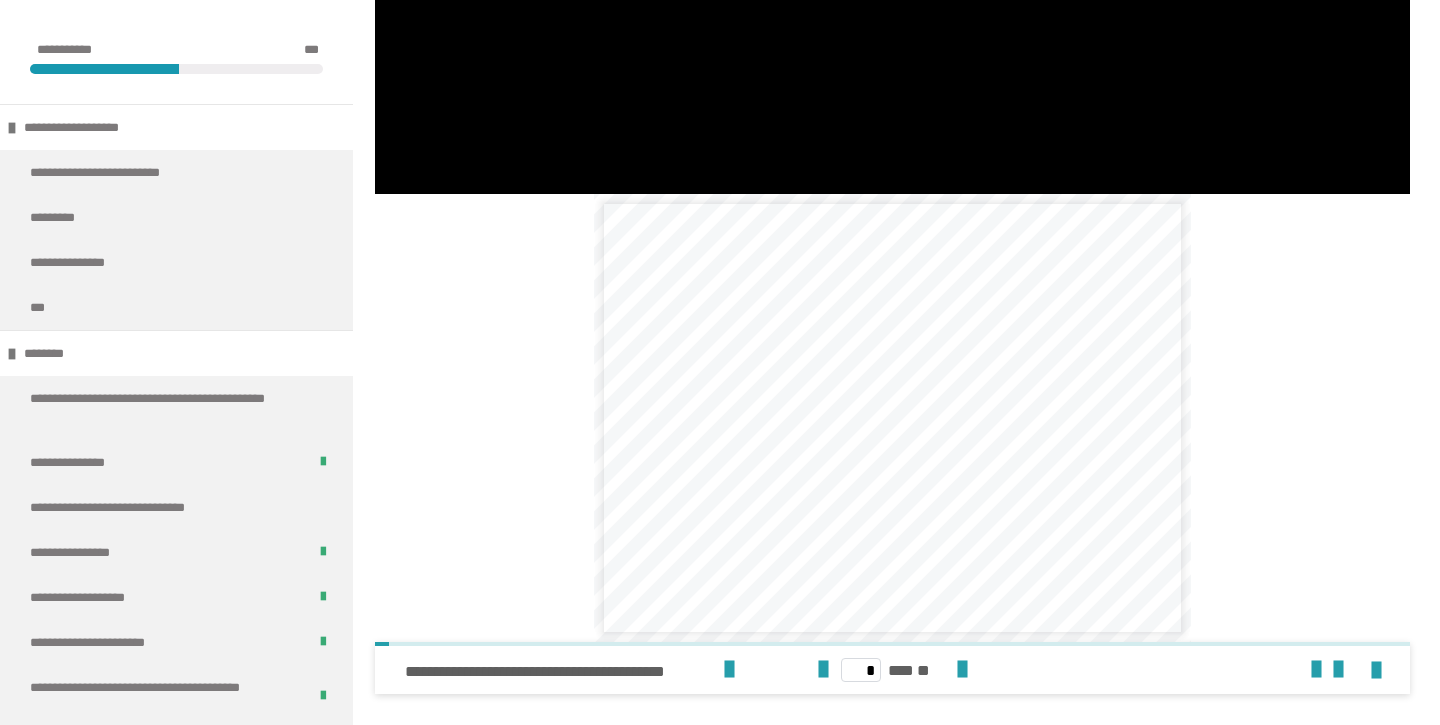 click at bounding box center [892, -98] 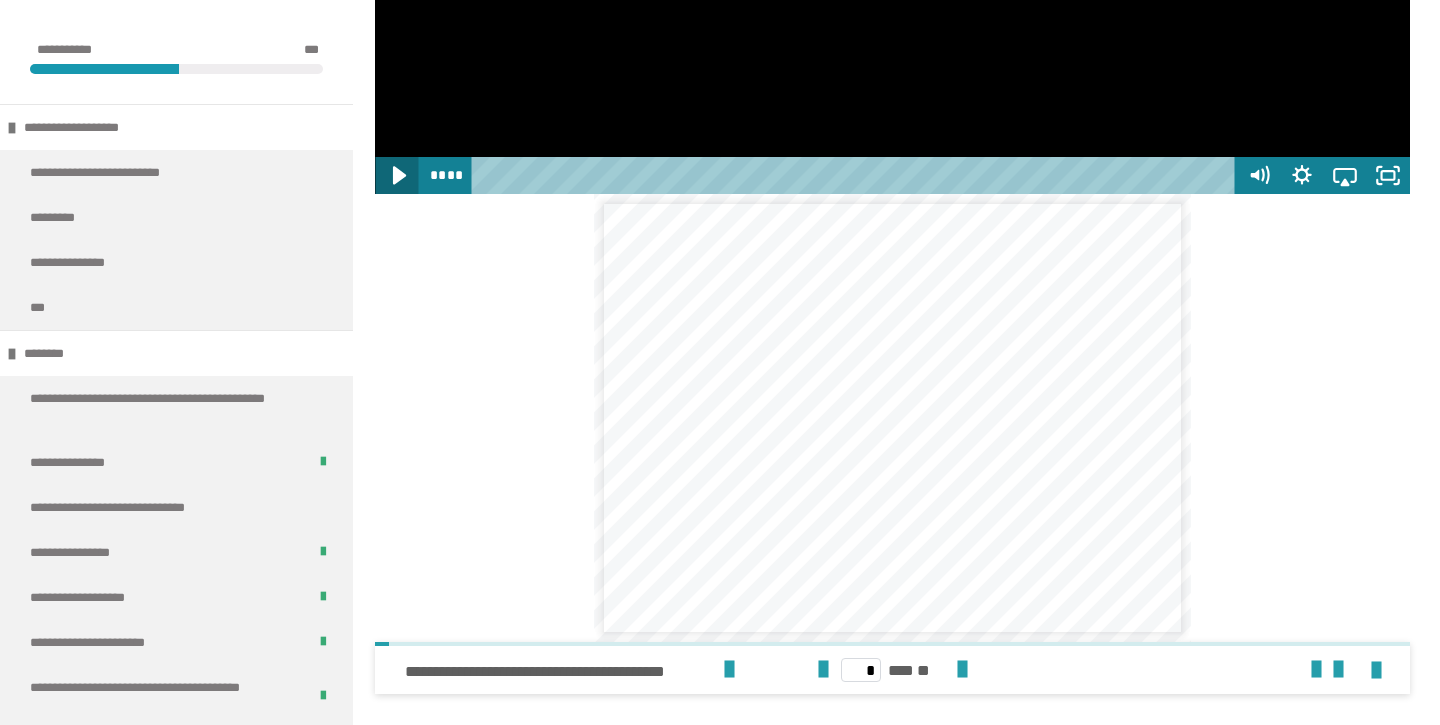 click 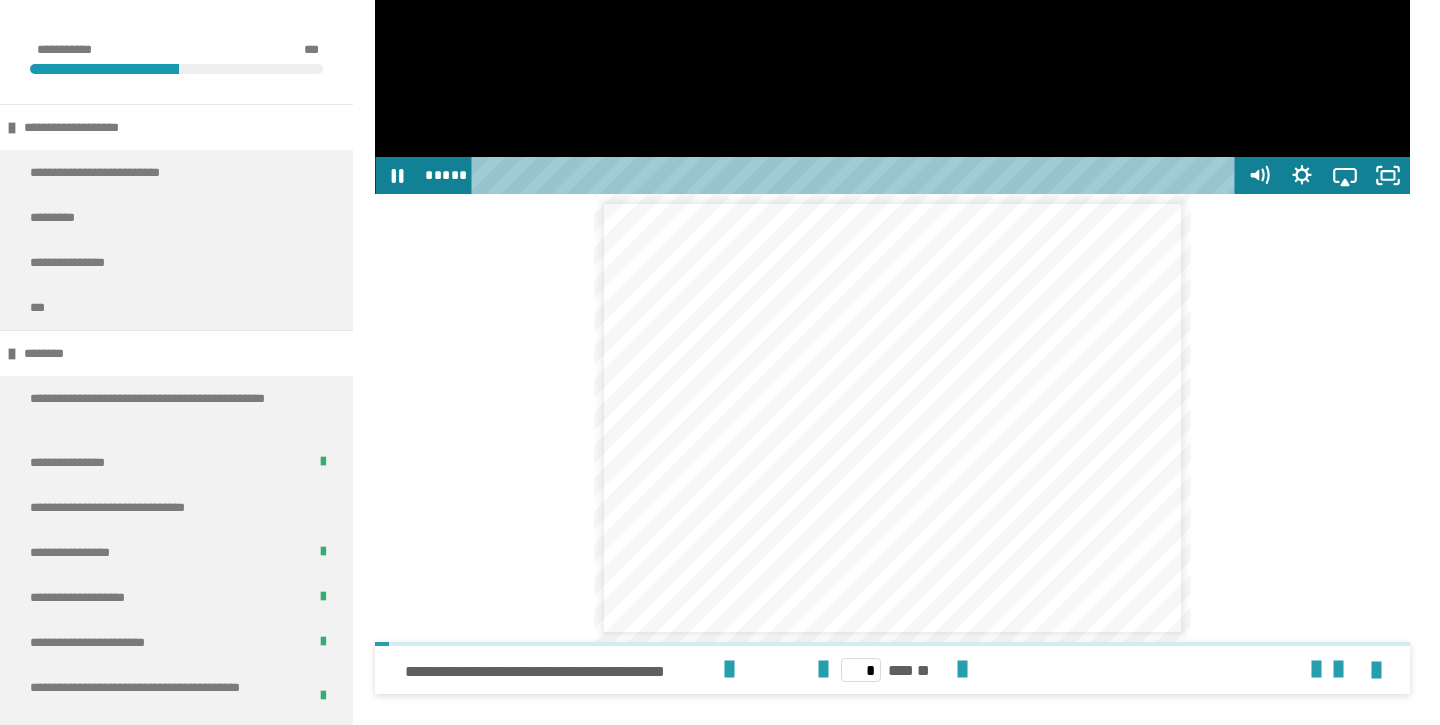 click at bounding box center (892, -98) 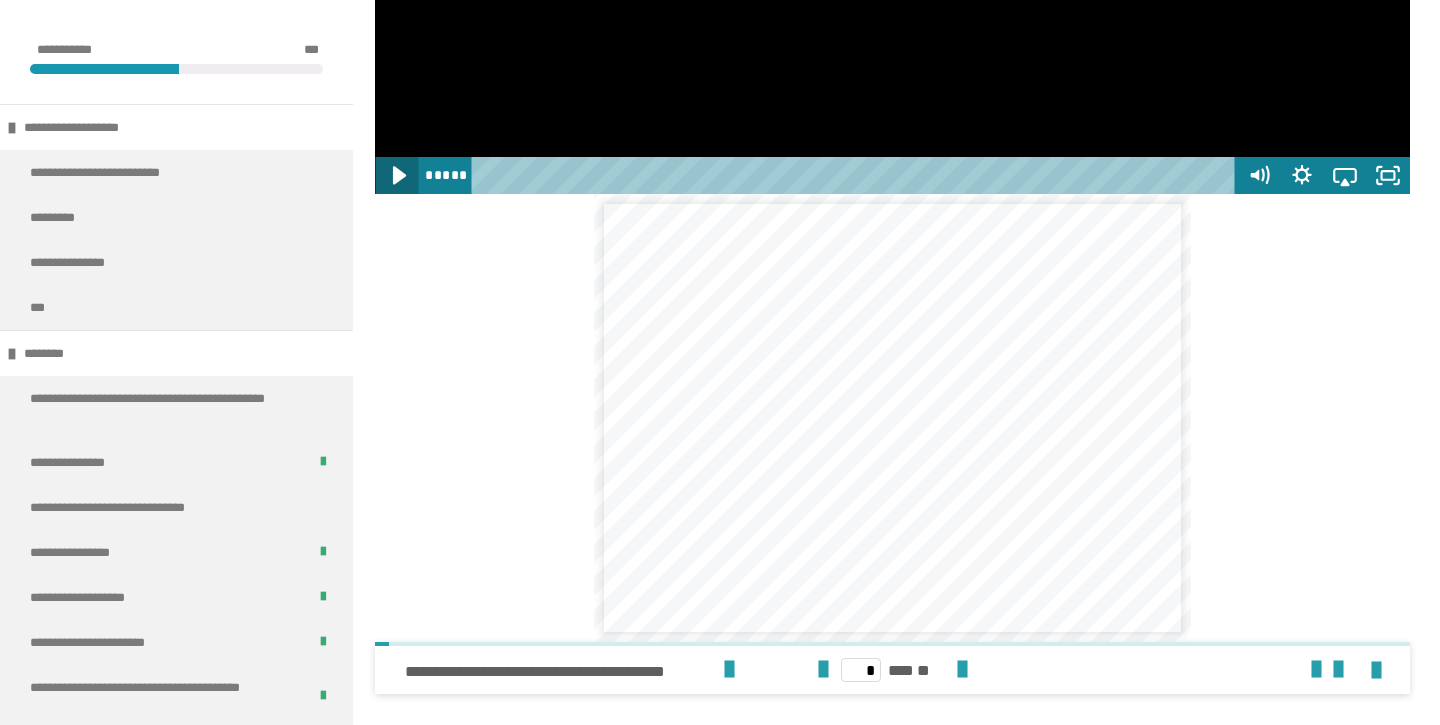 click 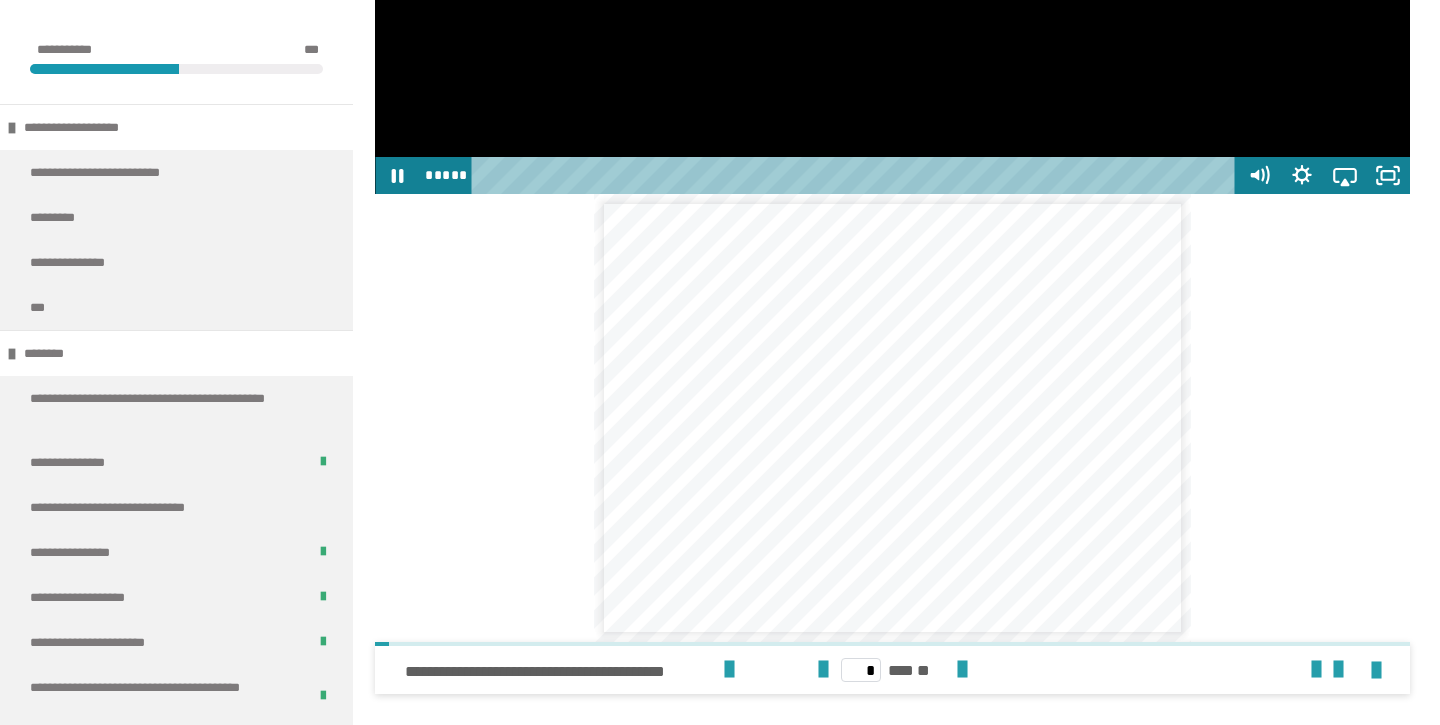 click at bounding box center (892, -98) 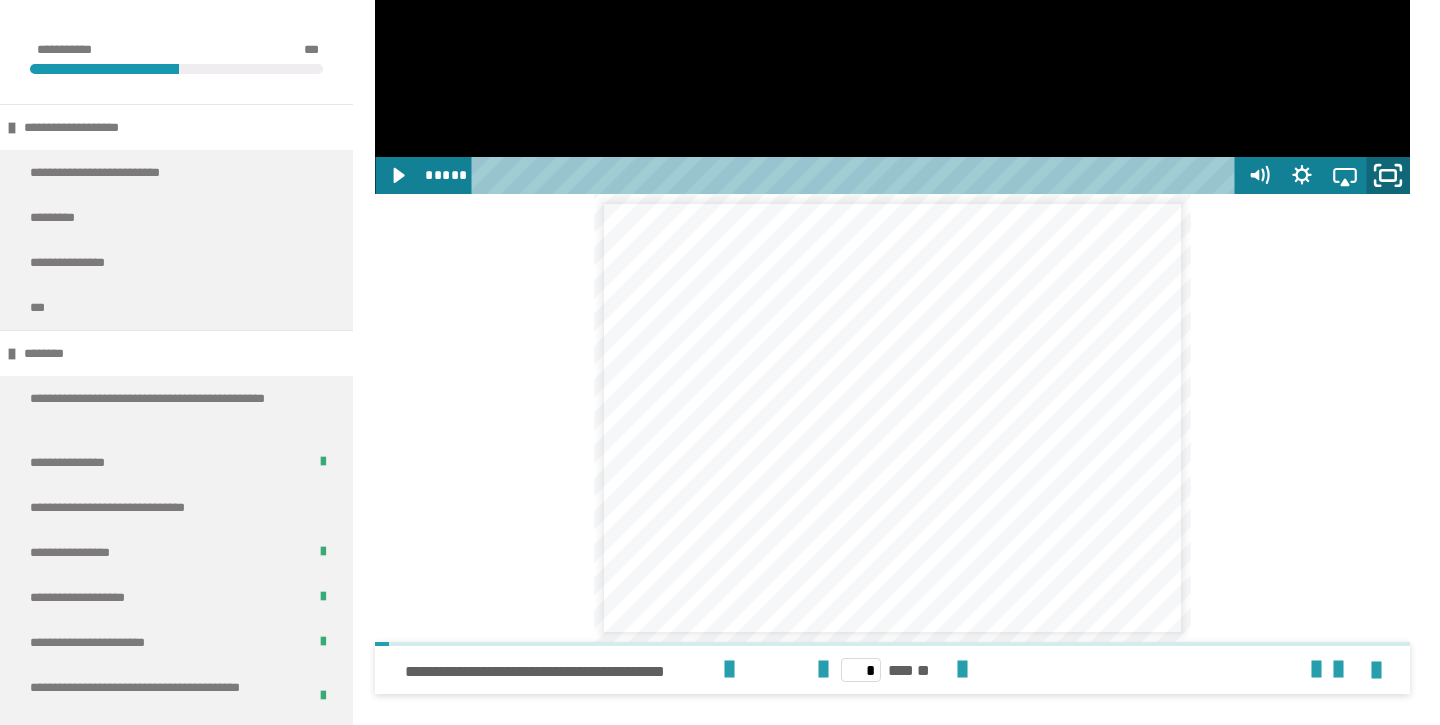 click 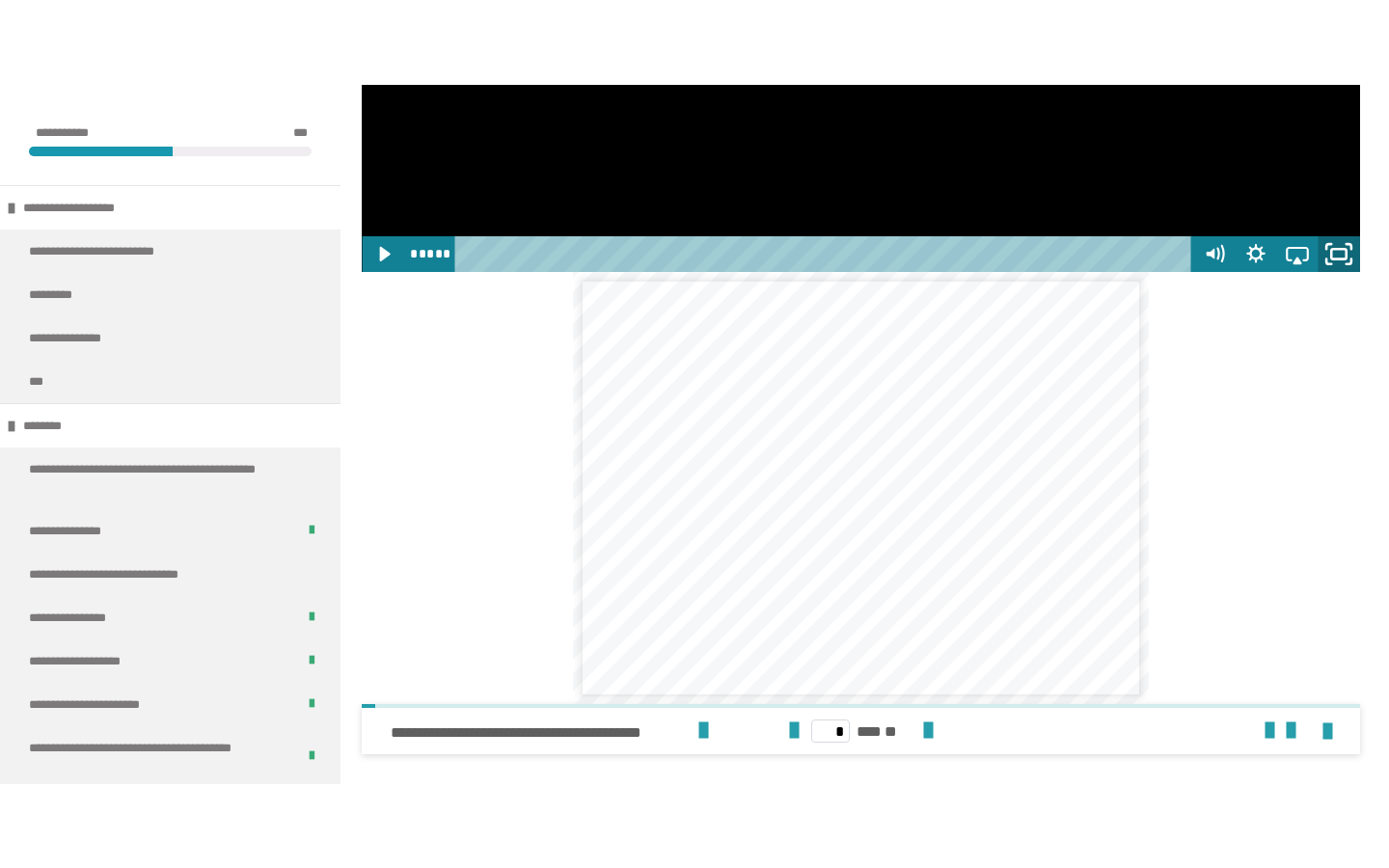 scroll, scrollTop: 0, scrollLeft: 0, axis: both 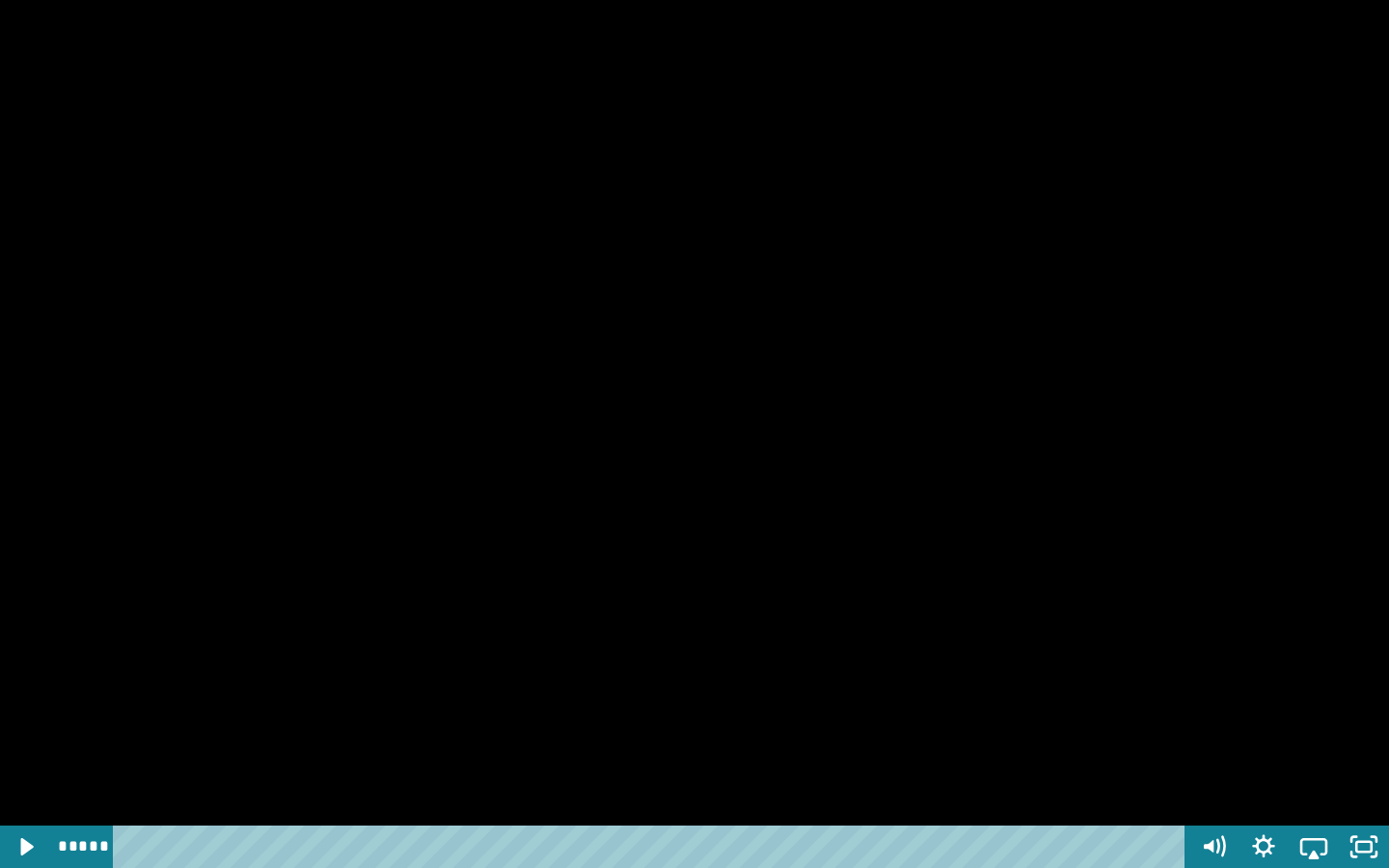 drag, startPoint x: 520, startPoint y: 349, endPoint x: 568, endPoint y: 385, distance: 60 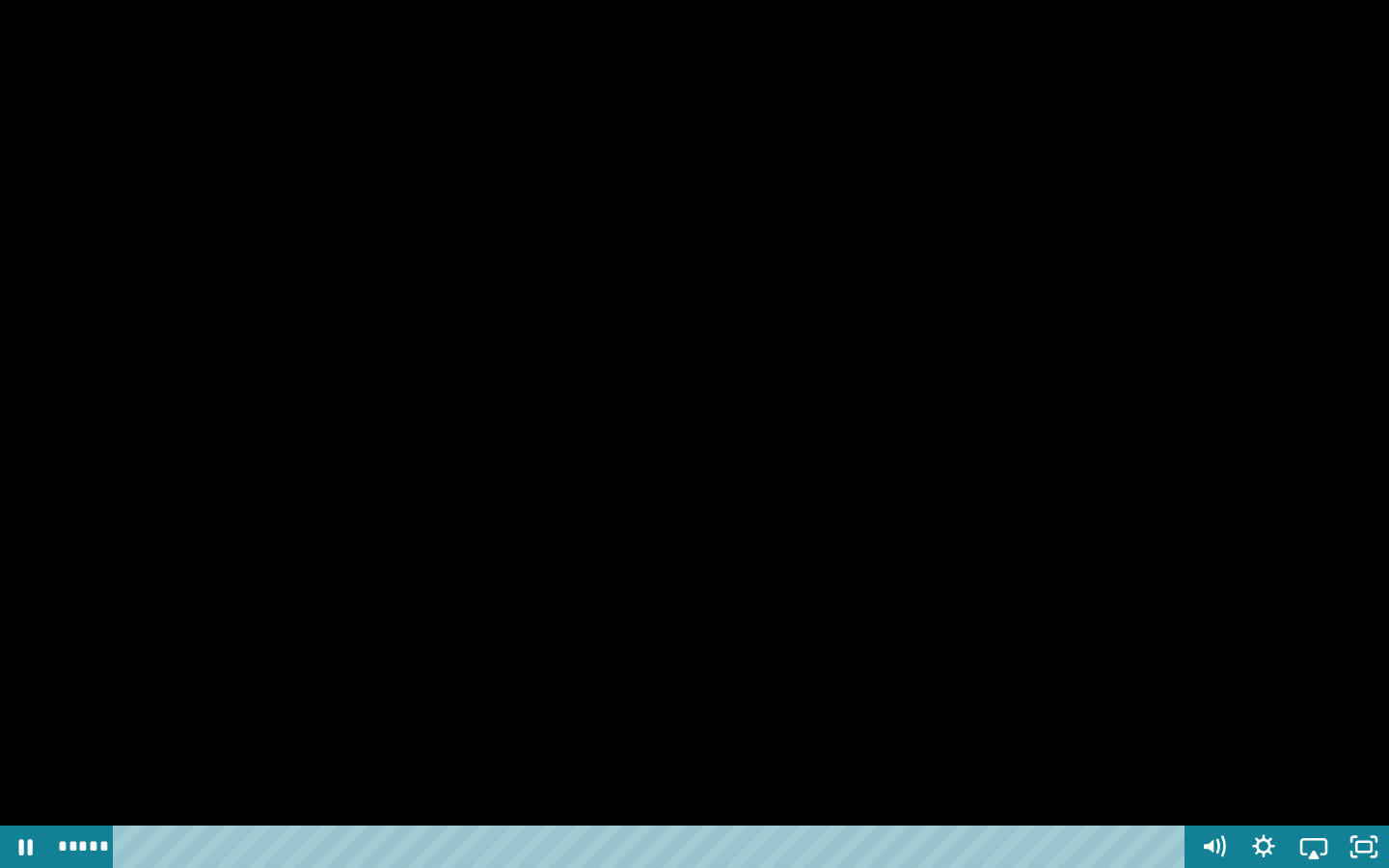 click at bounding box center (694, 434) 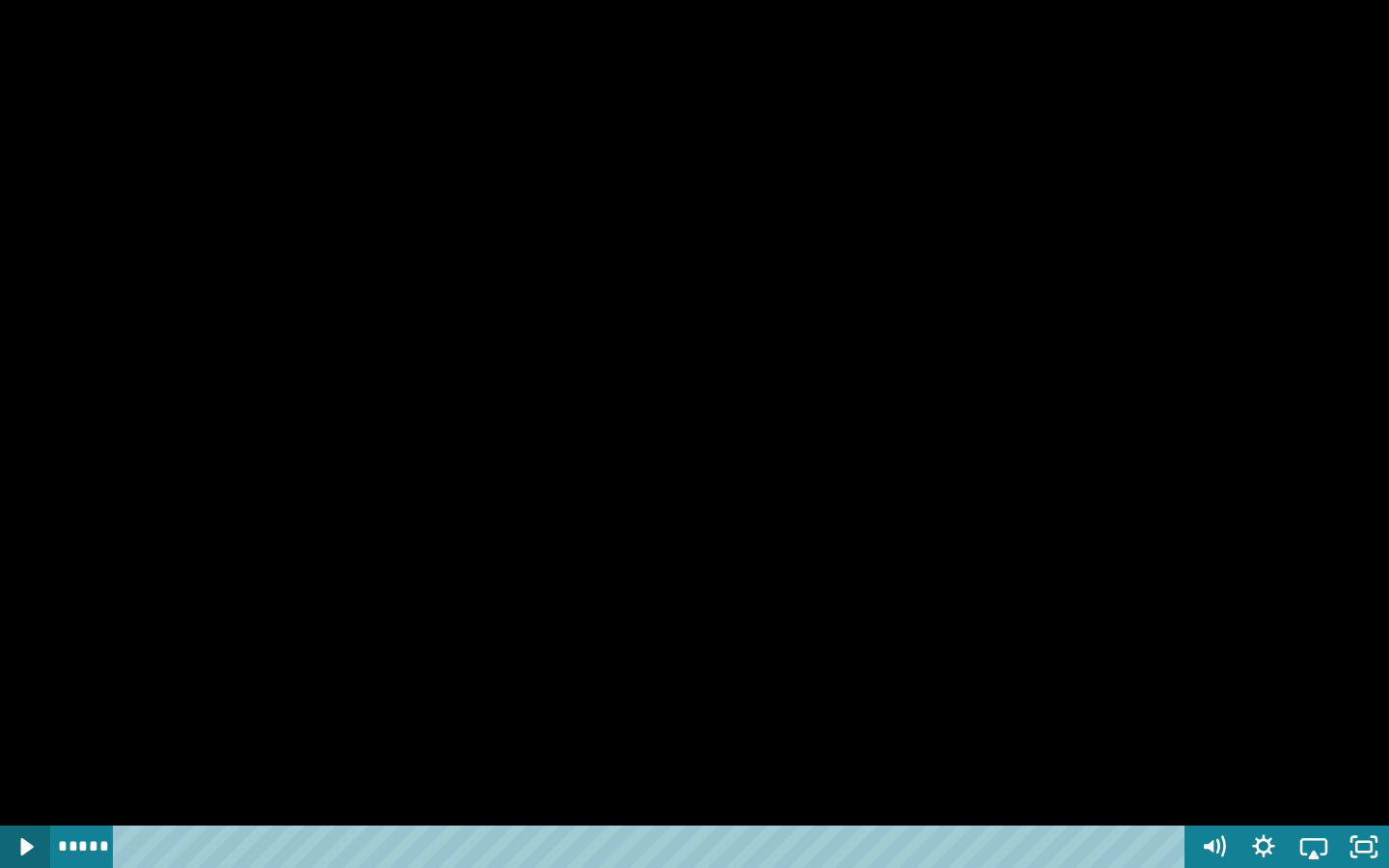 click 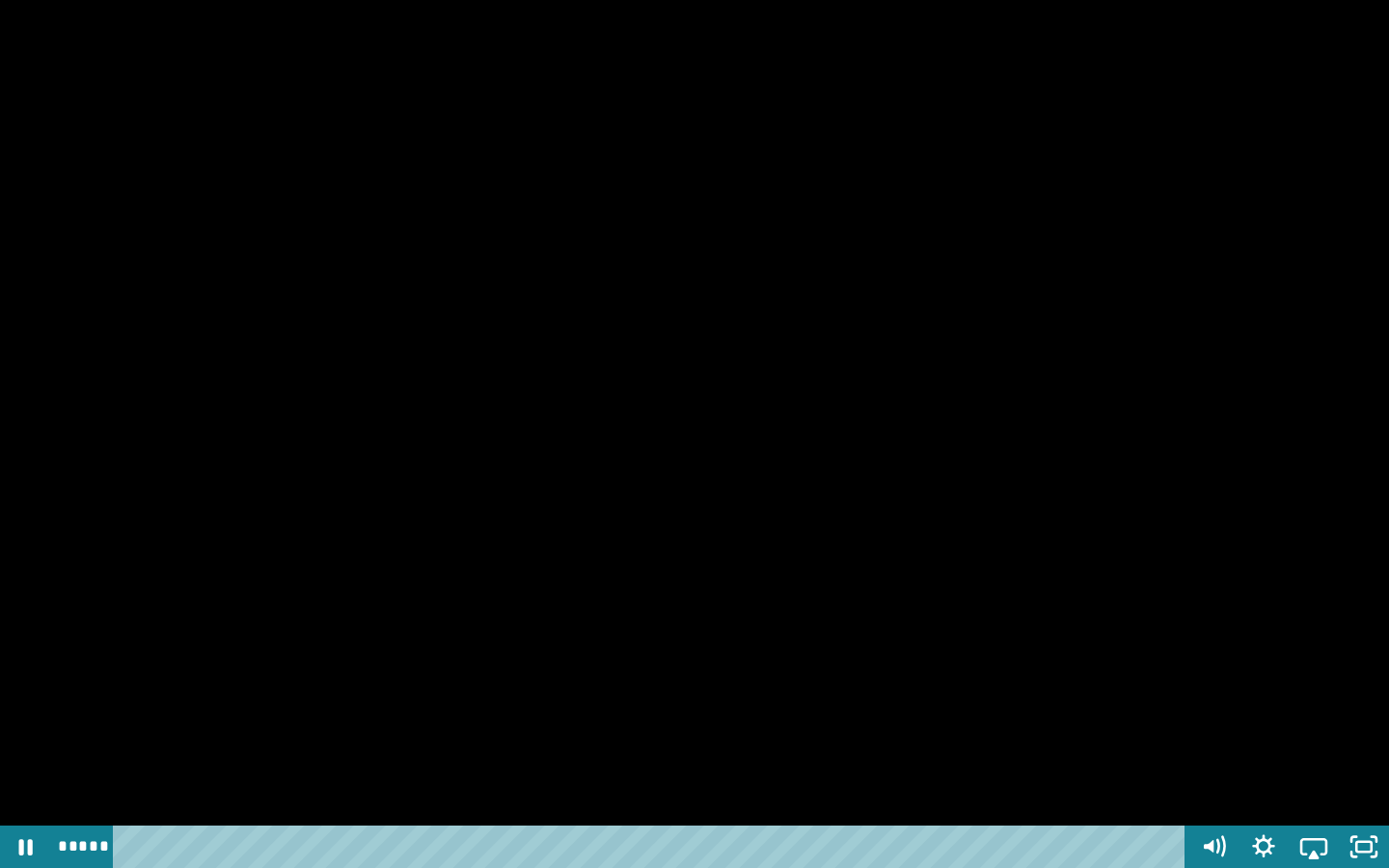 click at bounding box center [694, 434] 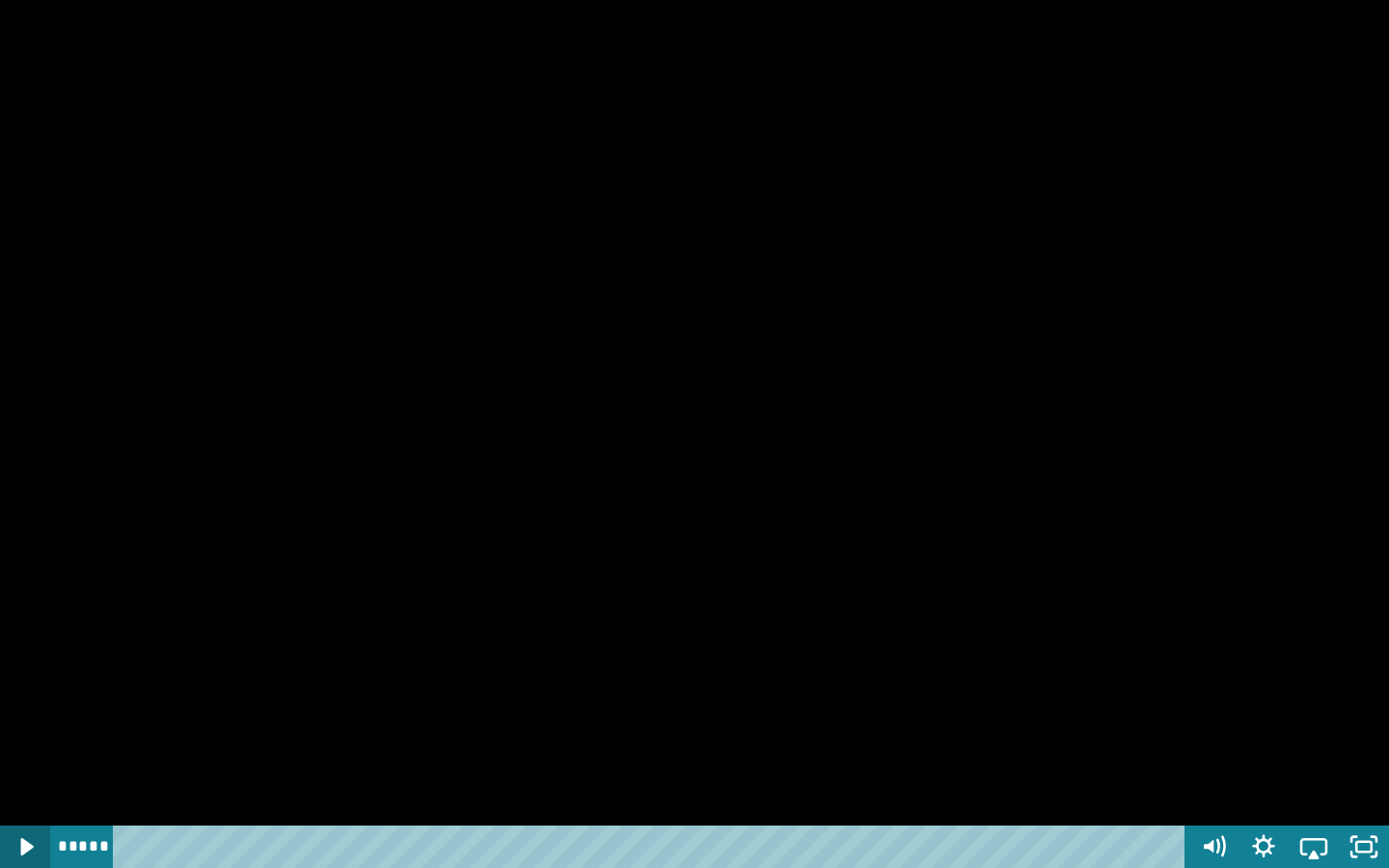 click 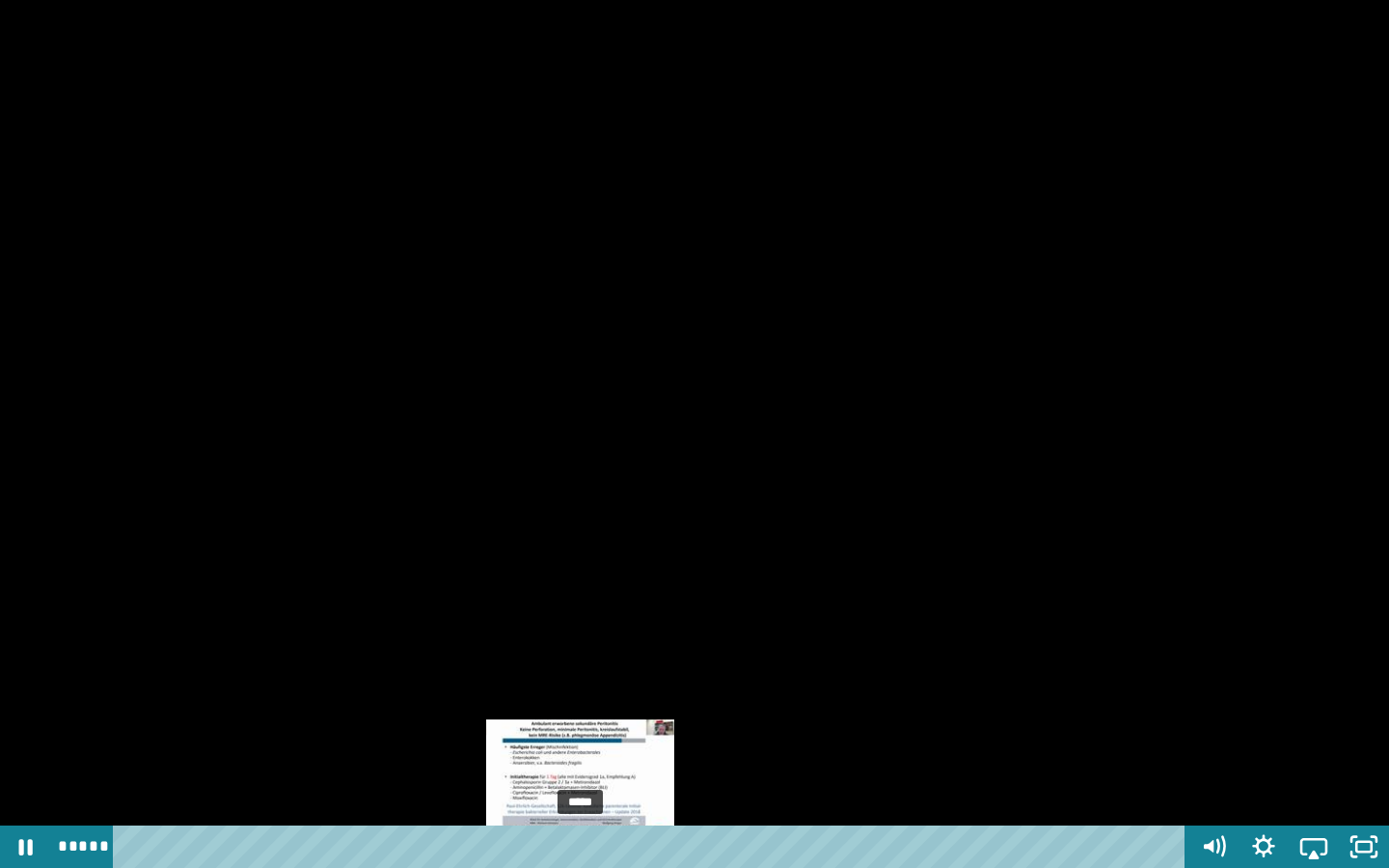 click on "*****" at bounding box center [653, 847] 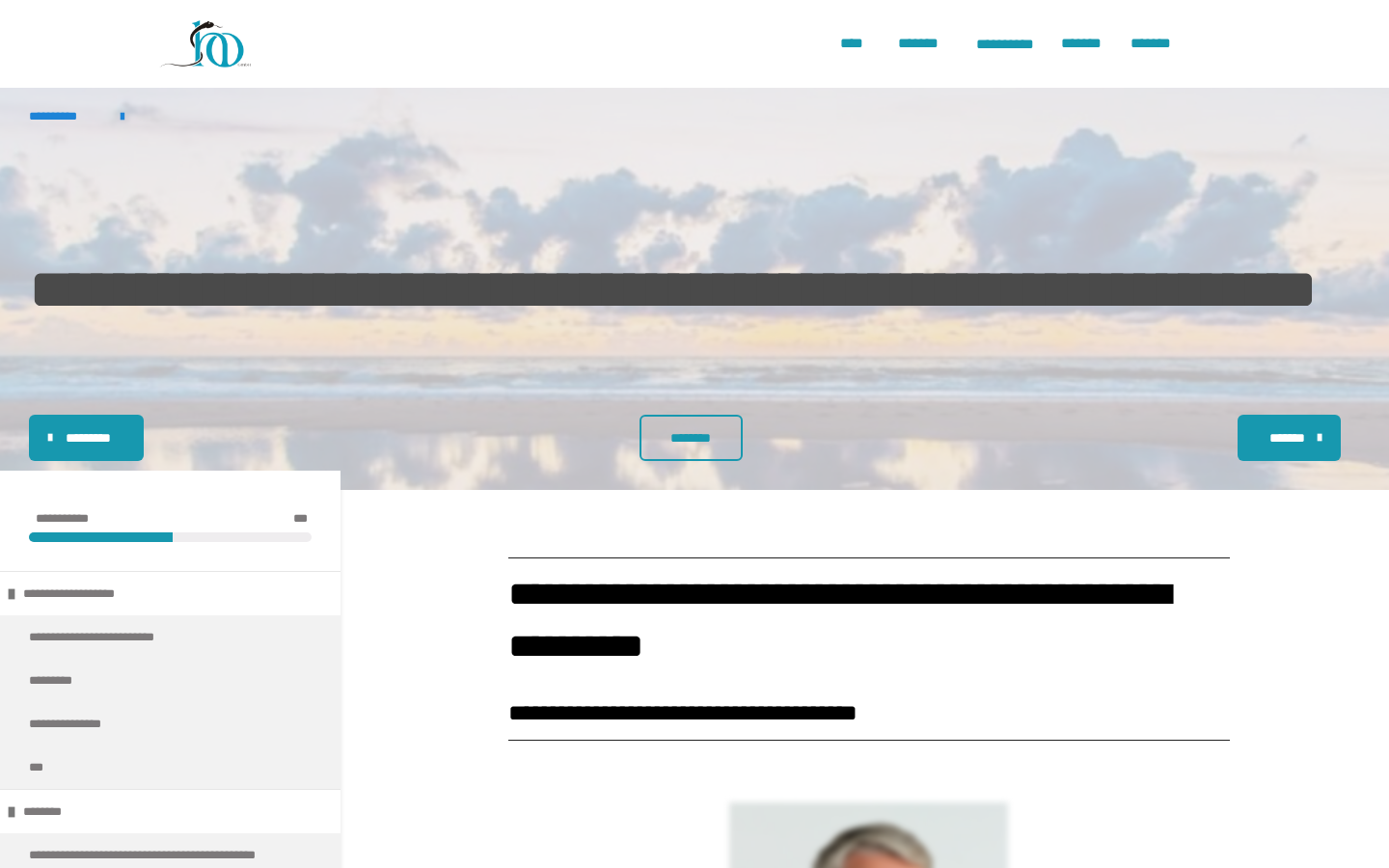 scroll, scrollTop: 0, scrollLeft: 0, axis: both 